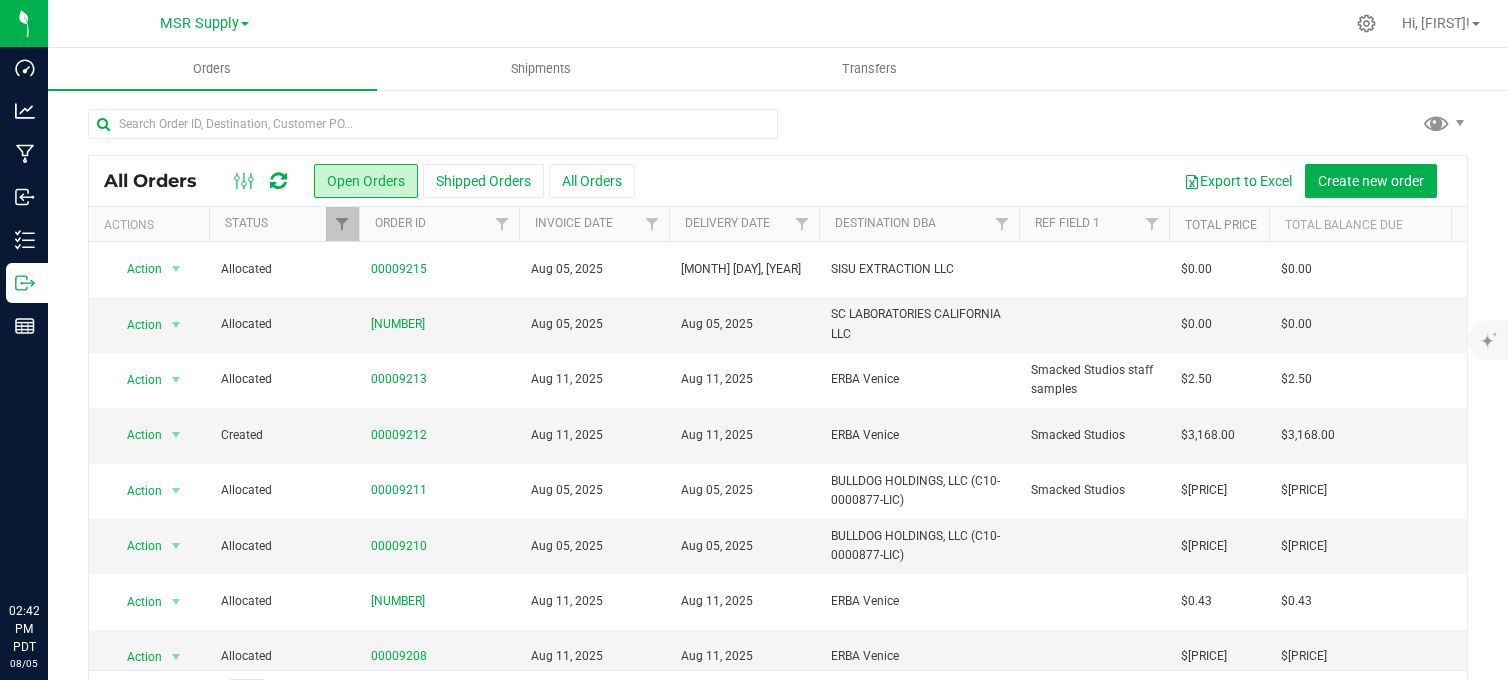 scroll, scrollTop: 0, scrollLeft: 0, axis: both 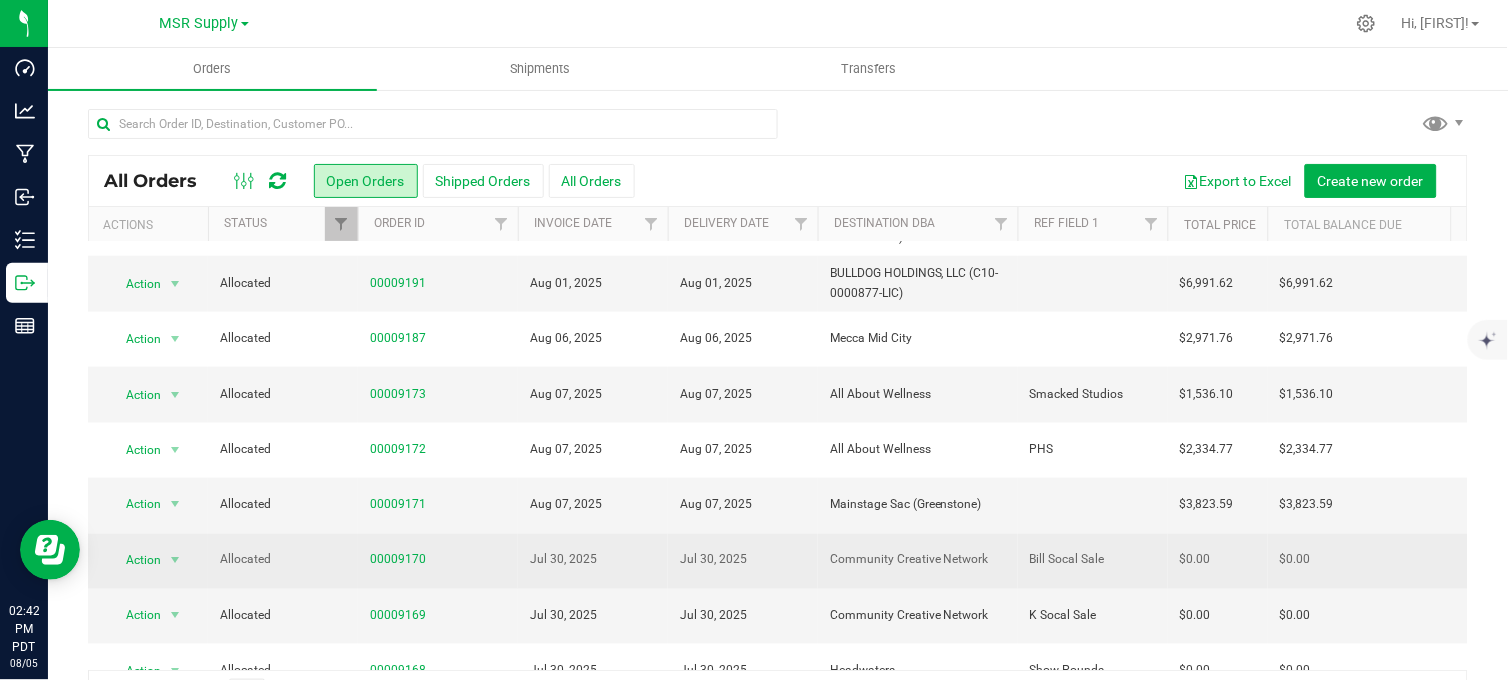 click on "00009170" at bounding box center (438, 561) 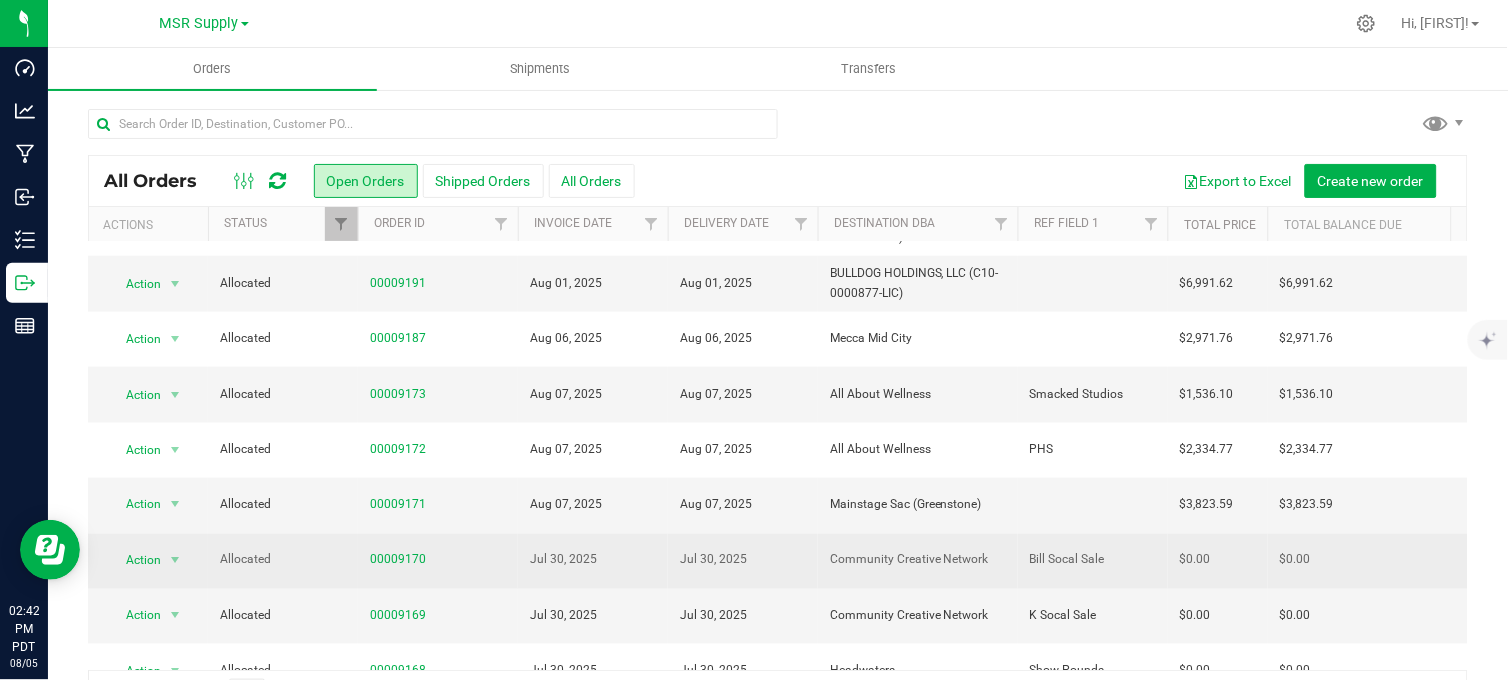 click on "00009170" at bounding box center (438, 561) 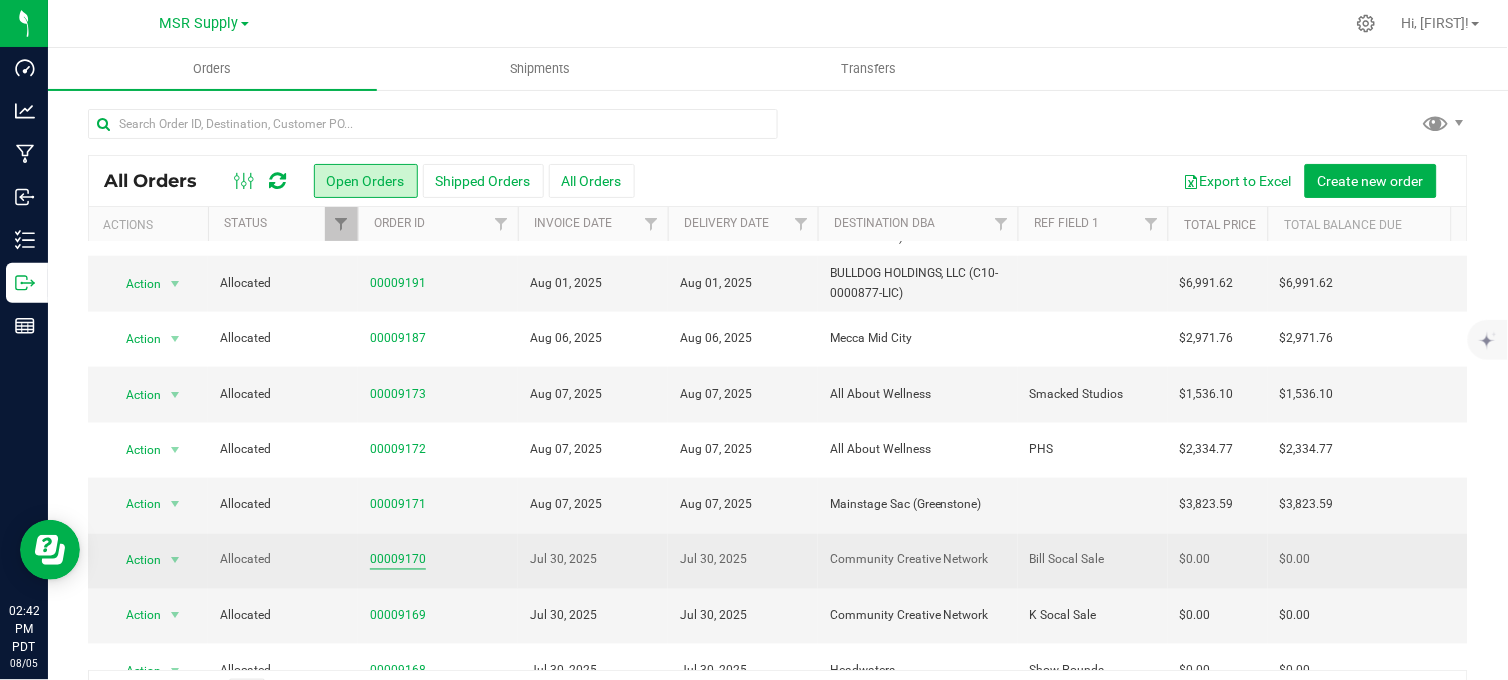 click on "00009170" at bounding box center [398, 560] 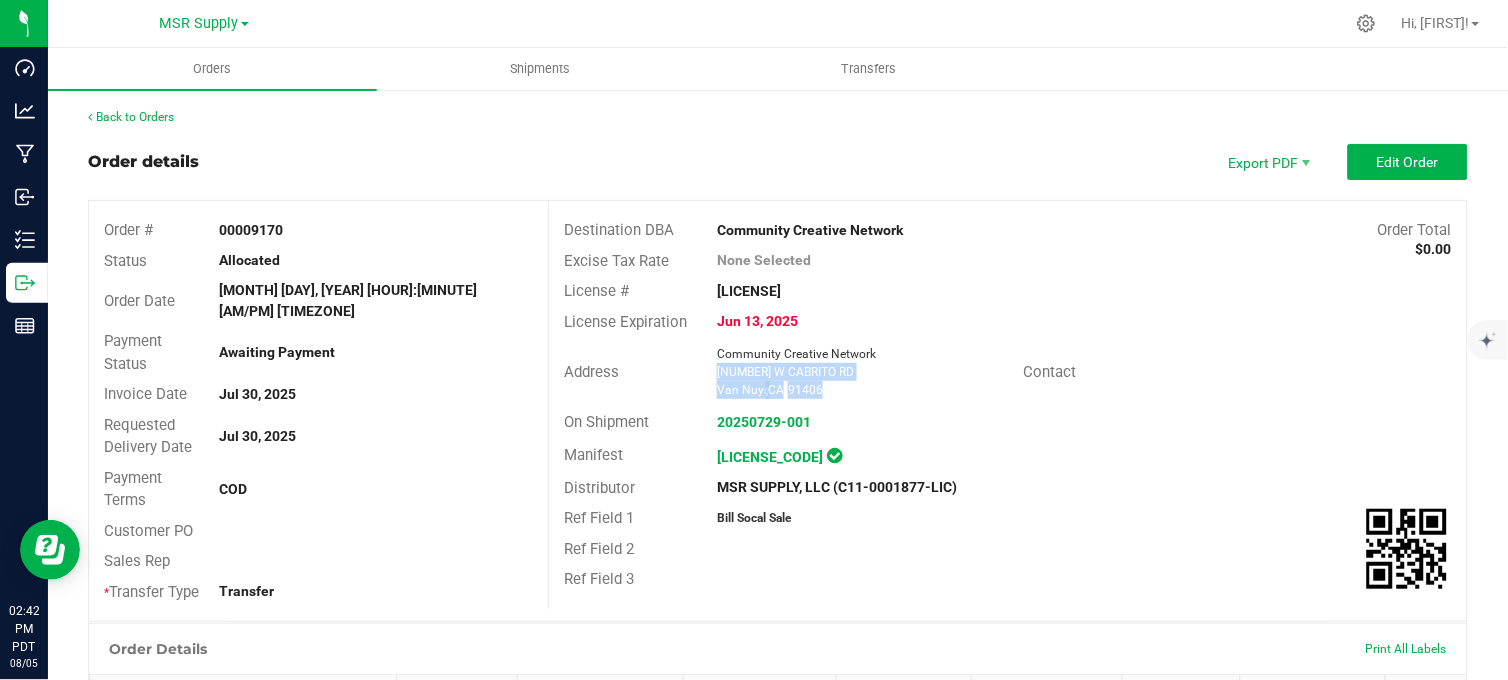 drag, startPoint x: 708, startPoint y: 366, endPoint x: 831, endPoint y: 391, distance: 125.51494 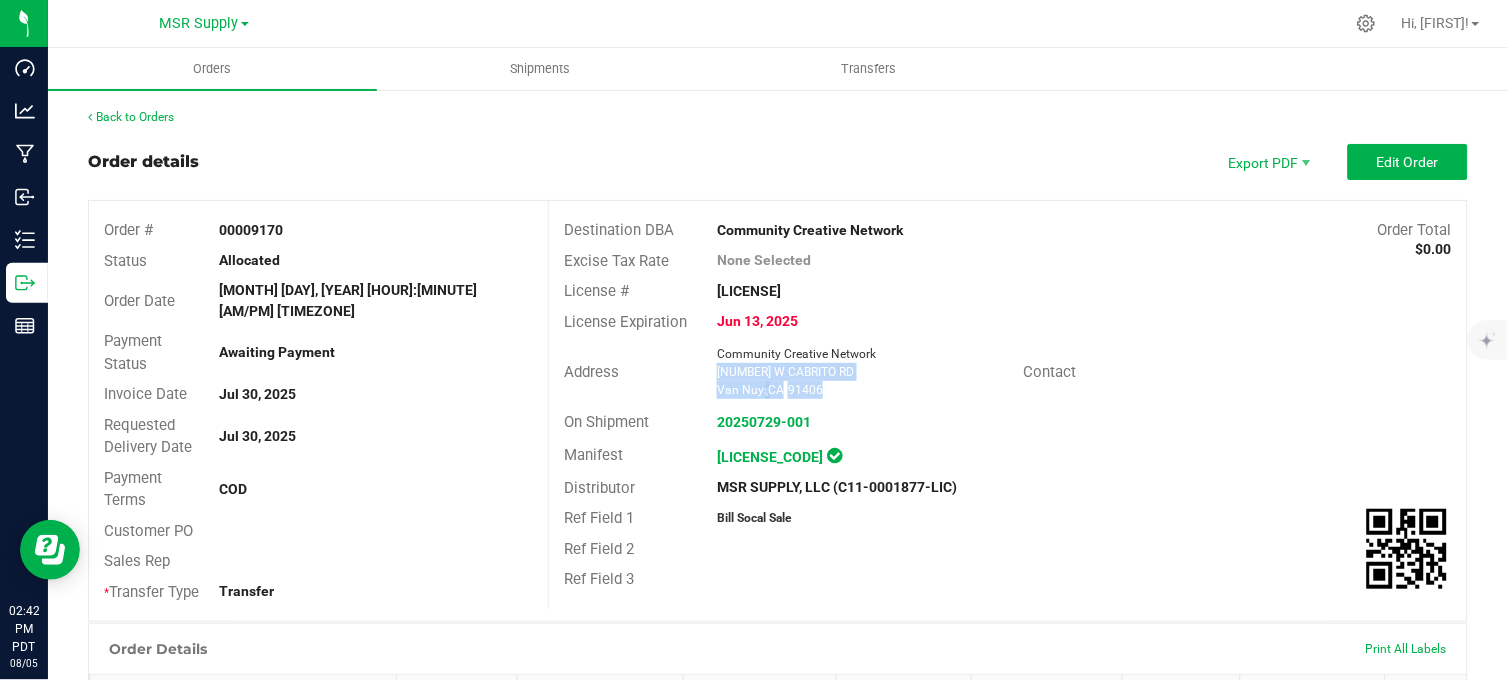 click on "Community Creative Network [NUMBER] W CABRITO RD Van Nuys  ,  [STATE] [POSTAL_CODE]" at bounding box center (865, 372) 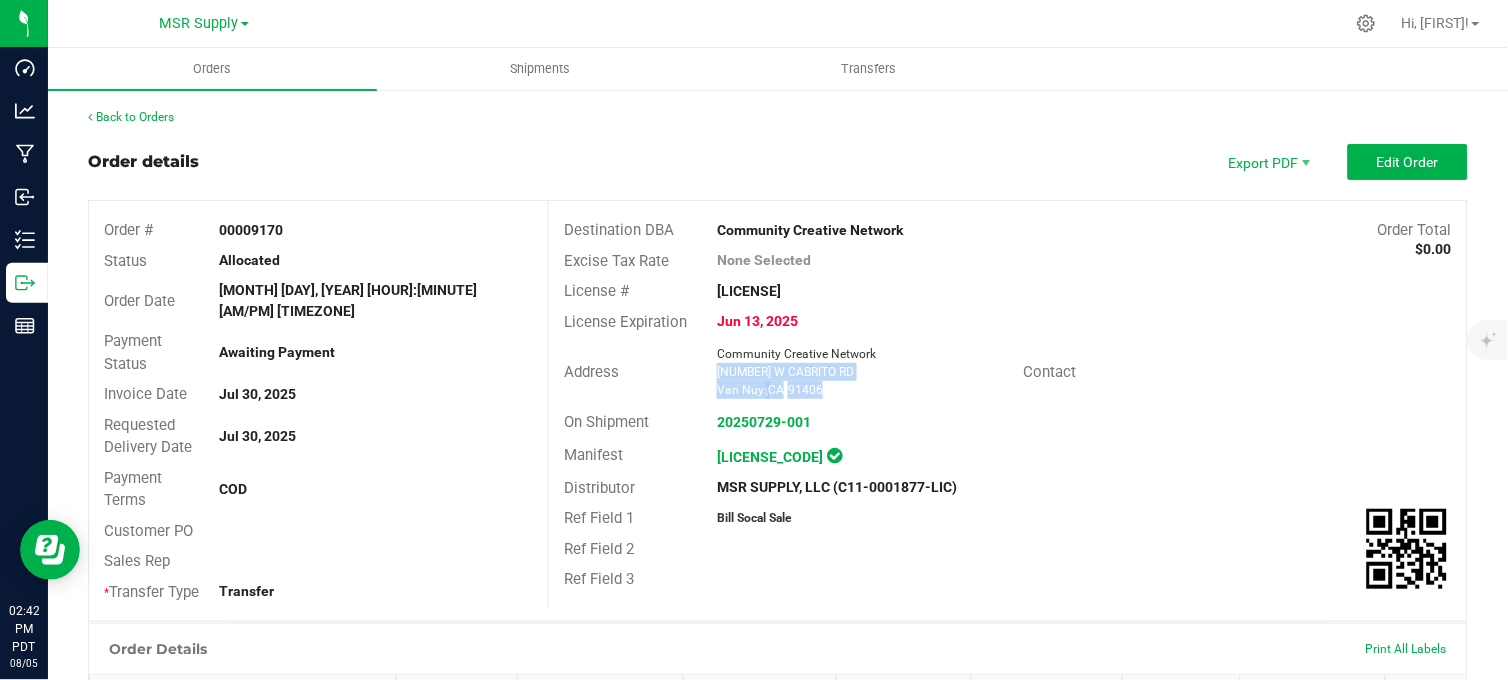 copy on "[NUMBER] [STREET] [CITY]  ,  CA [ZIP_CODE]" 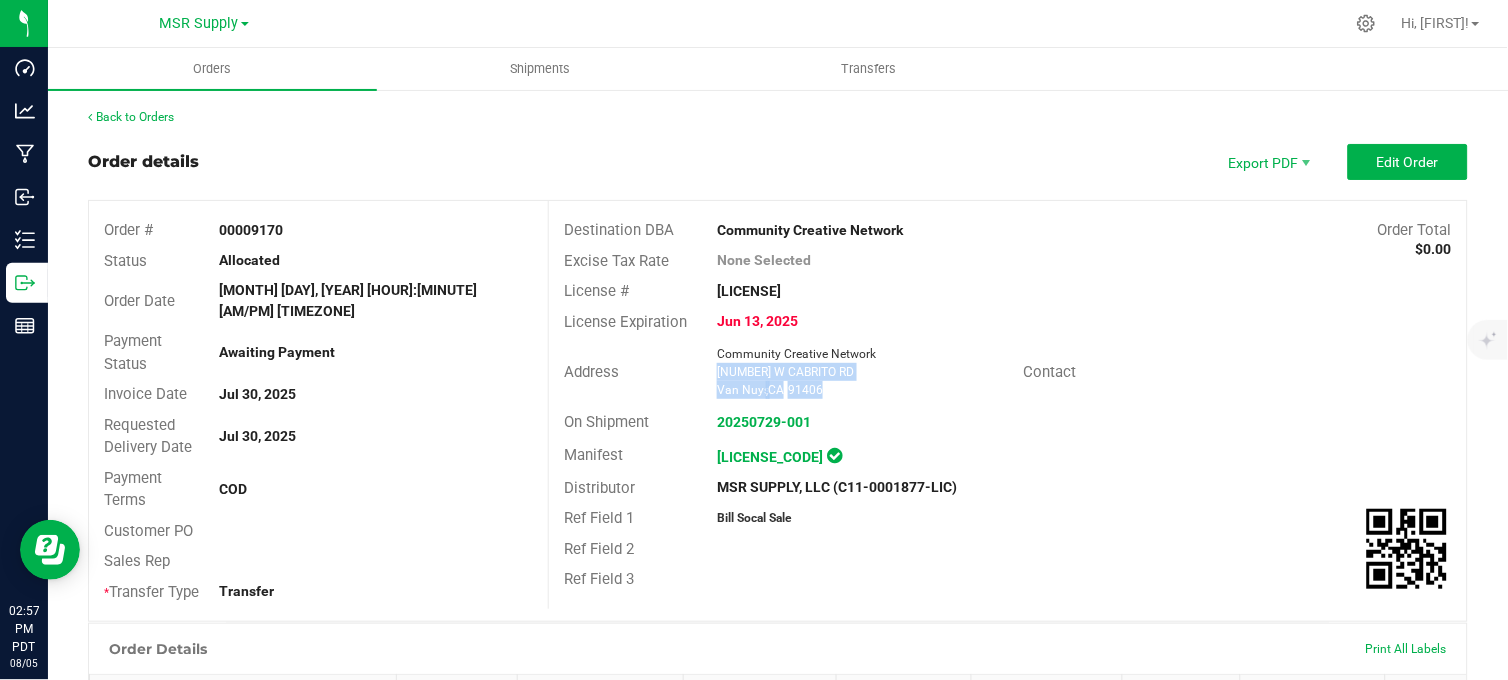 copy on "[NUMBER] [STREET] [CITY]  ,  CA [ZIP_CODE]" 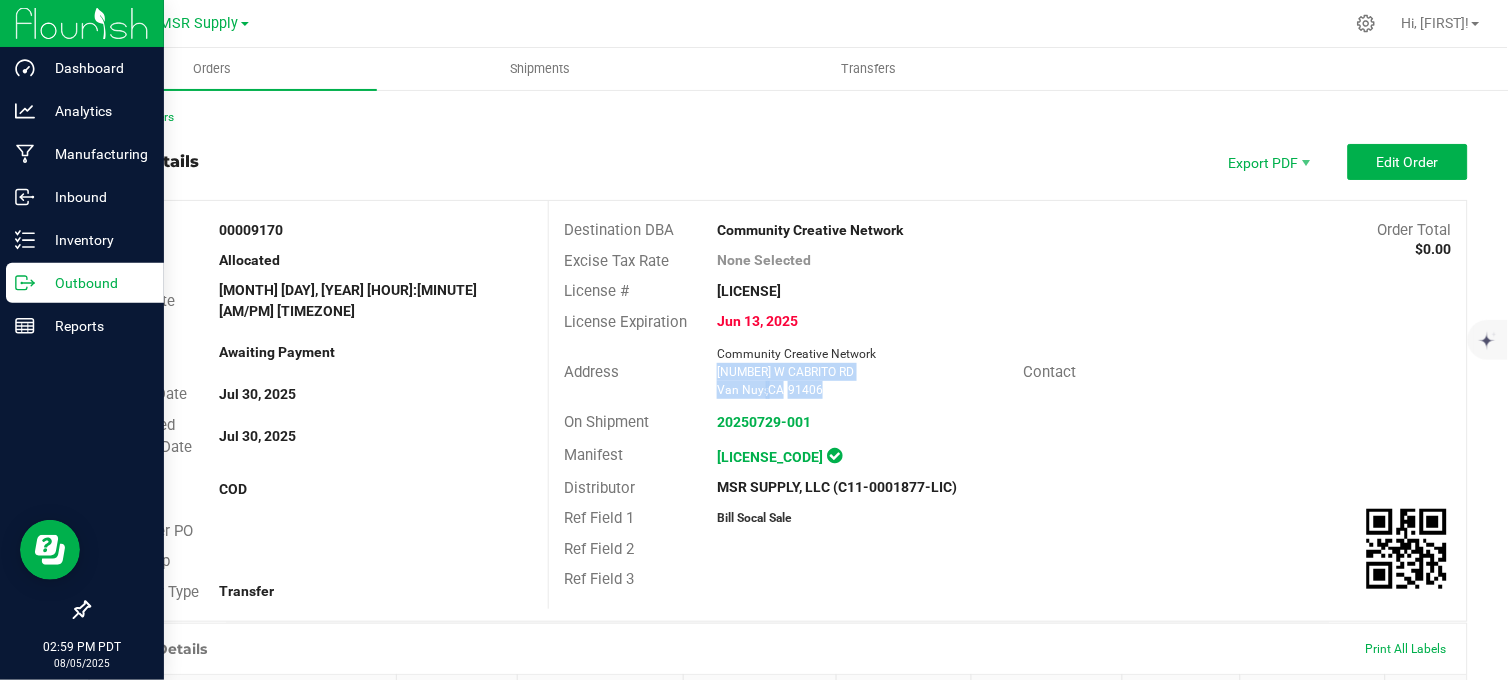 click 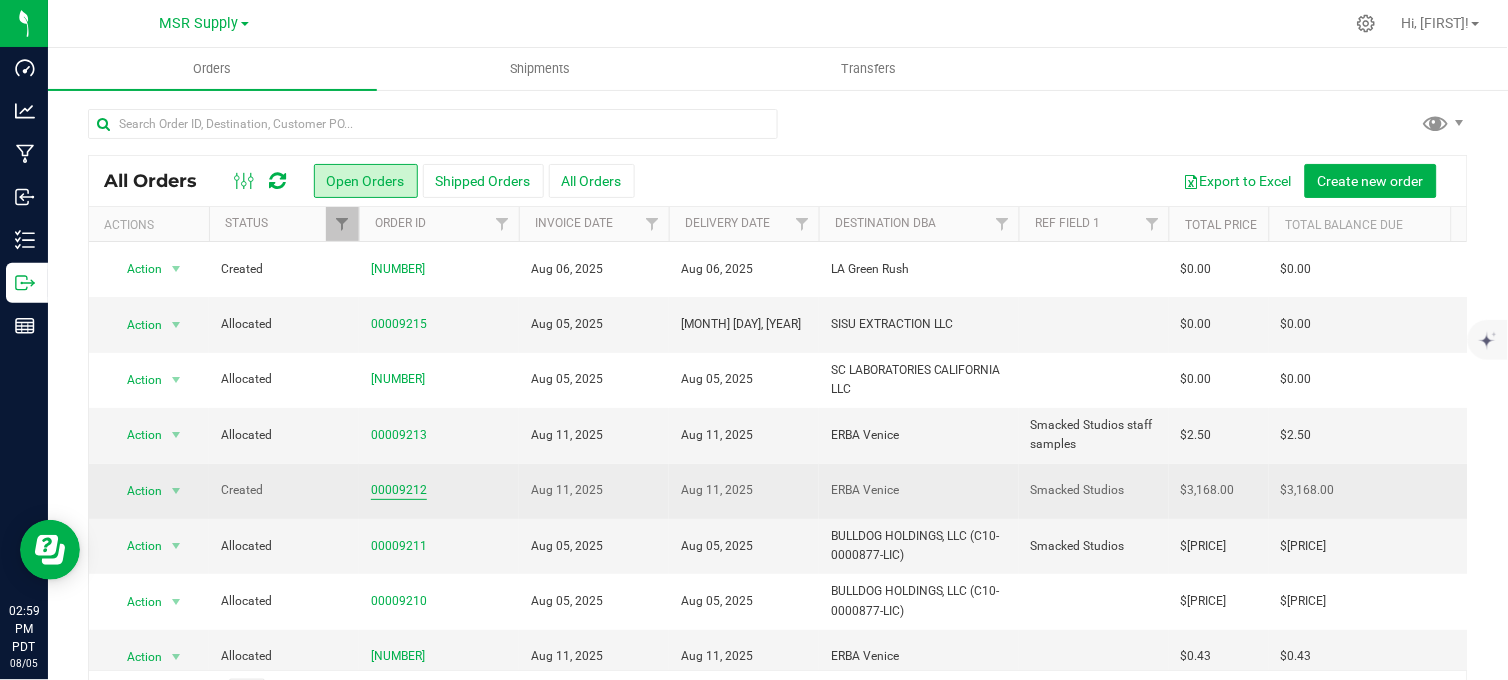 click on "00009212" at bounding box center [399, 490] 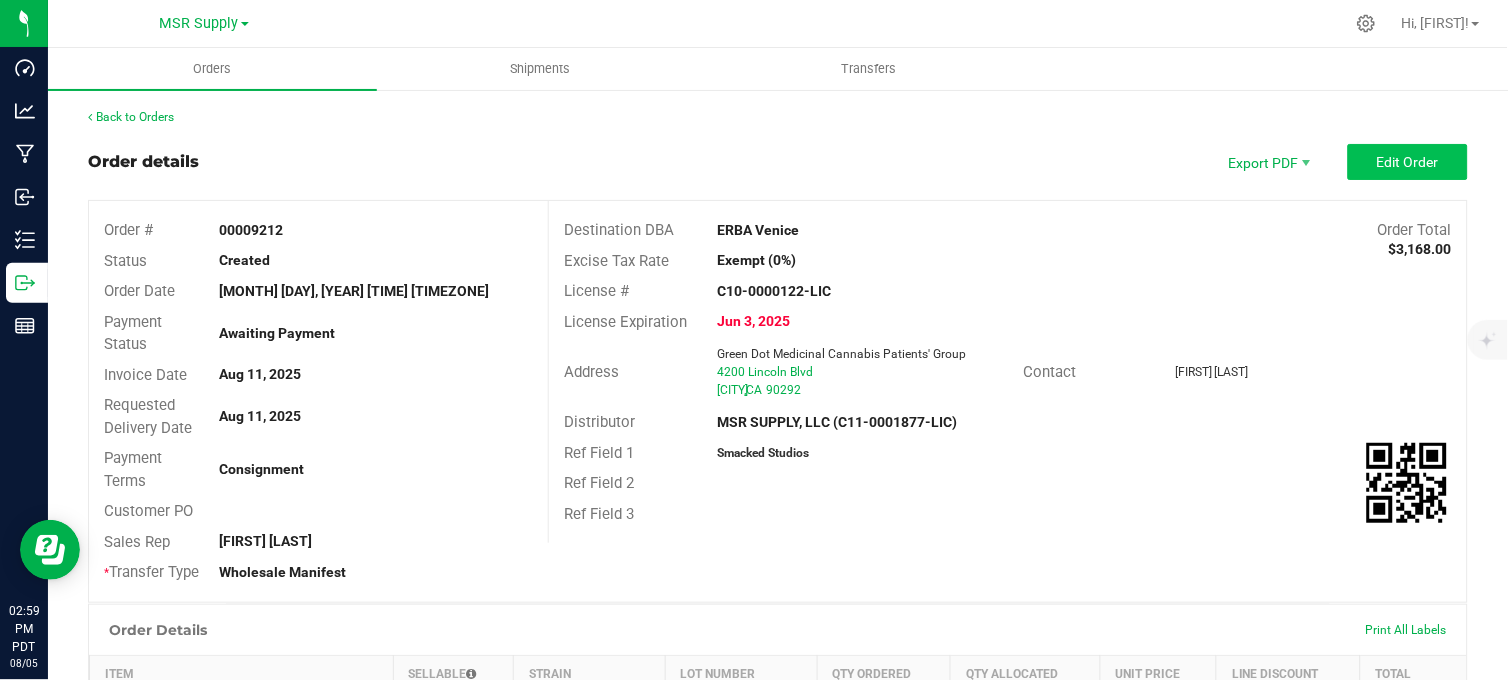 drag, startPoint x: 1374, startPoint y: 183, endPoint x: 1368, endPoint y: 170, distance: 14.3178215 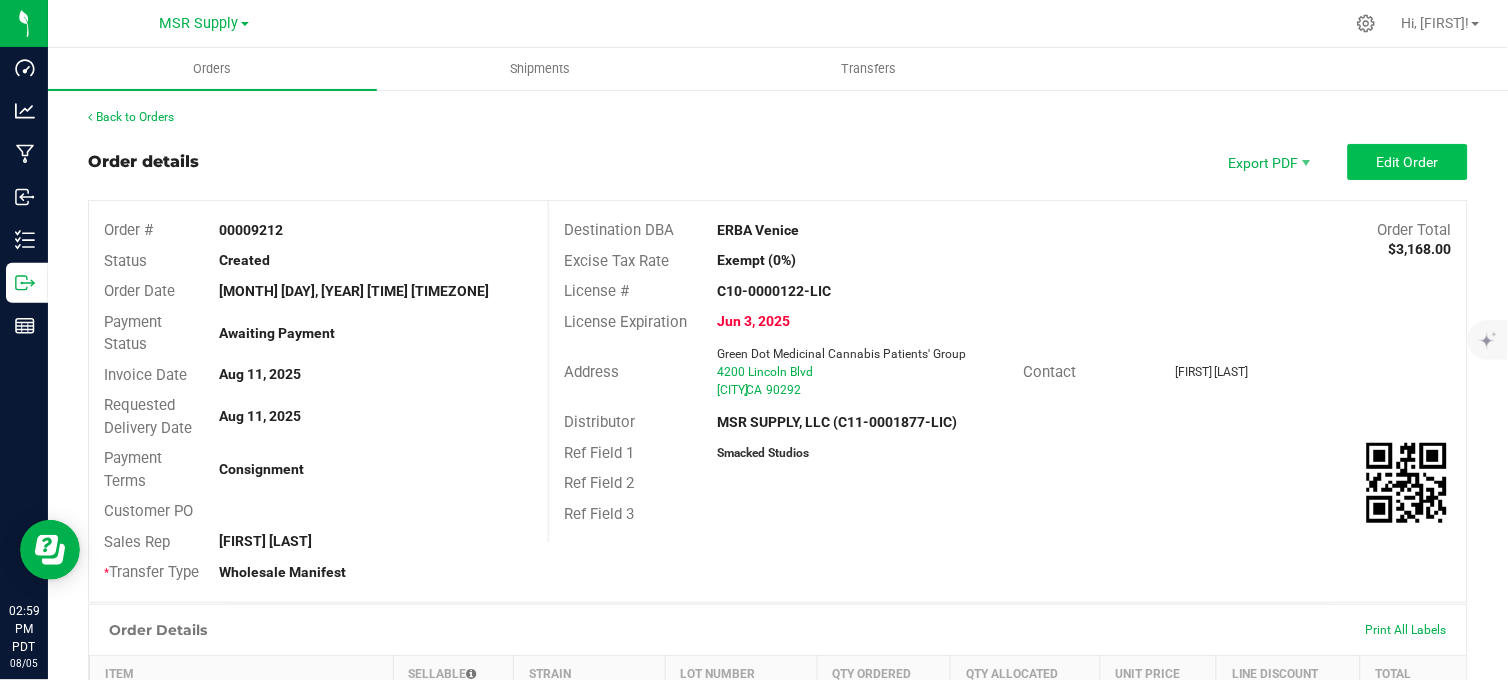 click on "Order details   Export PDF   Edit Order   Order #   00009212   Status   Created   Order Date   [MONTH] [DAY], [YEAR] [HOUR]:[MINUTE] [AM/PM] [TIMEZONE]   Payment Status   Awaiting Payment   Invoice Date   [MONTH] [DAY], [YEAR]   Requested Delivery Date   [MONTH] [DAY], [YEAR]   Payment Terms   Consignment   Customer PO      Sales Rep   [FIRST] [LAST]  *  Transfer Type   Wholesale Manifest   Destination DBA   ERBA Venice   Order Total   $3,168.00   Excise Tax Rate   Exempt (0%)   License #   C10-0000122-LIC   License Expiration   [MONTH] [DAY], [YEAR]   Address  Green Dot Medicinal Cannabis Patients' Group [NUMBER] [STREET] [CITY]  ,  CA [ZIP_CODE]  Contact  [FIRST] [LAST]  Distributor   MSR SUPPLY, LLC (C11-0001877-LIC)   Ref Field 1   Smacked Studios    Ref Field 2      Ref Field 3" at bounding box center [778, 373] 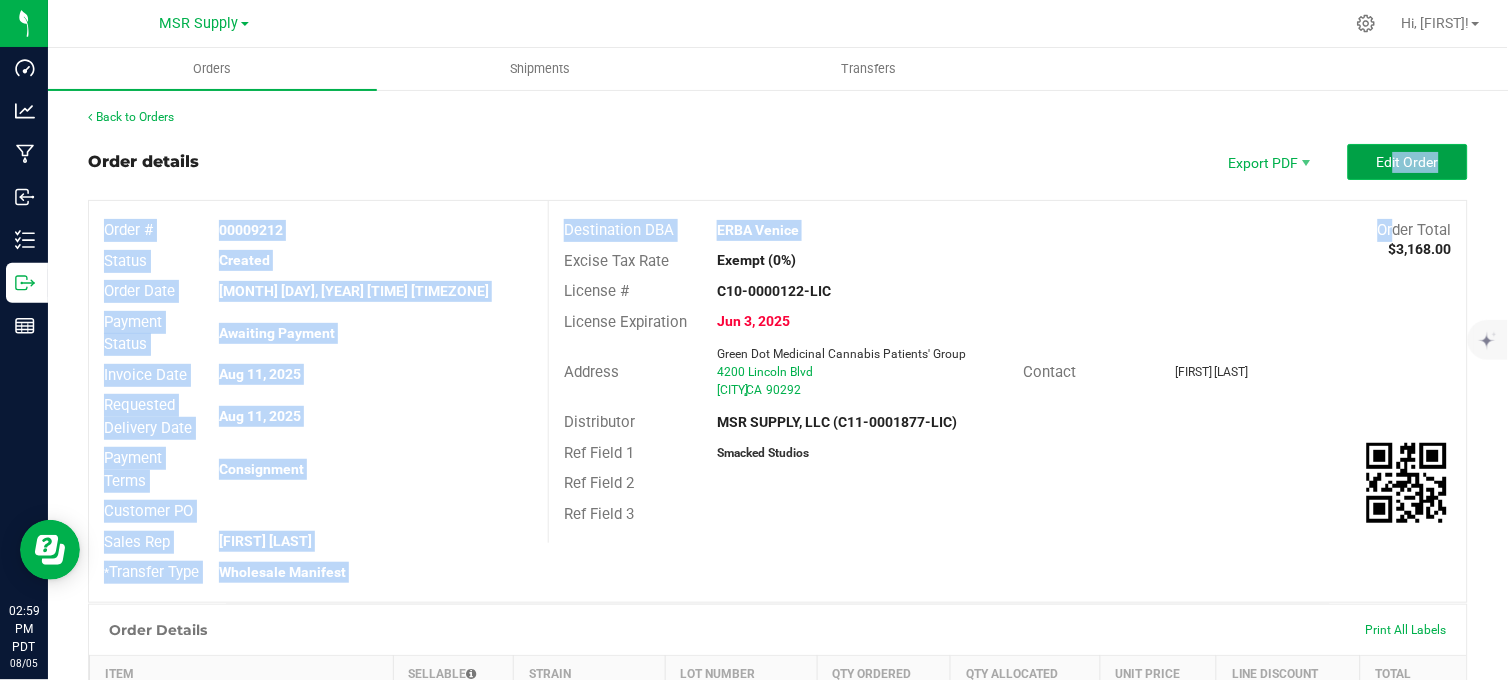 click on "Edit Order" at bounding box center [1408, 162] 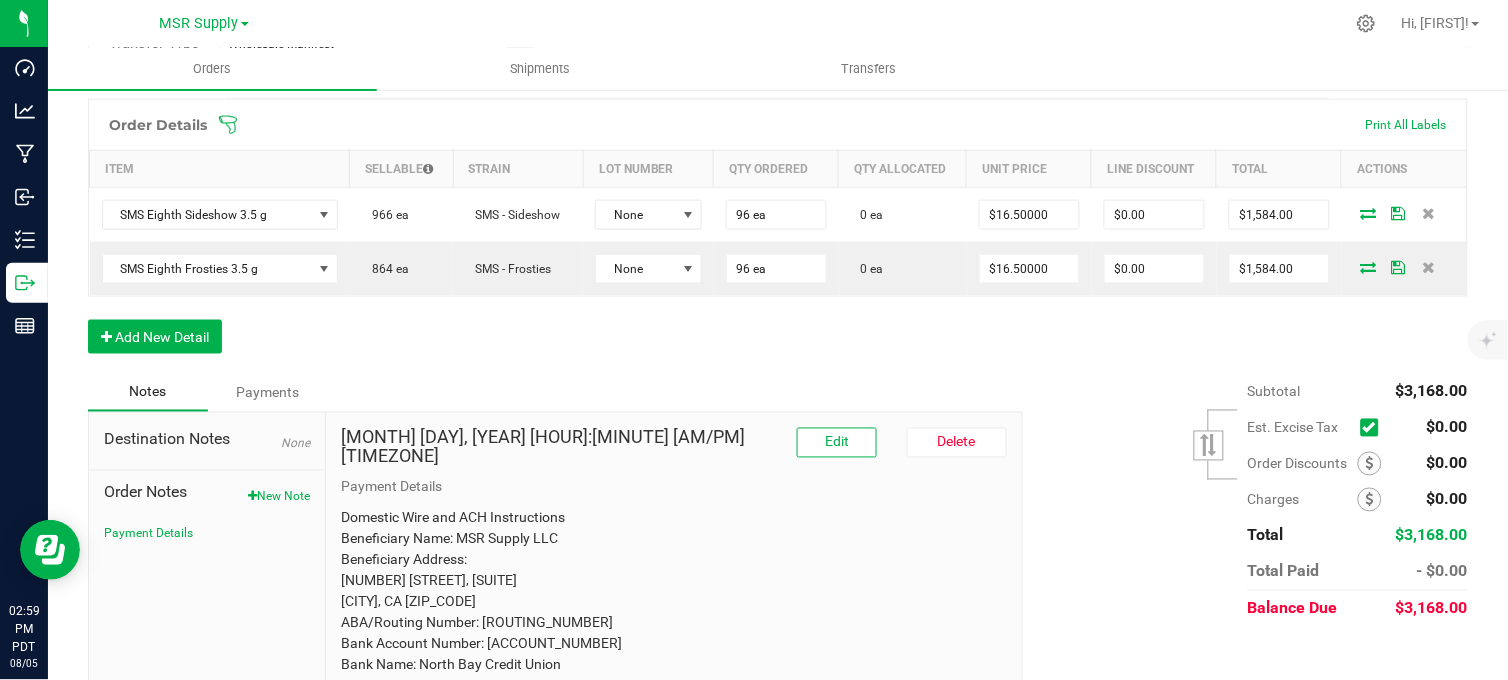 scroll, scrollTop: 555, scrollLeft: 0, axis: vertical 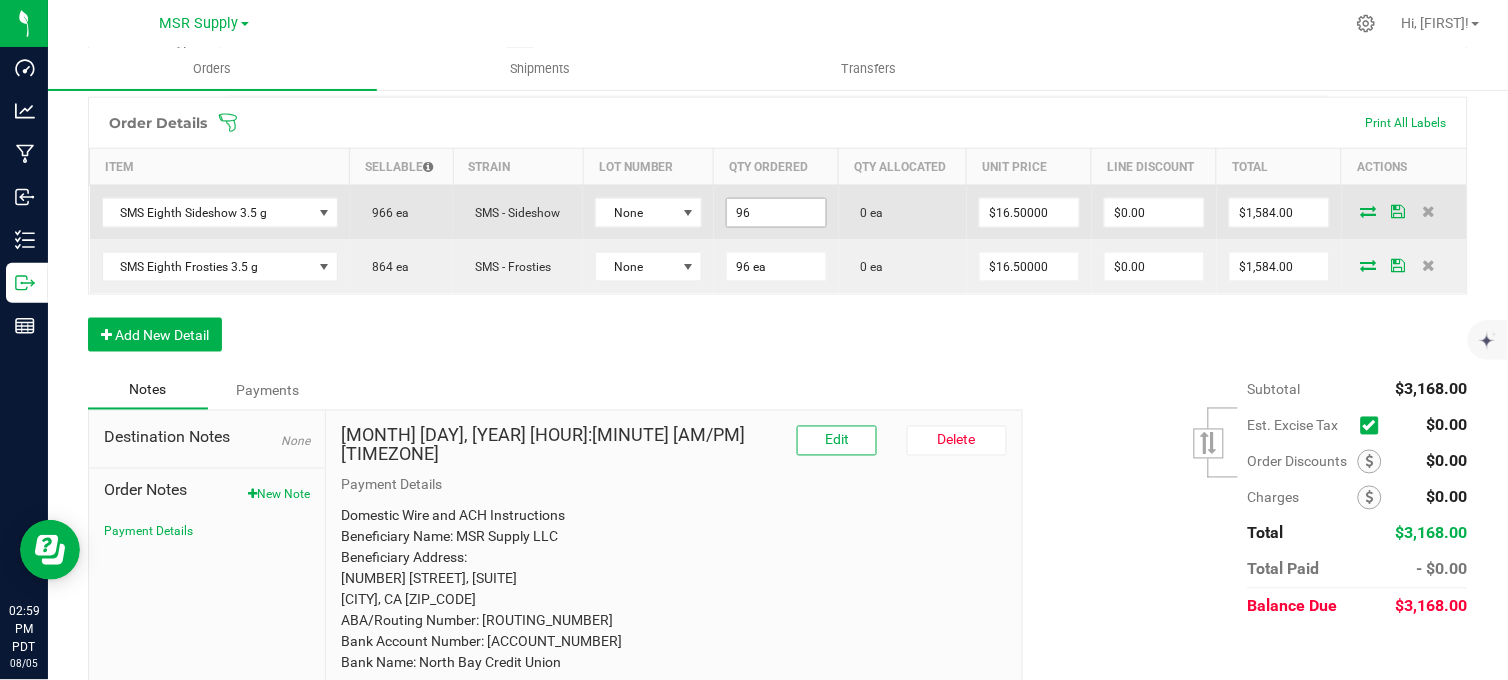 click on "96" at bounding box center [776, 213] 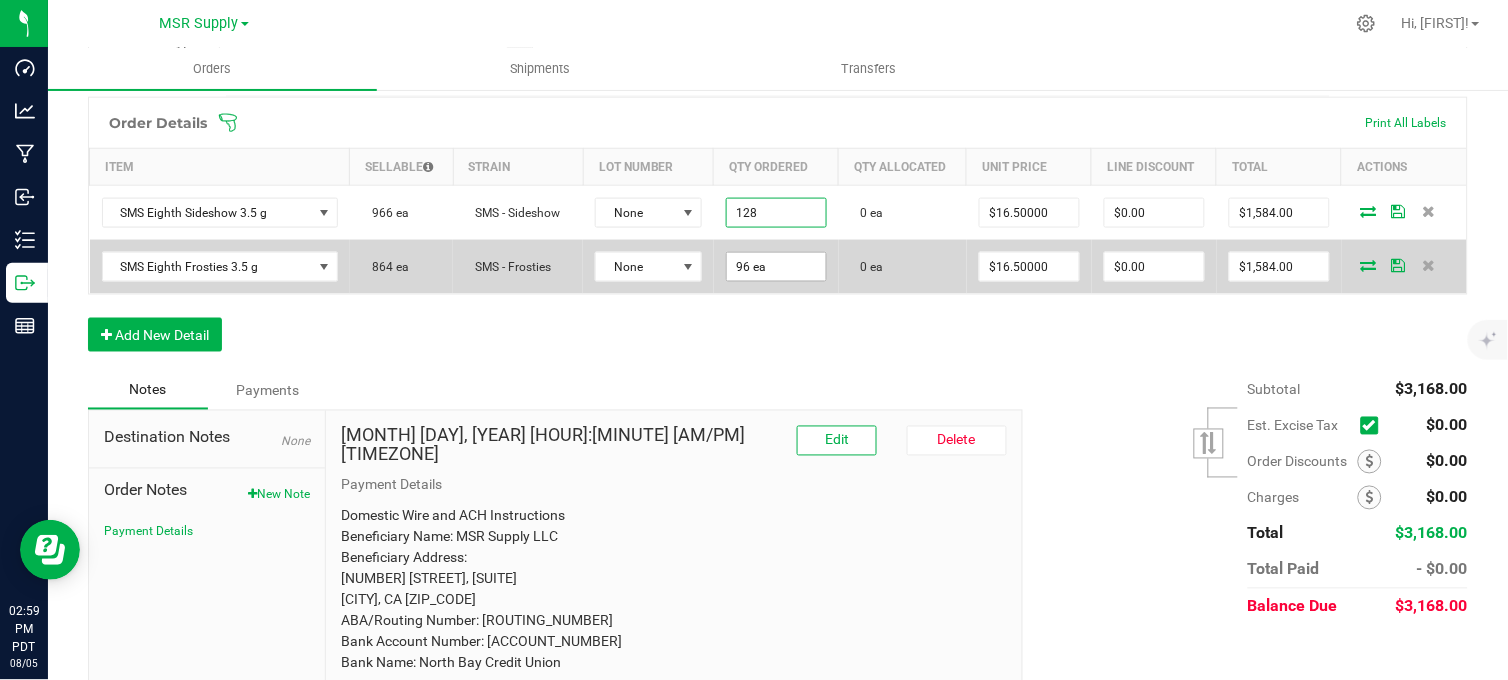 type on "128 ea" 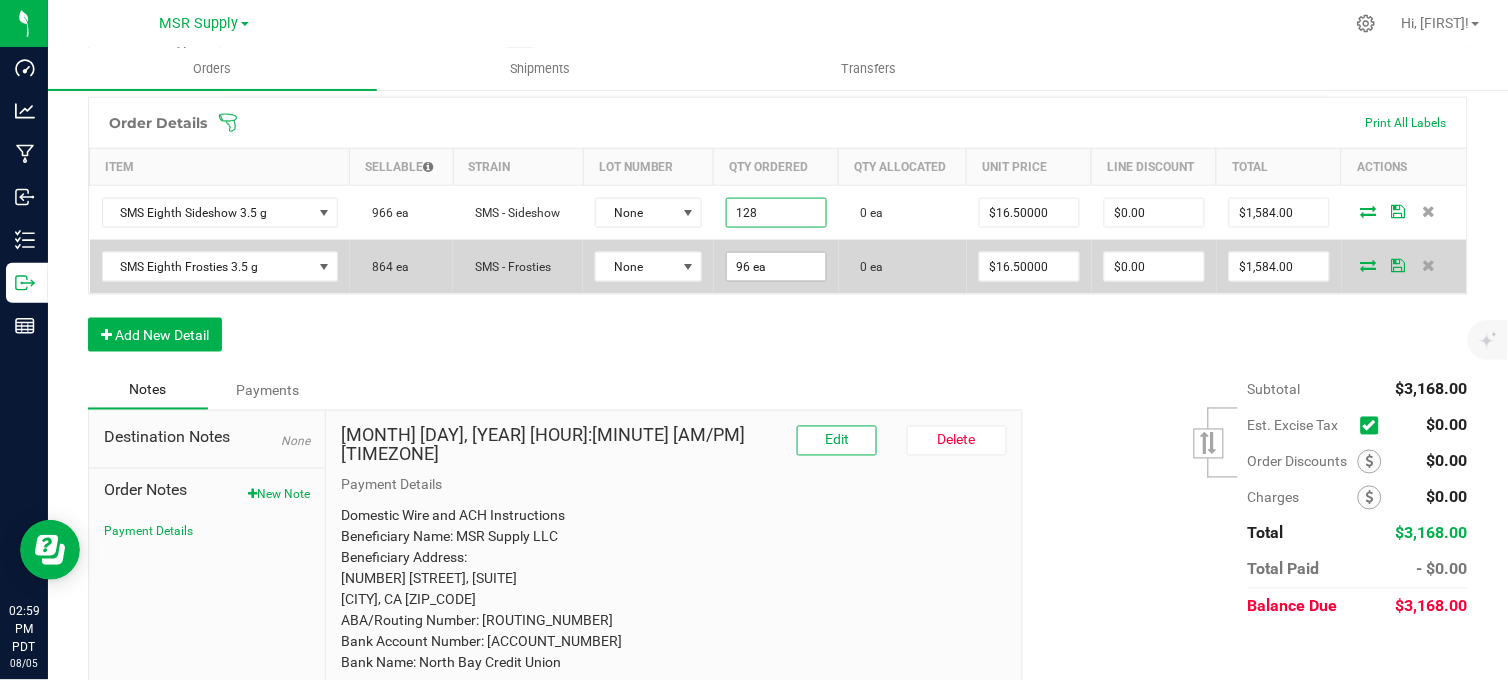 type on "$2,112.00" 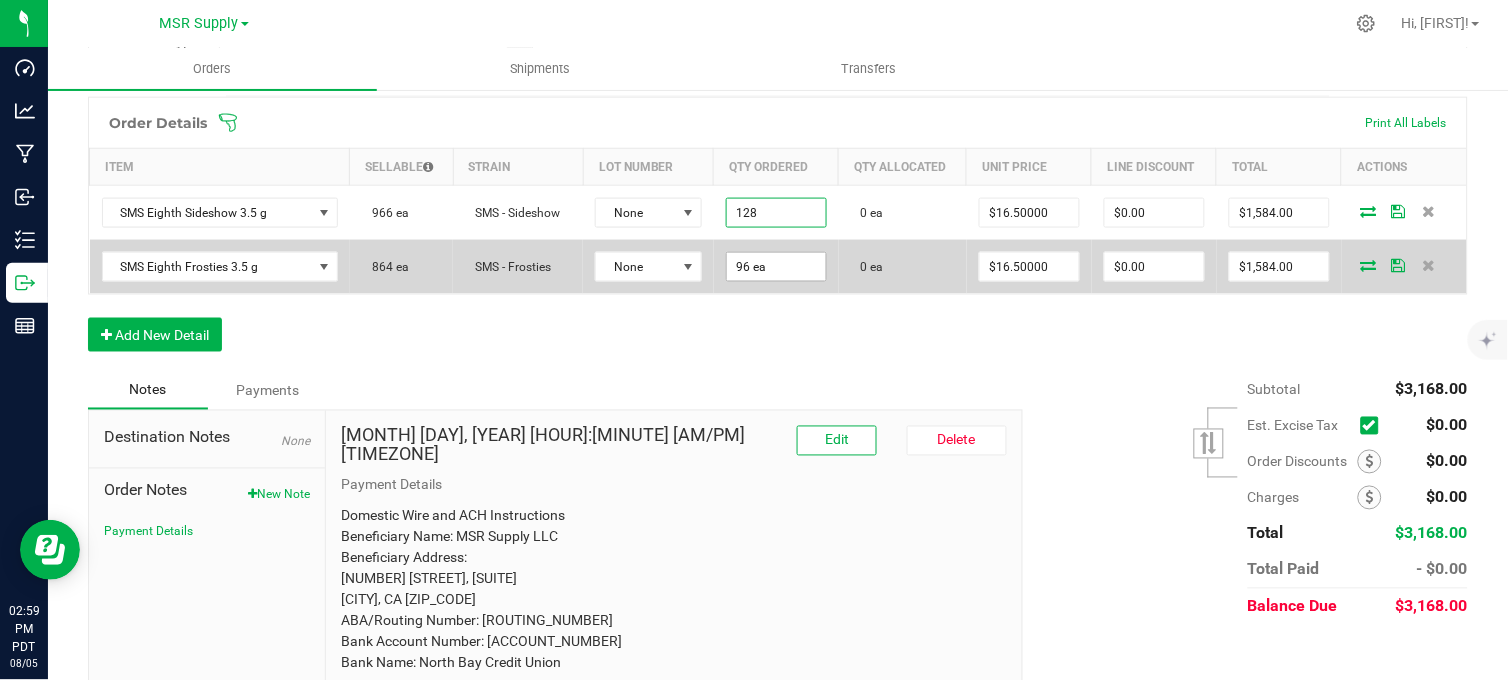 type on "96" 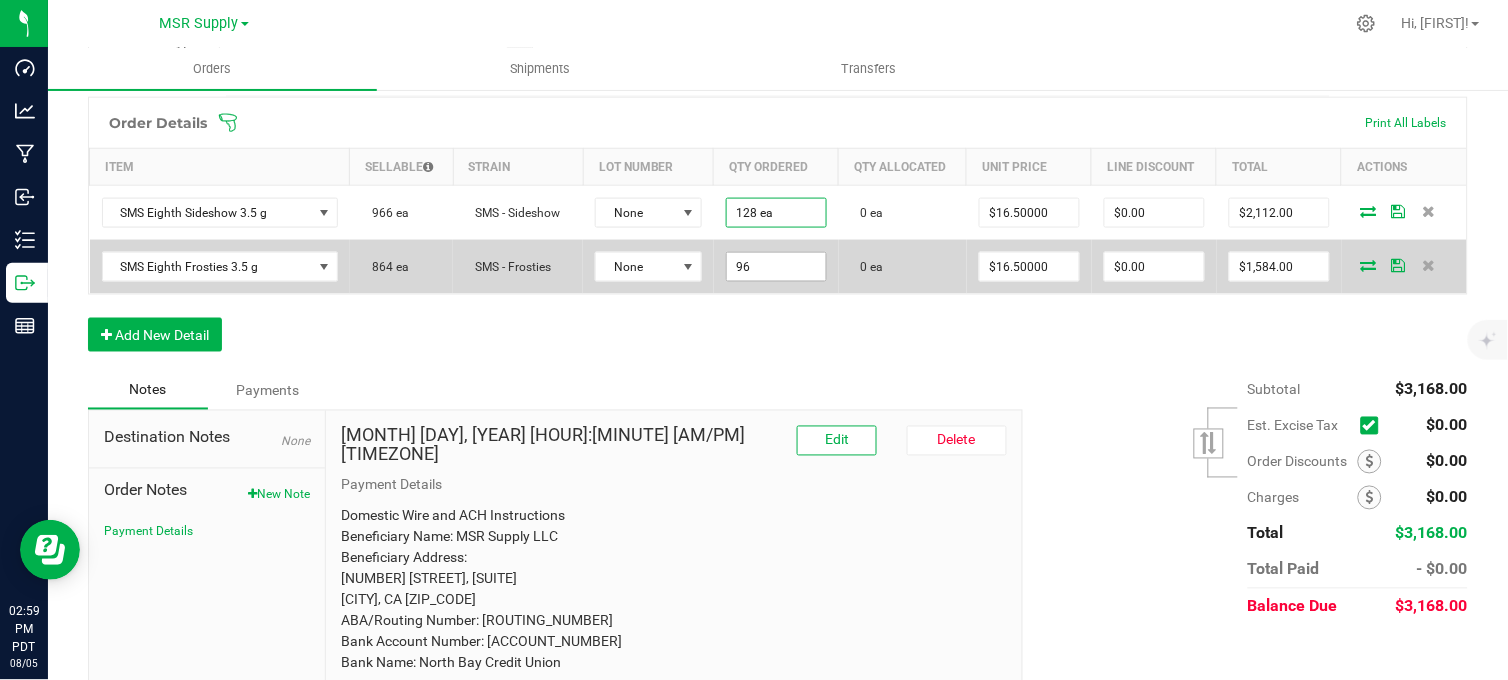 click on "96" at bounding box center (776, 267) 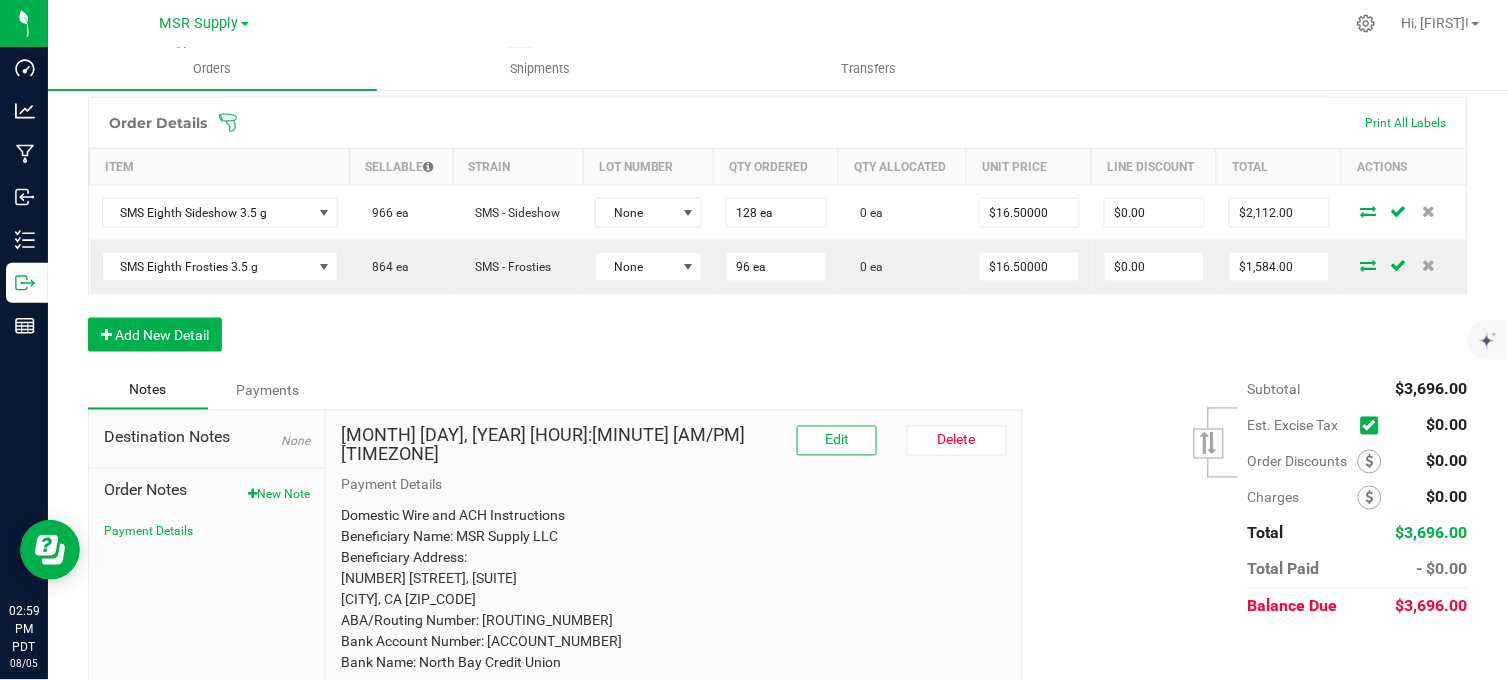 click on "Order Details Print All Labels Item  Sellable  Strain  Lot Number  Qty Ordered Qty Allocated Unit Price Line Discount Total Actions SMS Eighth Sideshow 3.5 g  966 ea   SMS - Sideshow  None 128 ea  0 ea  $16.50000 $0.00 $2,112.00 SMS Eighth Frosties 3.5 g  864 ea   SMS - Frosties  None 96 ea  0 ea  $16.50000 $0.00 $1,584.00
Add New Detail" at bounding box center [778, 234] 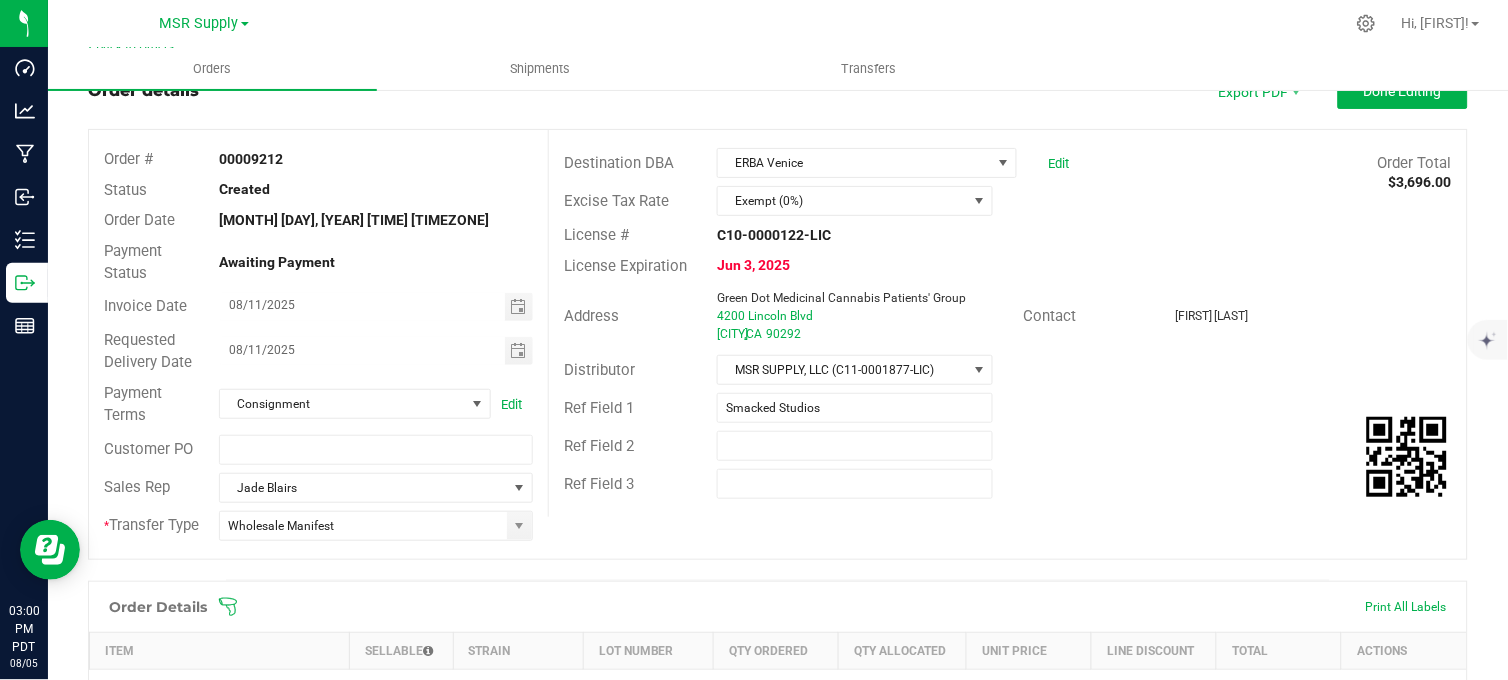 scroll, scrollTop: 0, scrollLeft: 0, axis: both 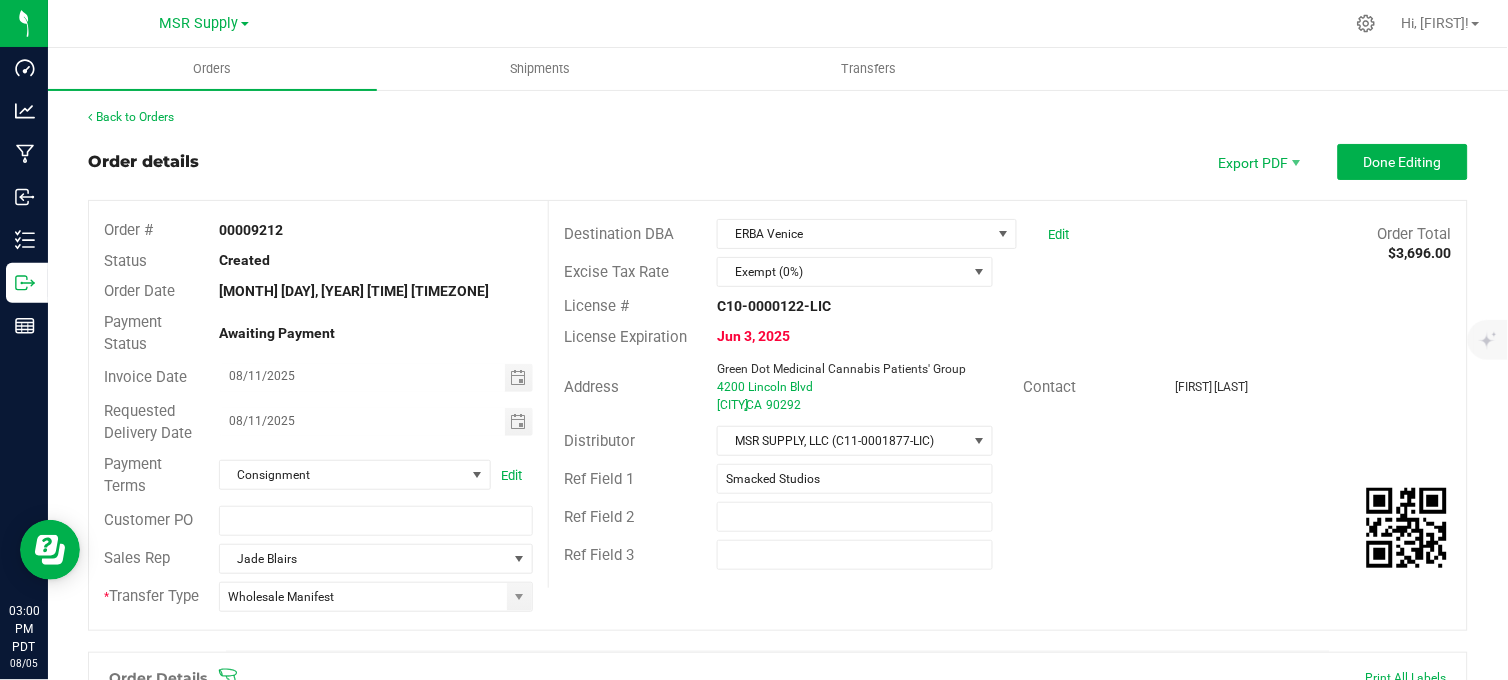 click on "Order details   Export PDF   Done Editing" at bounding box center [778, 162] 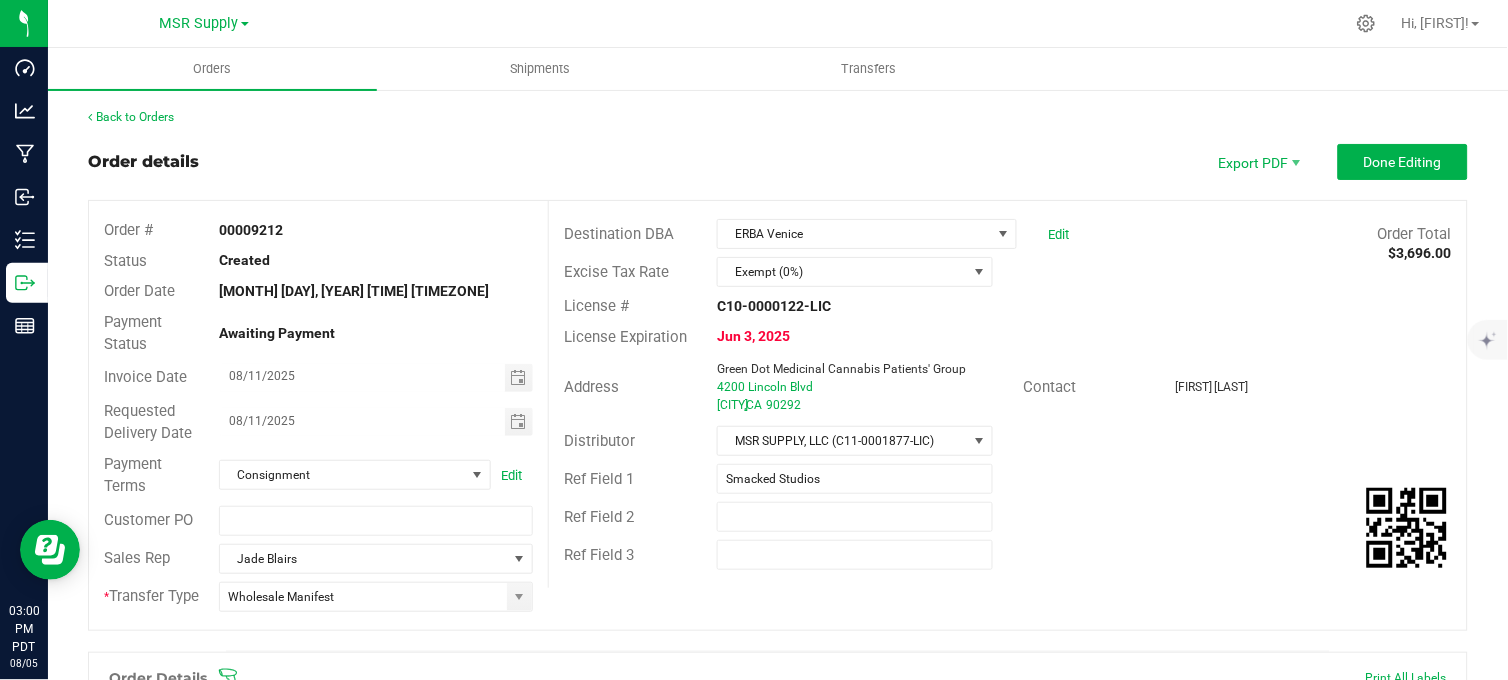 click on "Order details   Export PDF   Done Editing" at bounding box center (778, 162) 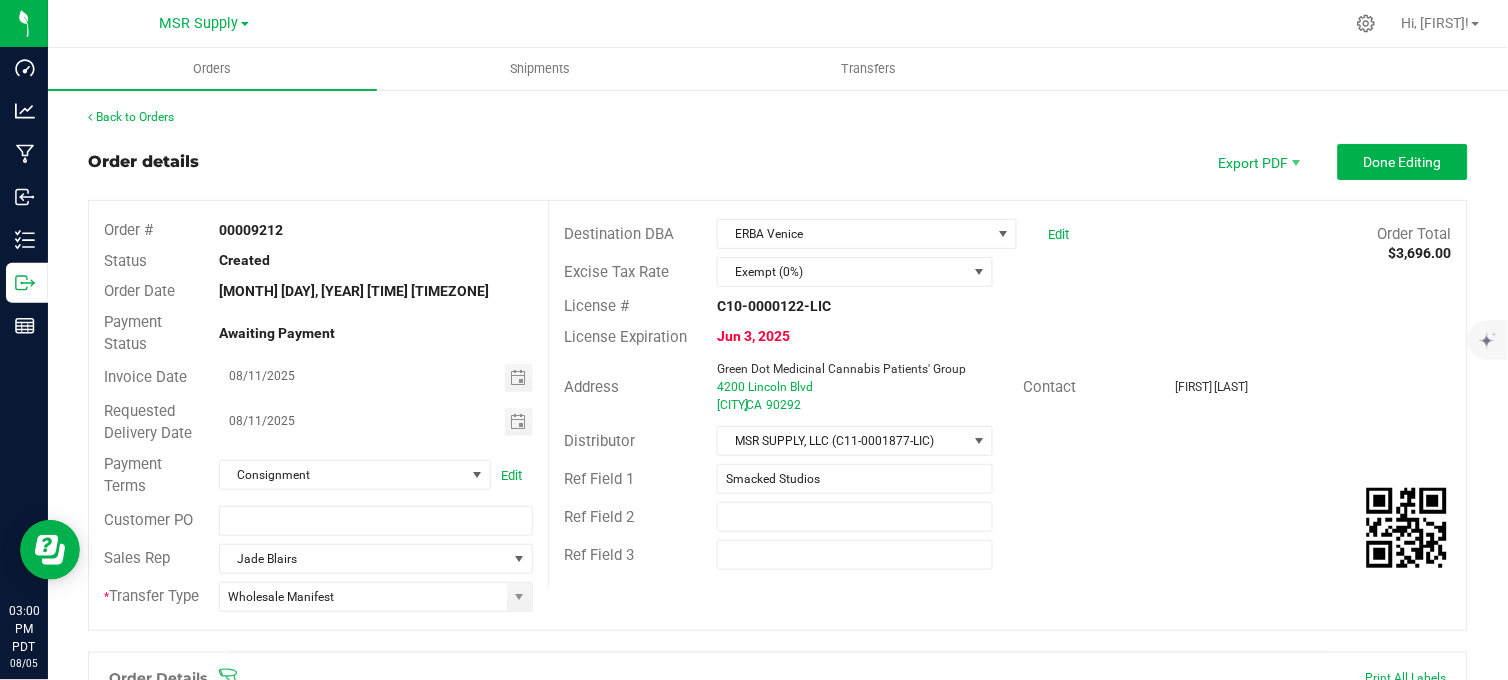 click on "Order details   Export PDF   Done Editing" at bounding box center (778, 162) 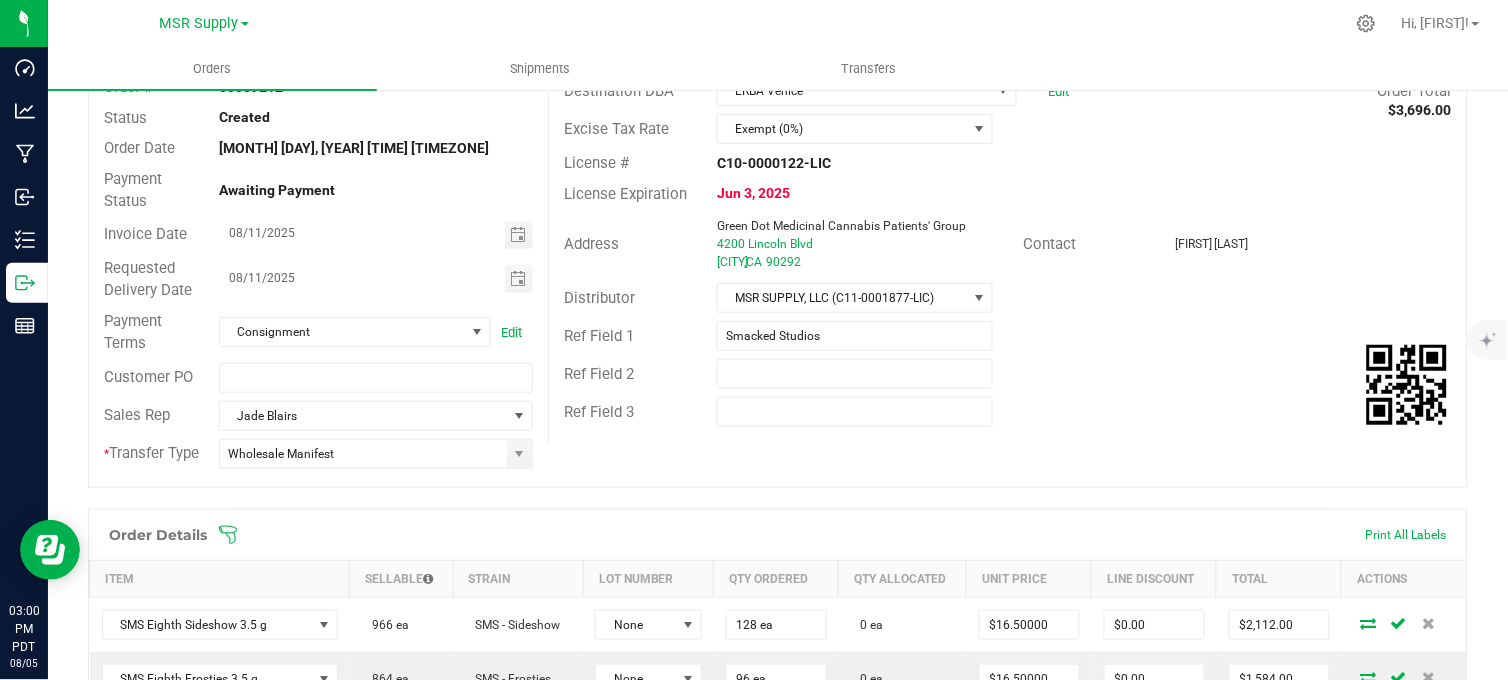 scroll, scrollTop: 0, scrollLeft: 0, axis: both 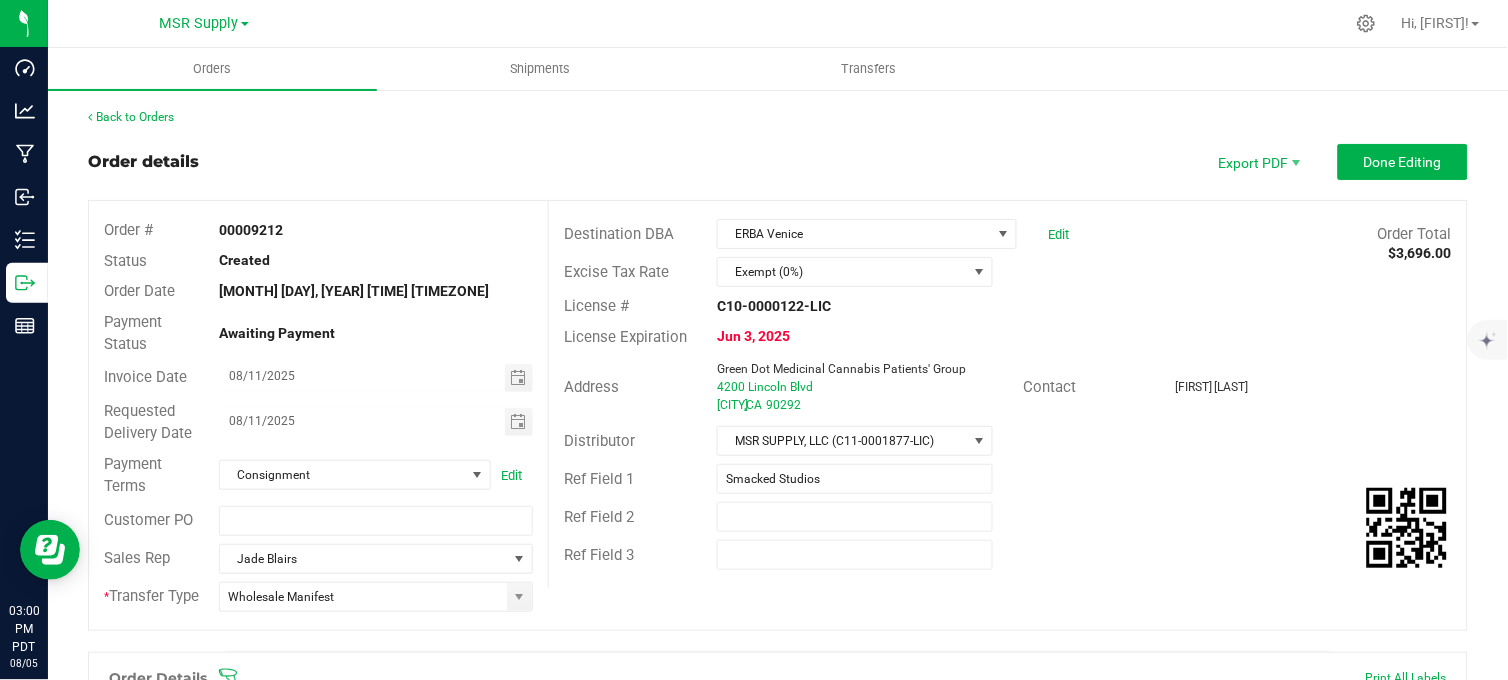 click on "Order details   Export PDF   Done Editing   Order #   00009212   Status   Created   Order Date   [MONTH] [DAY], [YEAR] [HOUR]:[MINUTE] [AM/PM] [TIMEZONE]   Payment Status   Awaiting Payment   Invoice Date  [MONTH] [DAY], [YEAR]   Requested Delivery Date  [MONTH] [DAY], [YEAR]   Payment Terms  Consignment  Edit   Customer PO   Sales Rep  [FIRST] [LAST] *  Transfer Type  Wholesale Manifest  Destination DBA  ERBA Venice  Edit   Order Total   $3,696.00   Excise Tax Rate  Exempt (0%)  License #   C10-0000122-LIC   License Expiration   [MONTH] [DAY], [YEAR]   Address  Green Dot Medicinal Cannabis Patients' Group [NUMBER] [STREET] [CITY]  ,  CA [ZIP_CODE]  Contact  [FIRST] [LAST]  Distributor  MSR SUPPLY, LLC (C11-0001877-LIC)  Ref Field 1  Smacked Studios  Ref Field 2   Ref Field 3
Order Details Print All Labels Item  Sellable  Strain  Lot Number  Qty Ordered" at bounding box center (778, 771) 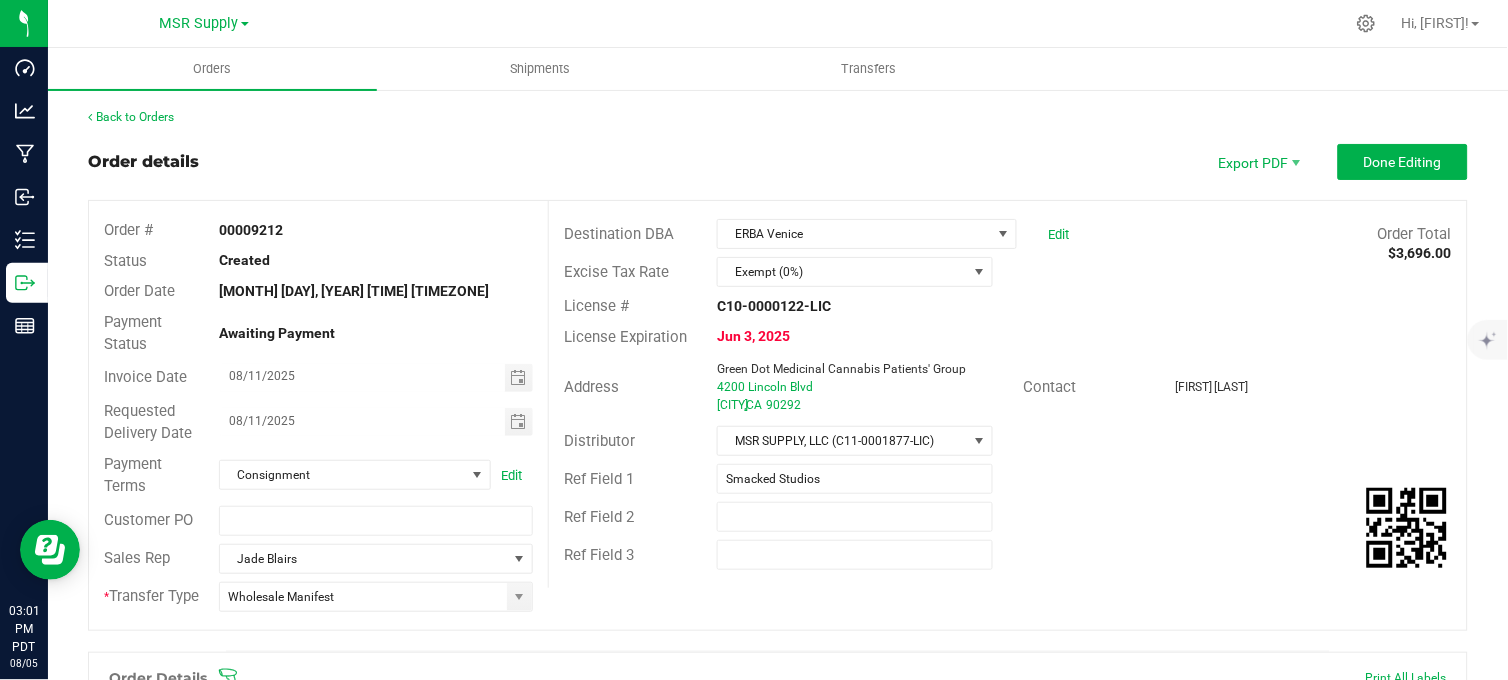 click on "Back to Orders" at bounding box center (778, 117) 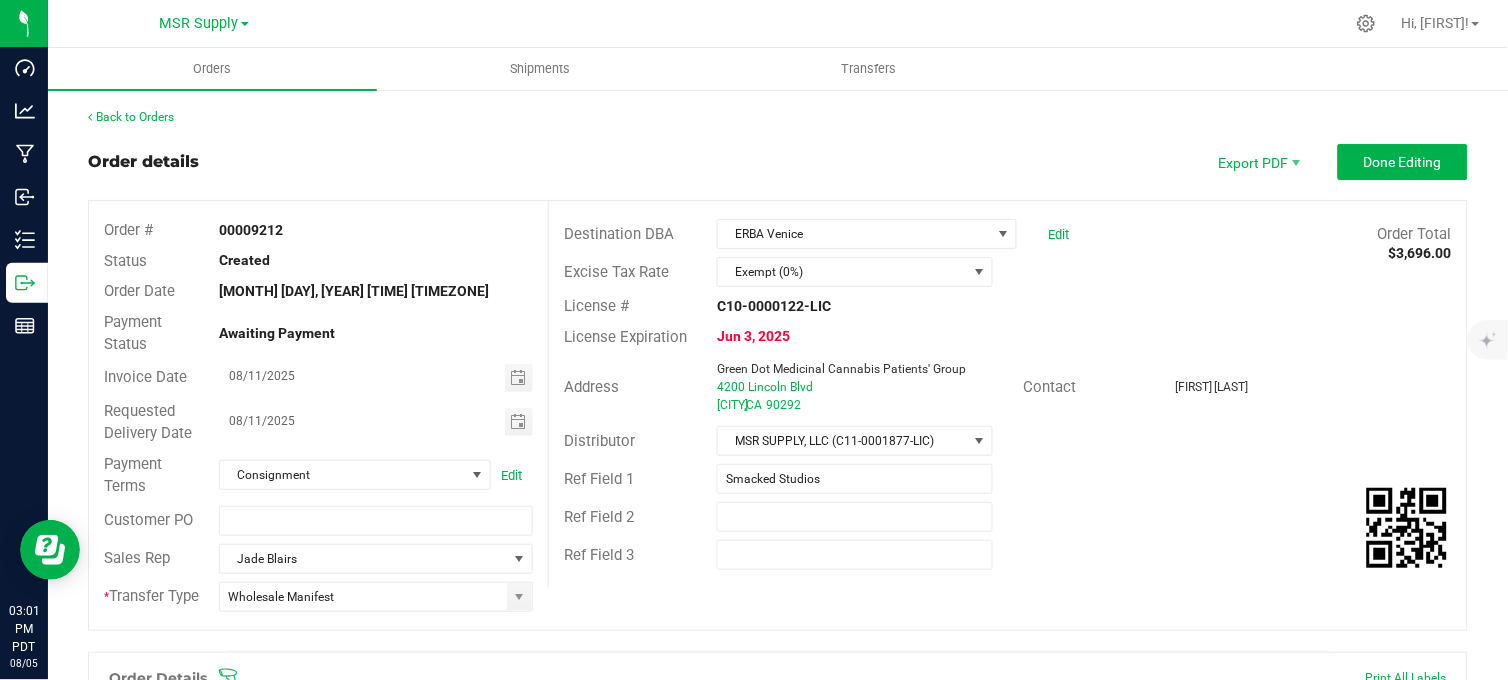 click on "Back to Orders" at bounding box center (778, 117) 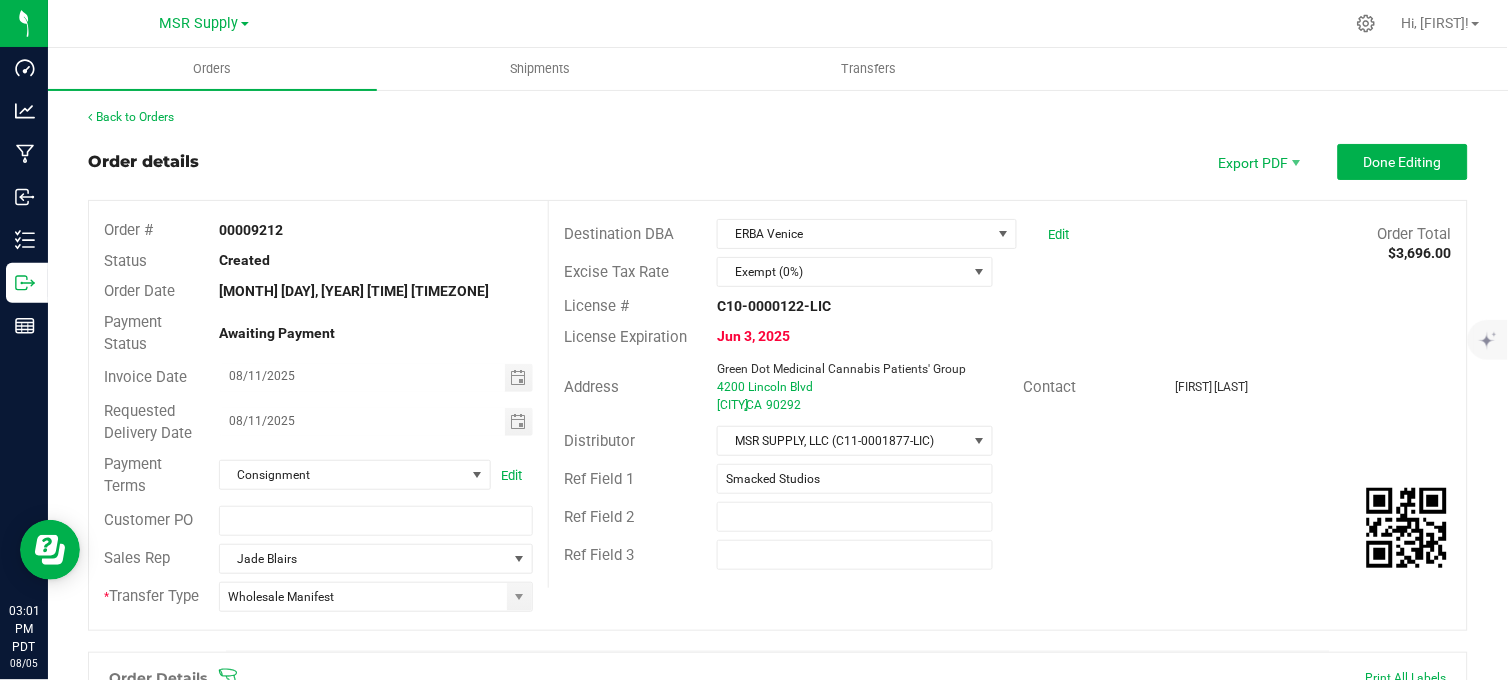scroll, scrollTop: 444, scrollLeft: 0, axis: vertical 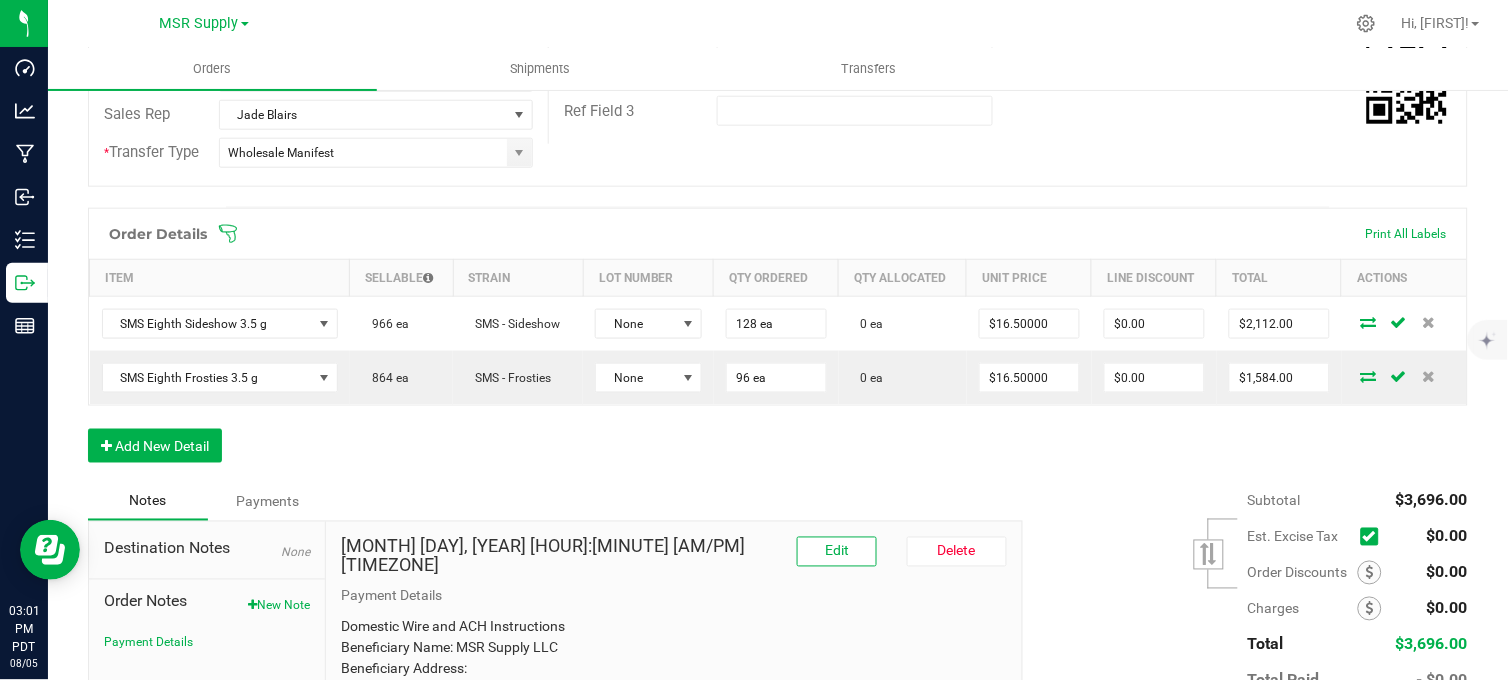click on "Order #   00009212   Status   Created   Order Date   [MONTH] [DAY], [YEAR] [HOUR]:[MINUTE] [AM/PM] [TIMEZONE]   Payment Status   Awaiting Payment   Invoice Date  [MONTH] [DAY], [YEAR]   Requested Delivery Date  [MONTH] [DAY], [YEAR]   Payment Terms  Consignment  Edit   Customer PO   Sales Rep  [FIRST] [LAST] *  Transfer Type  Wholesale Manifest  Destination DBA  ERBA Venice  Edit   Order Total   $3,696.00   Excise Tax Rate  Exempt (0%)  License #   C10-0000122-LIC   License Expiration   [MONTH] [DAY], [YEAR]   Address  Green Dot Medicinal Cannabis Patients' Group [NUMBER] [STREET] [CITY]  ,  CA [ZIP_CODE]  Contact  [FIRST] [LAST]  Distributor  MSR SUPPLY, LLC (C11-0001877-LIC)  Ref Field 1  Smacked Studios  Ref Field 2   Ref Field 3" at bounding box center (778, -29) 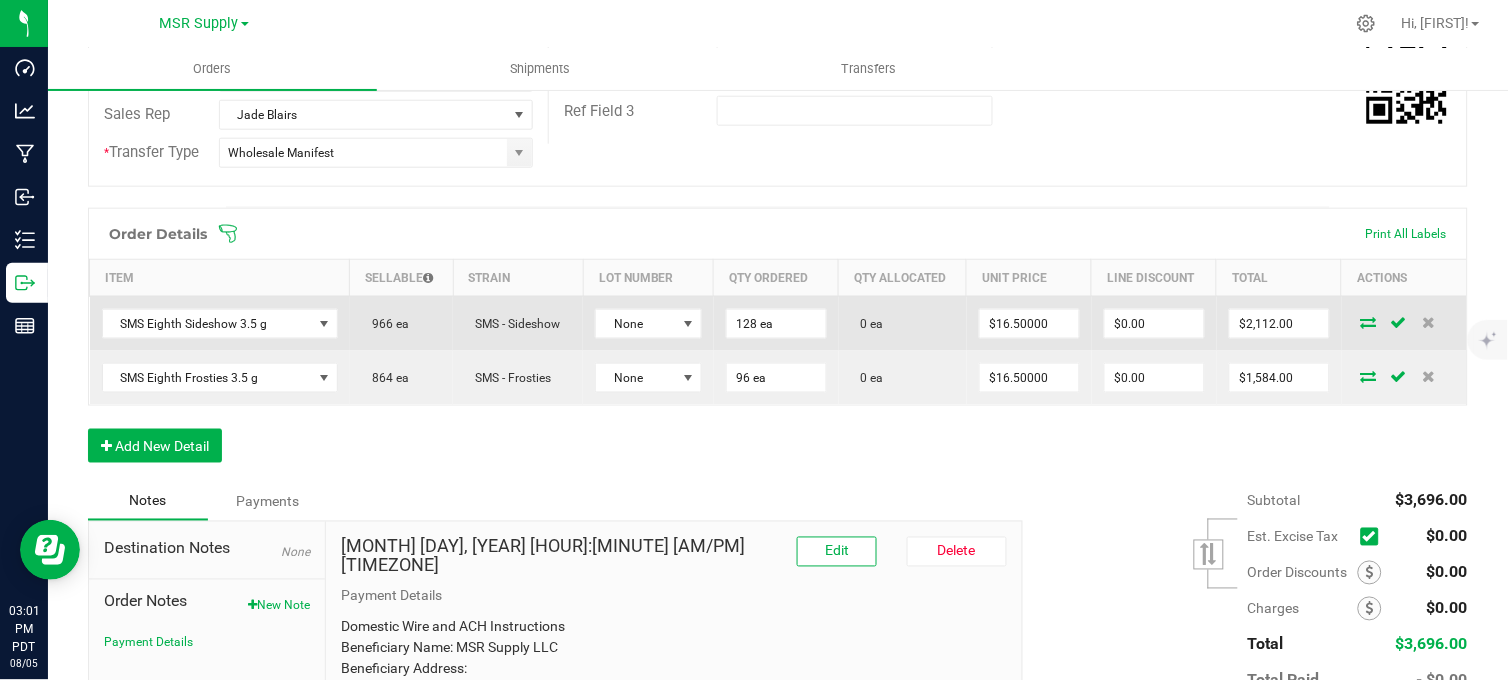 click at bounding box center (1369, 322) 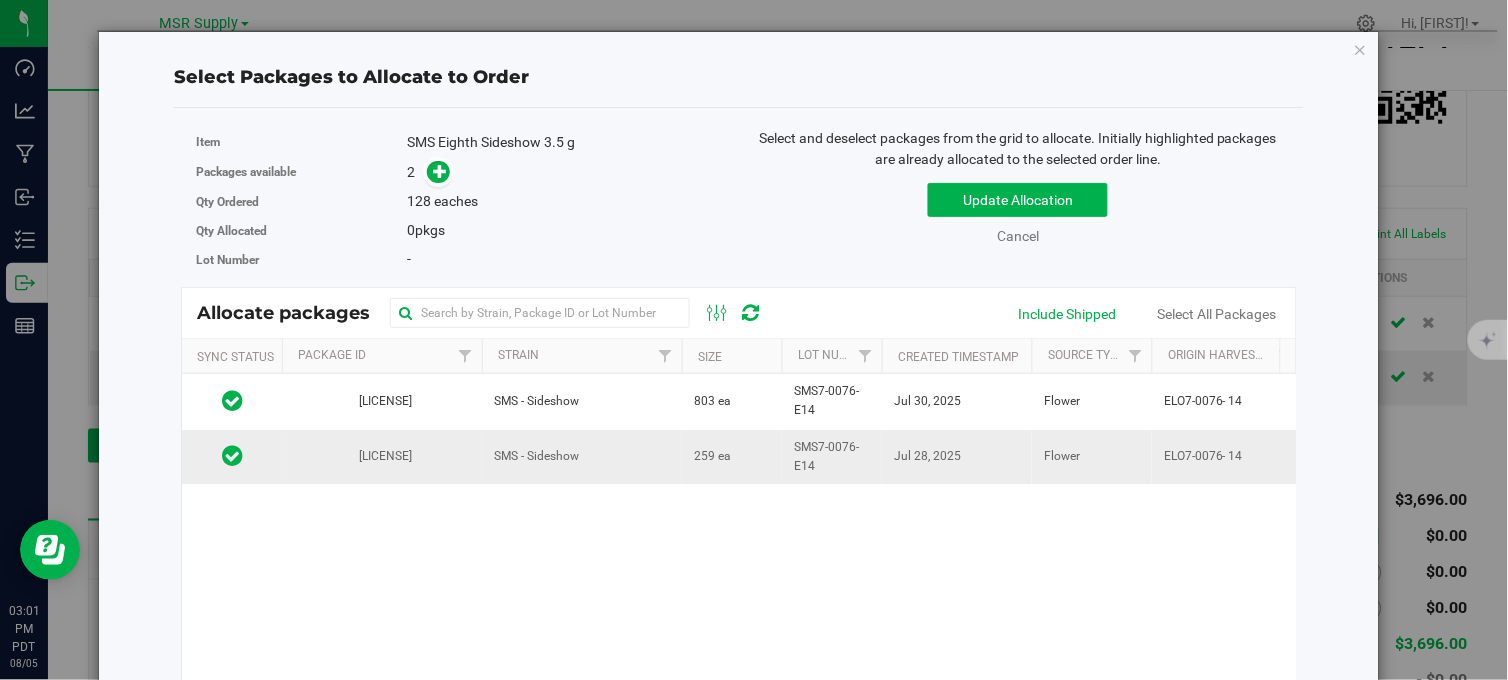 click on "SMS - Sideshow" at bounding box center [582, 457] 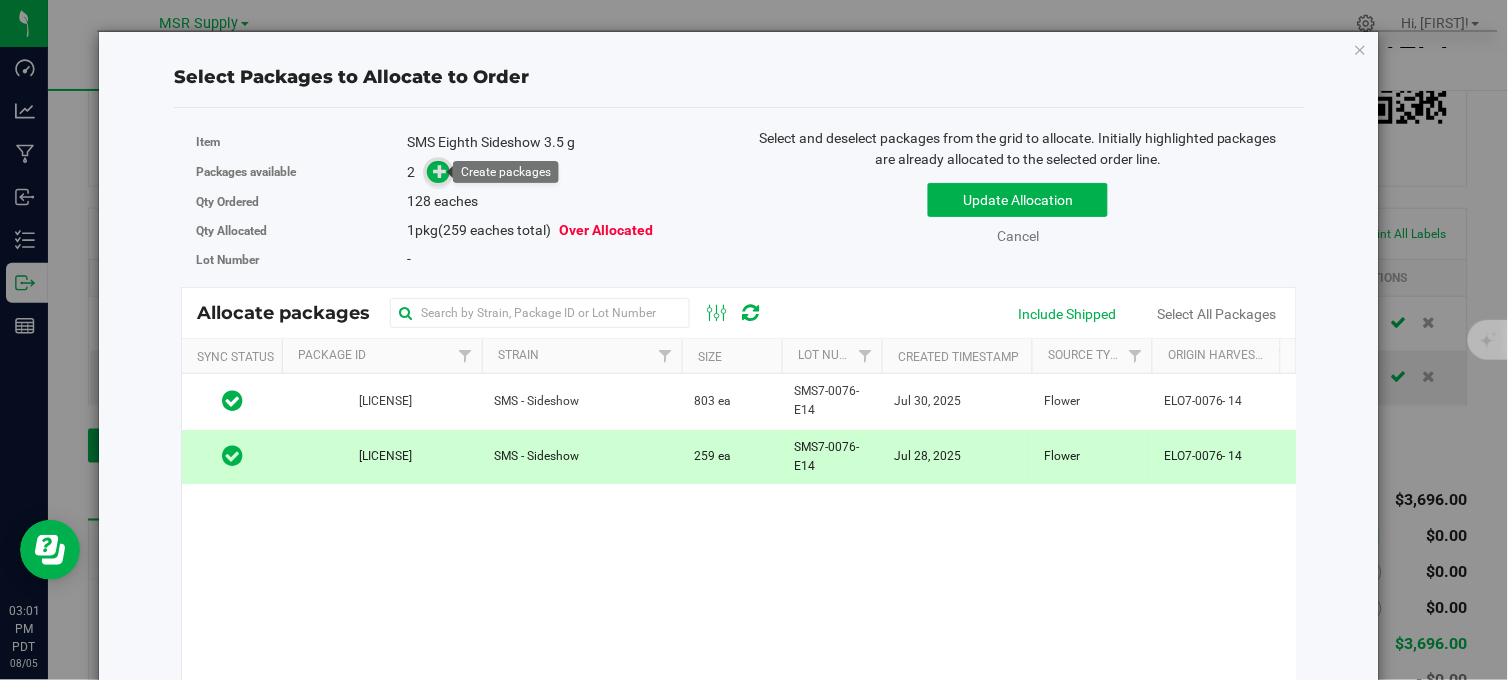 click at bounding box center [438, 172] 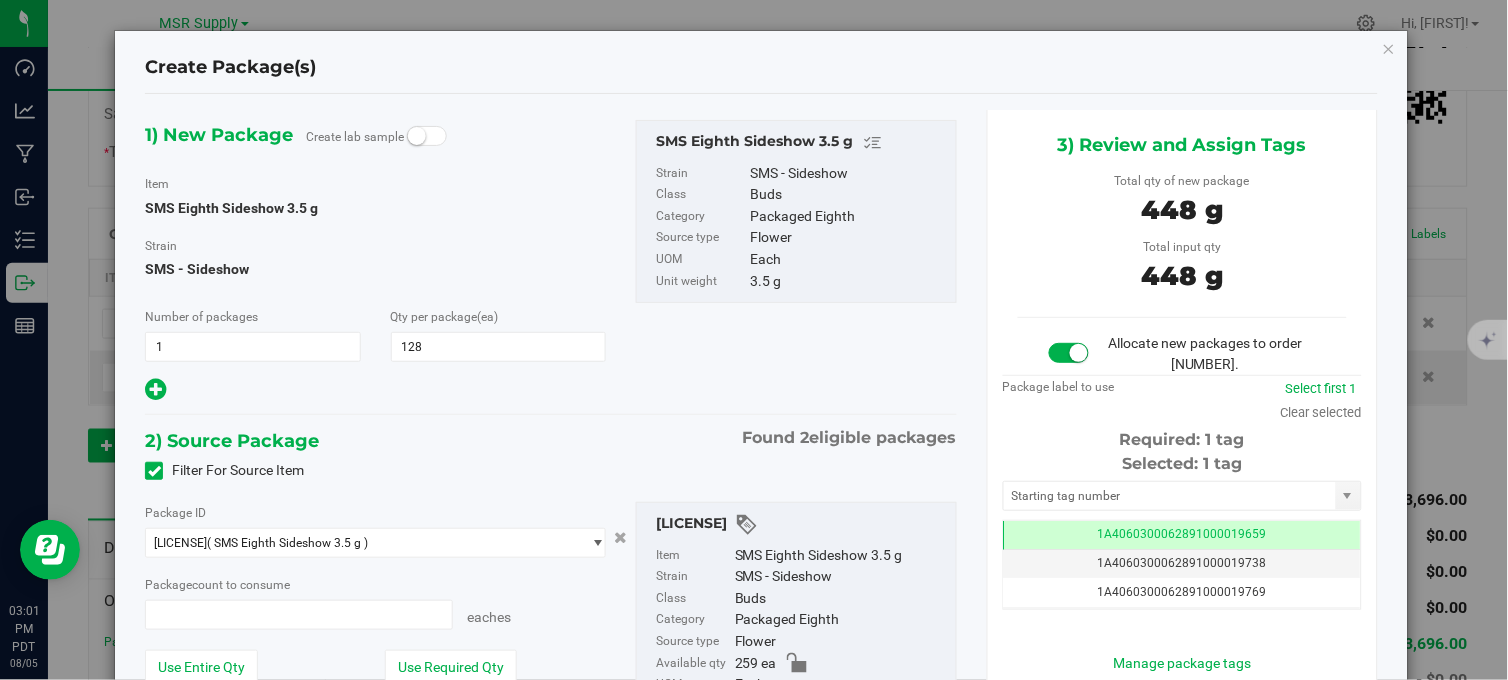 type on "128 ea" 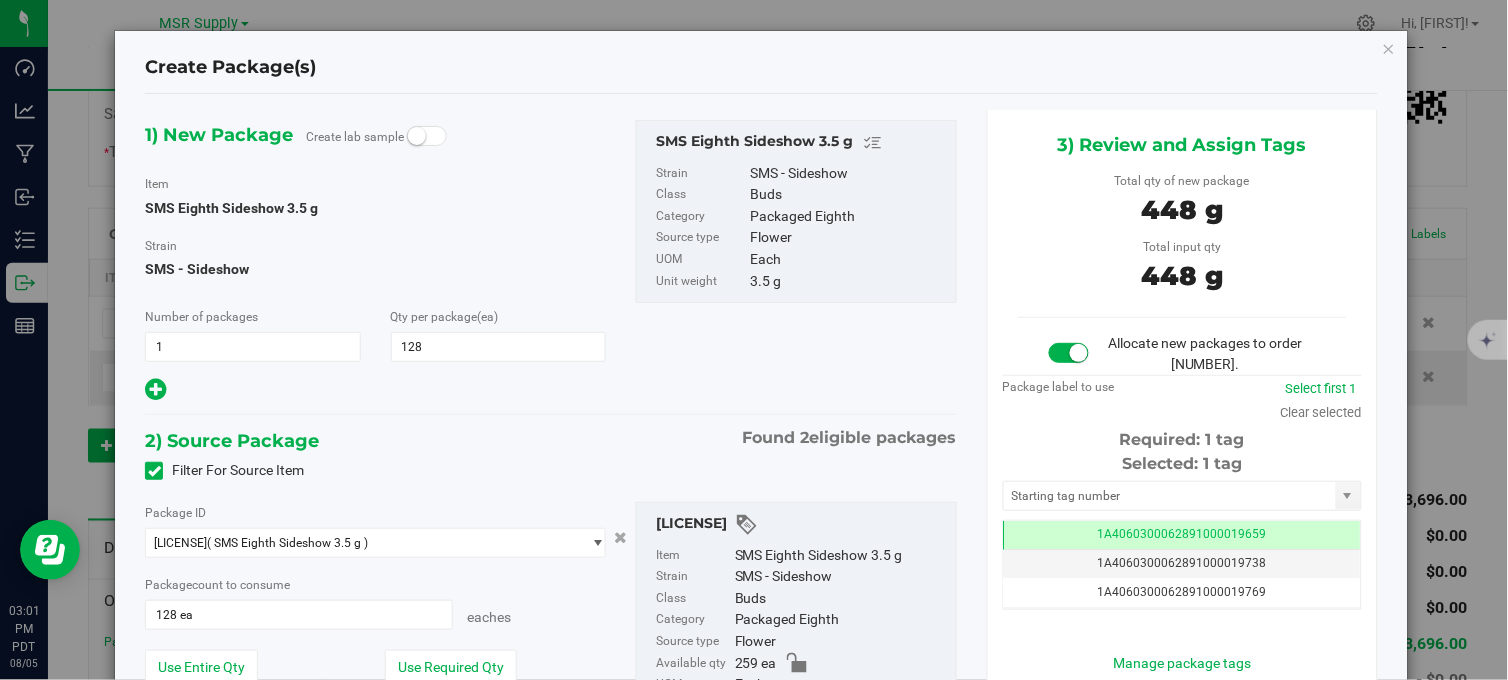 scroll, scrollTop: 0, scrollLeft: -1, axis: horizontal 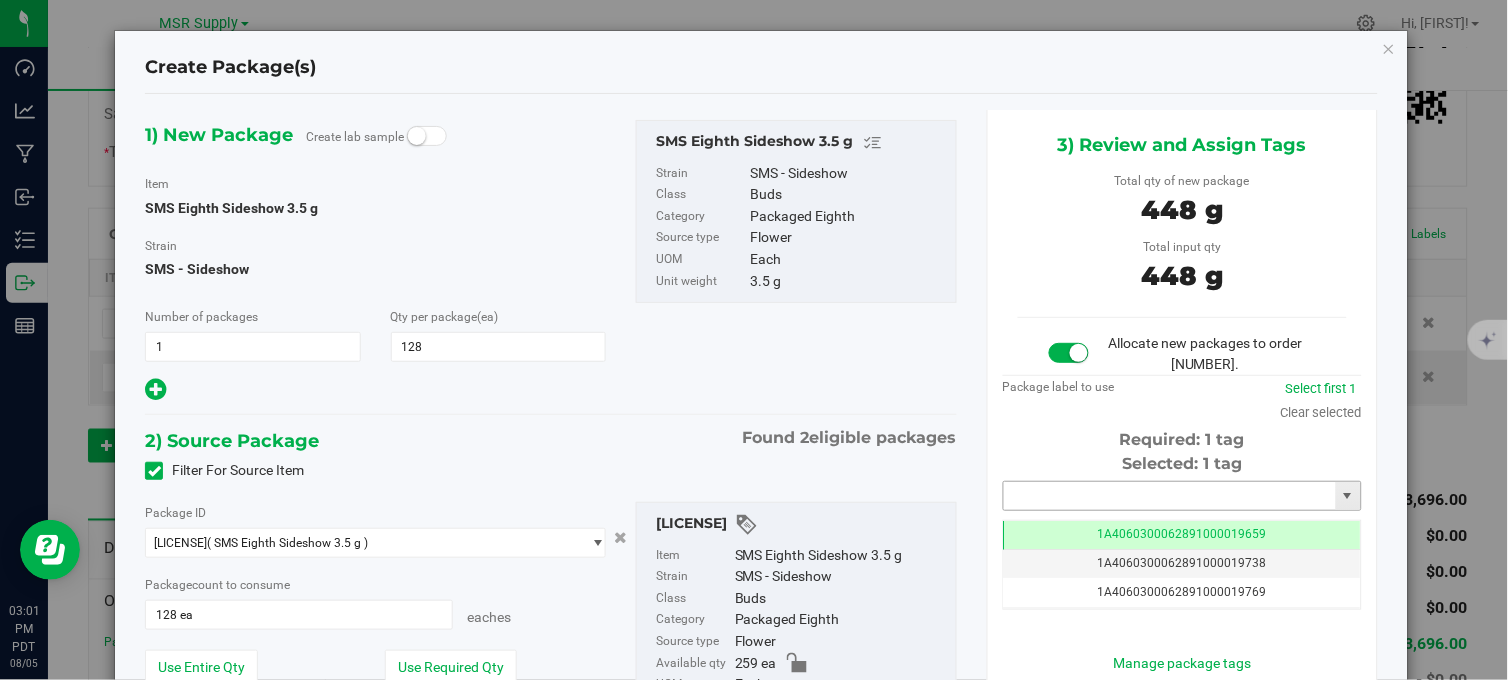 click at bounding box center [1170, 496] 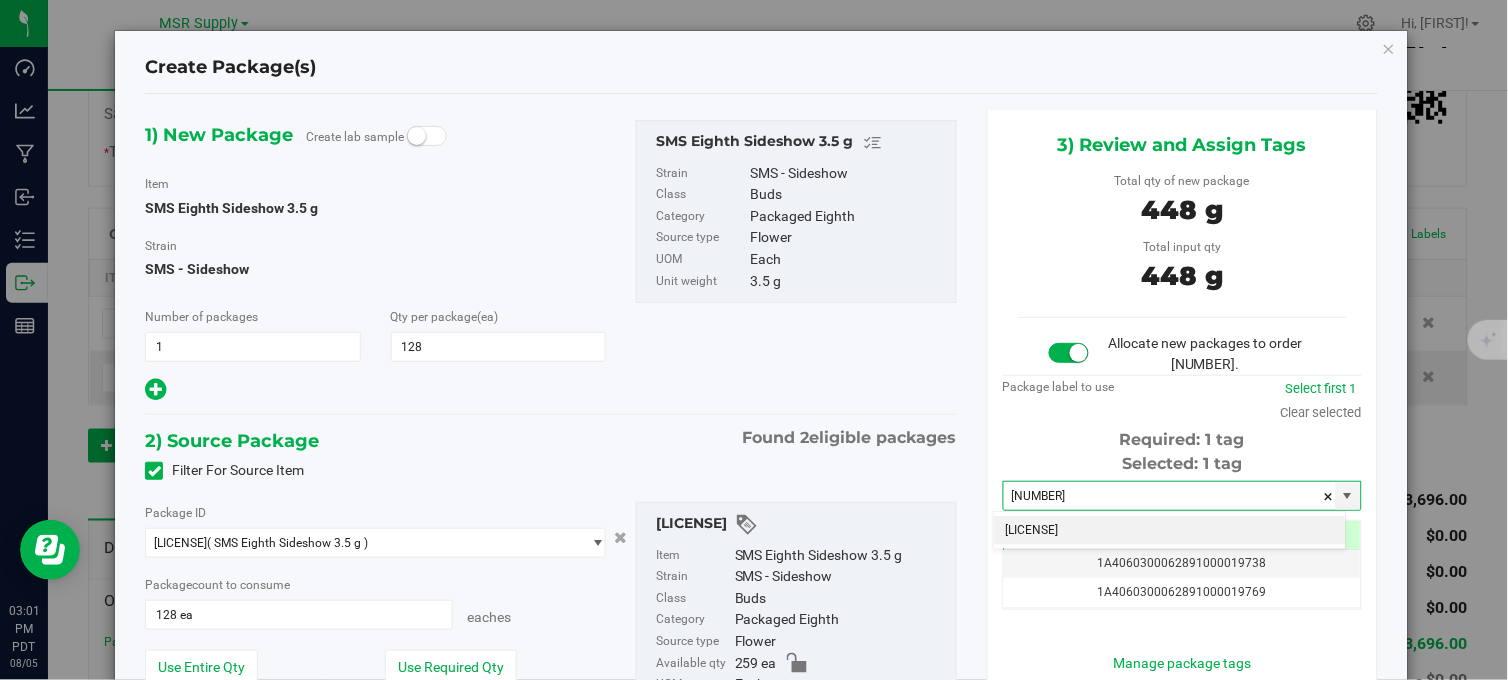 click on "[LICENSE]" at bounding box center (1170, 531) 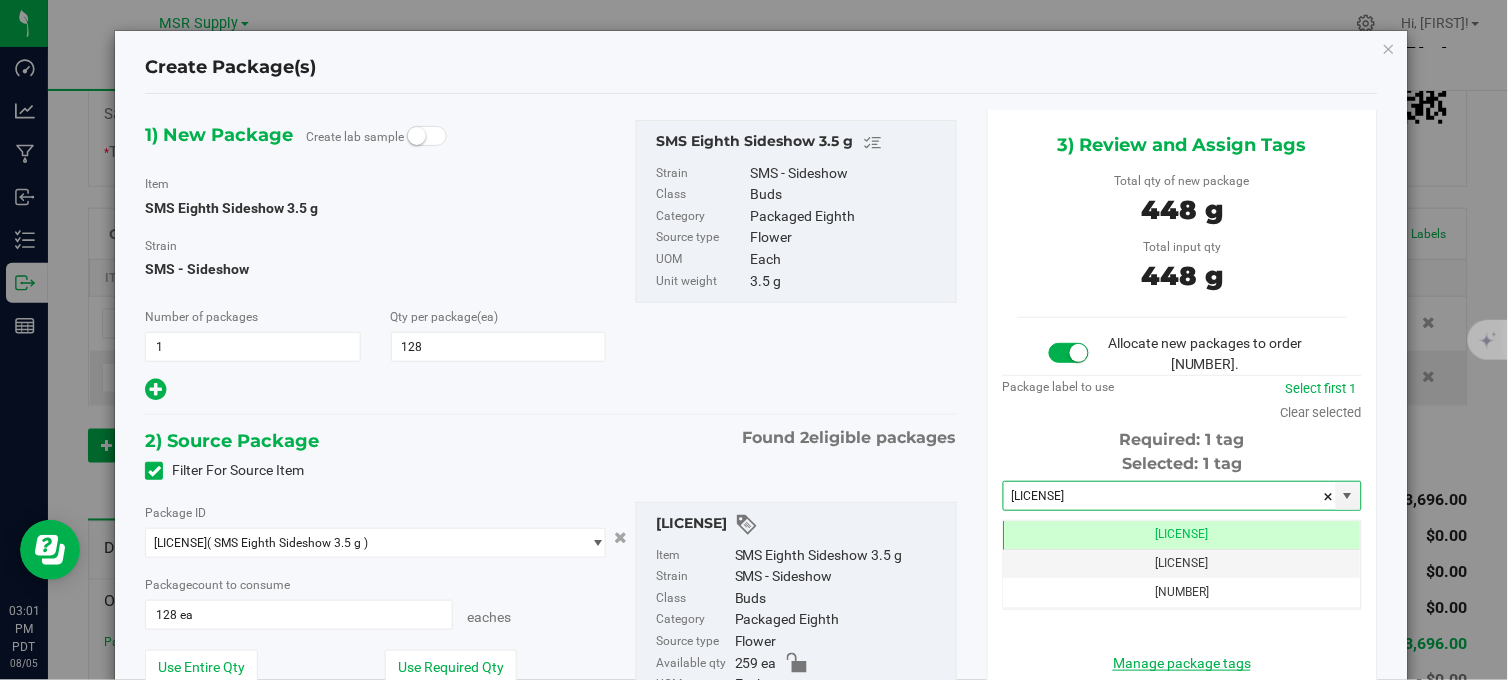 scroll, scrollTop: 161, scrollLeft: 0, axis: vertical 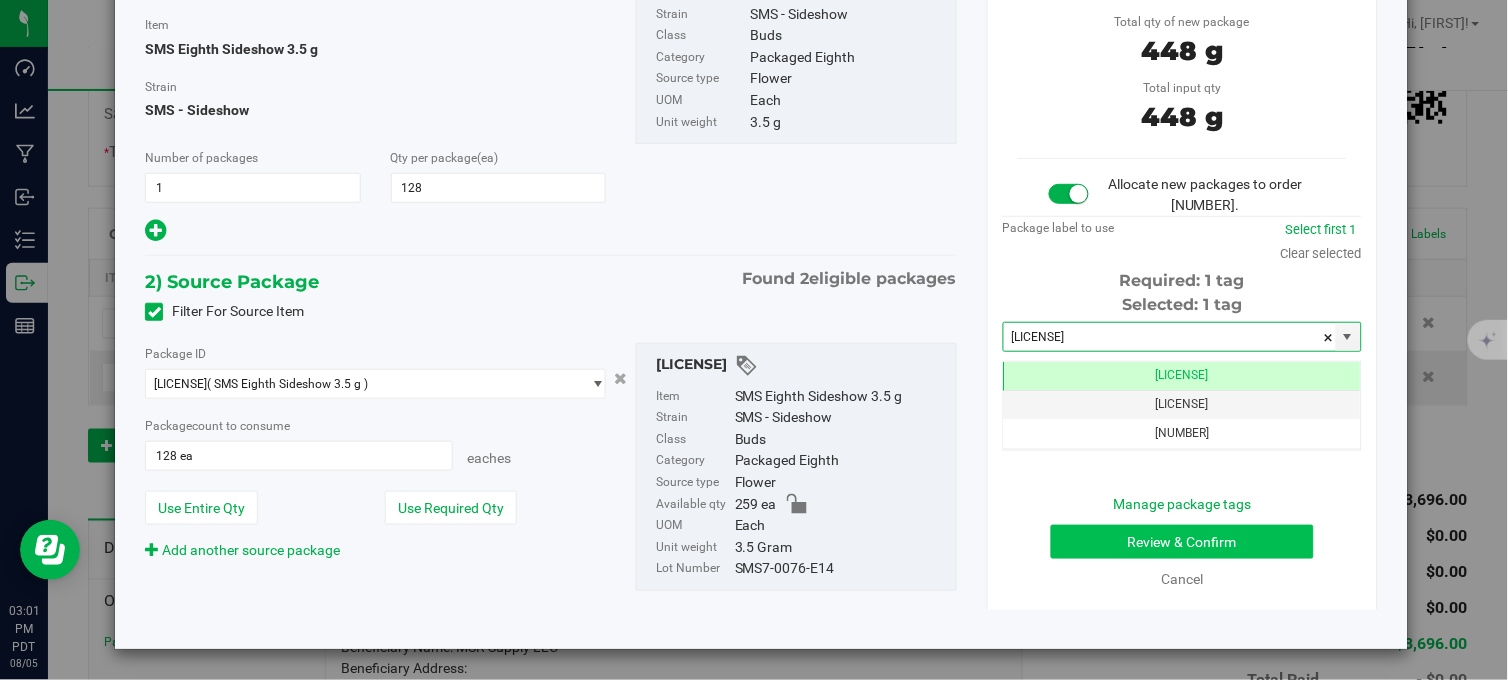 type on "[LICENSE]" 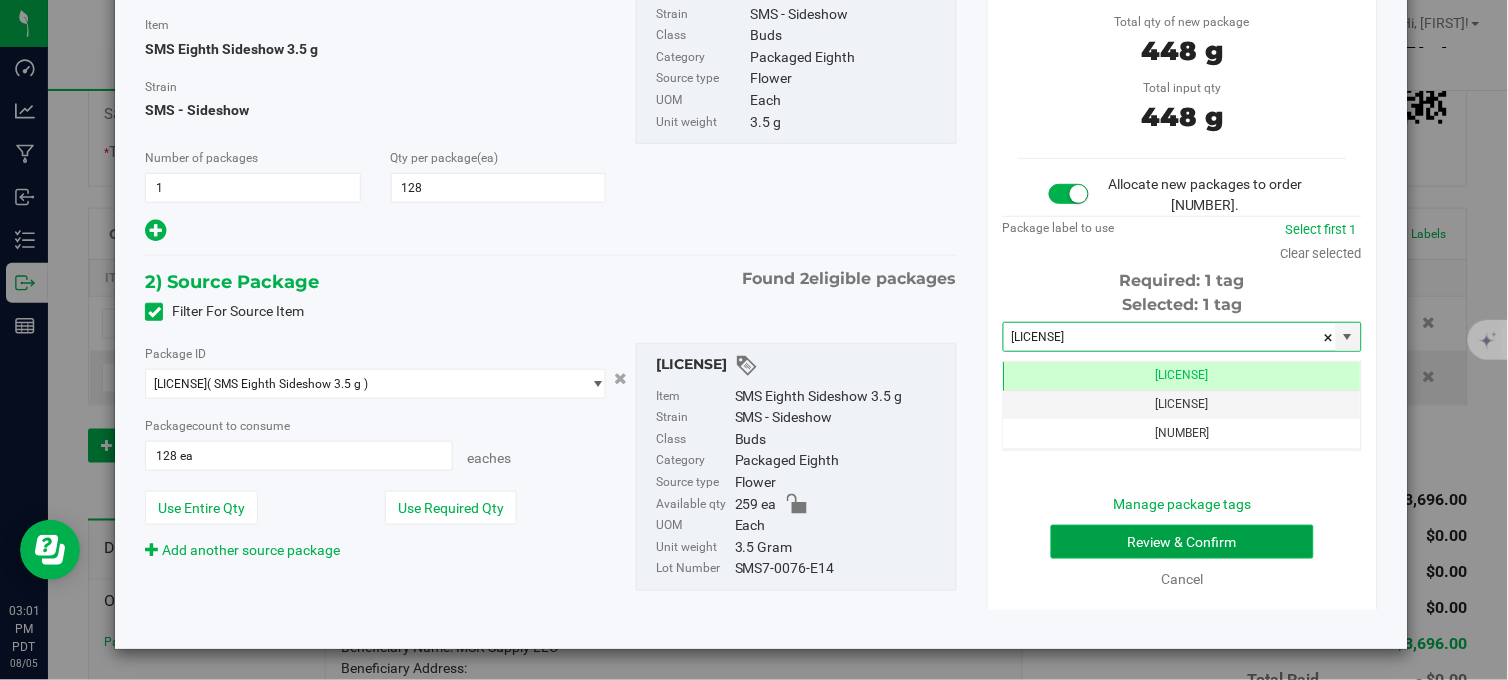 click on "Review & Confirm" at bounding box center [1182, 542] 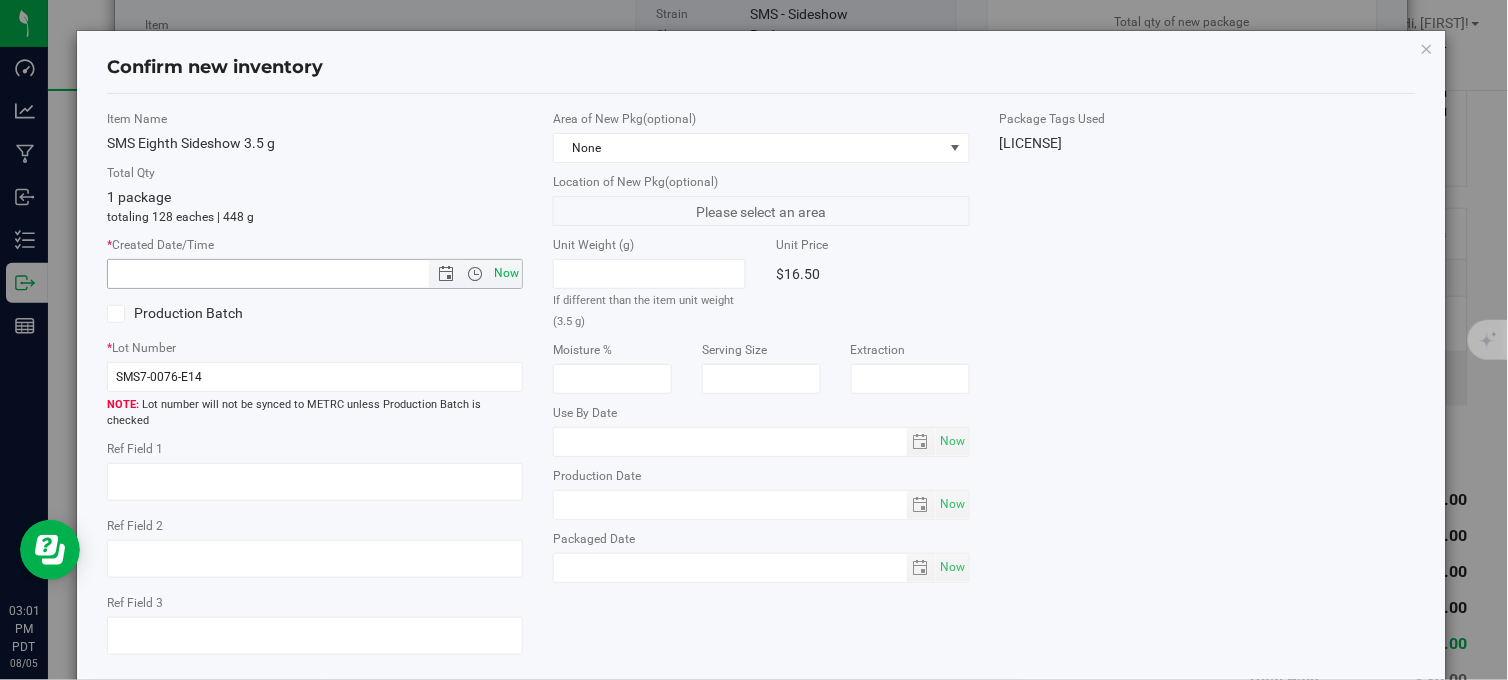 click on "Now" at bounding box center (507, 273) 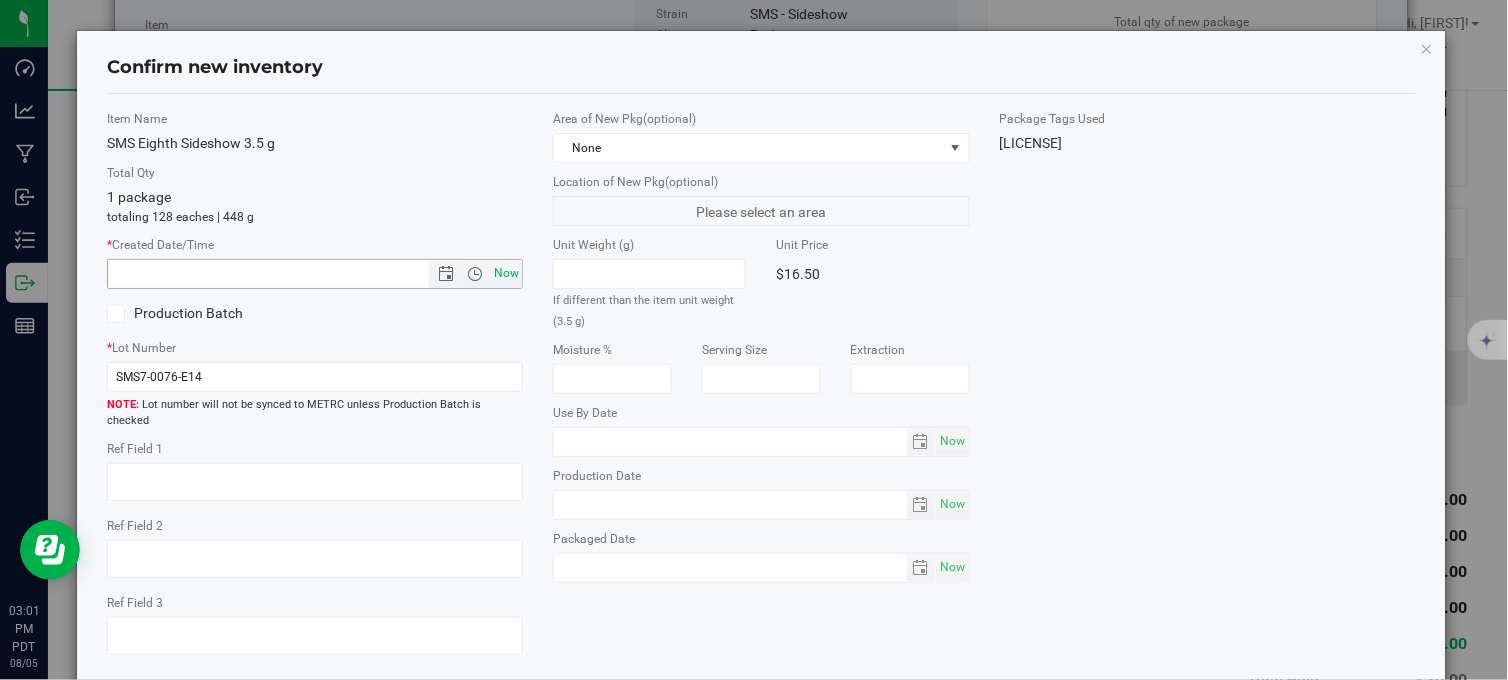 type on "[MM]/[DD]/[YYYY] [TIME]" 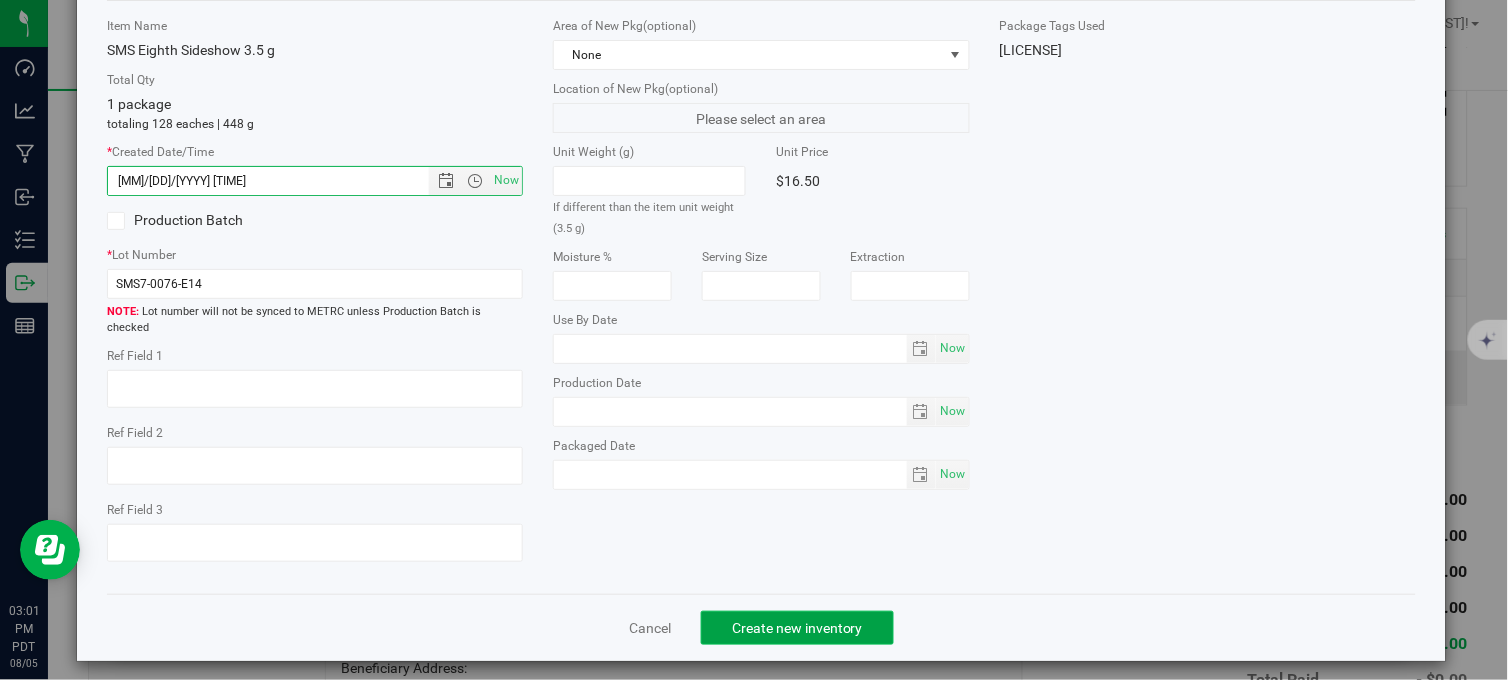 click on "Create new inventory" 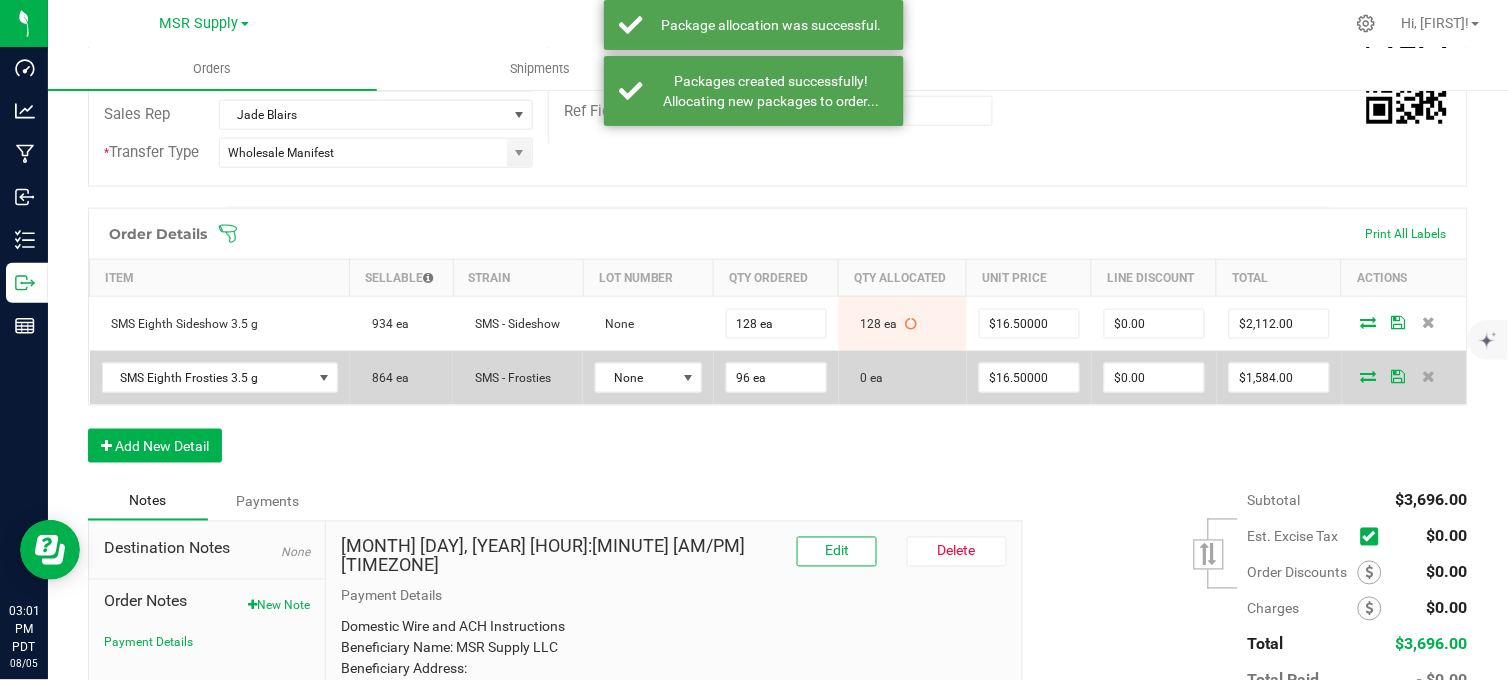 click at bounding box center [1369, 376] 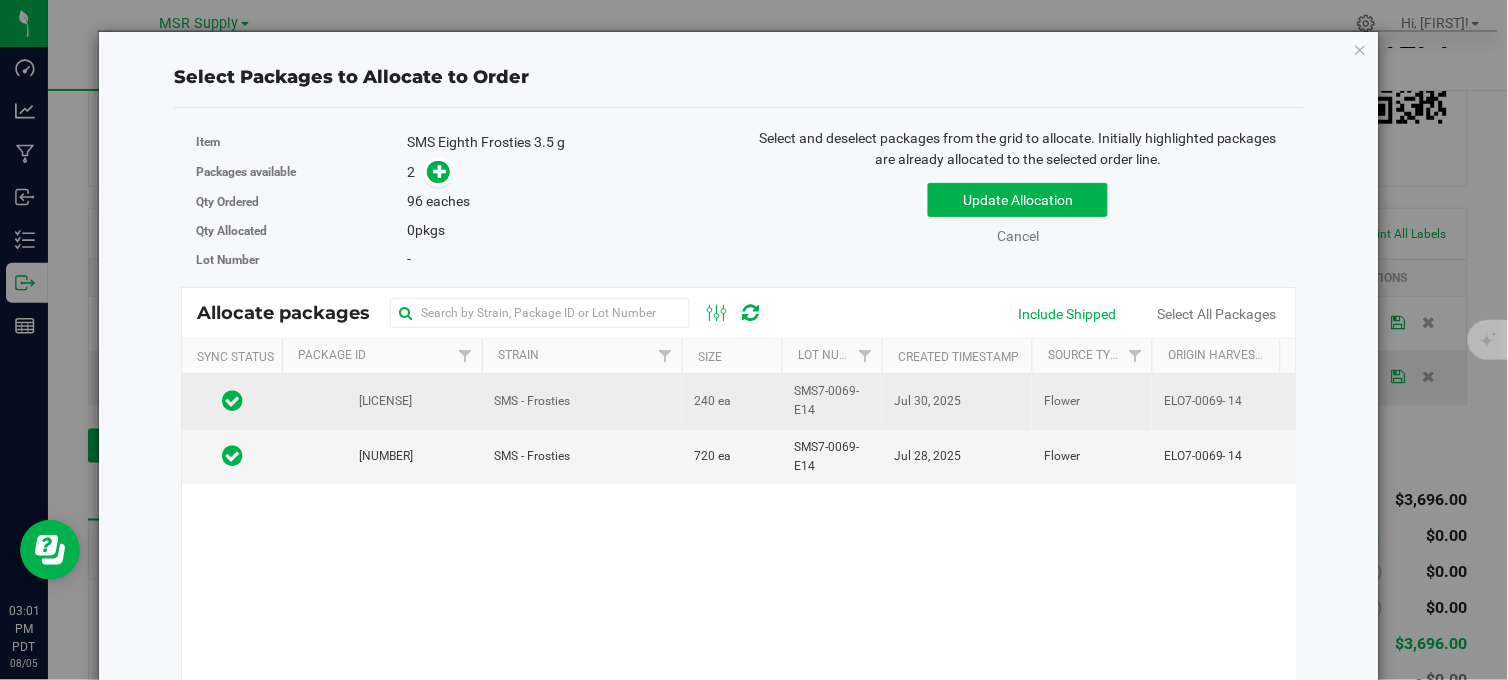 click on "SMS - Frosties" at bounding box center (582, 401) 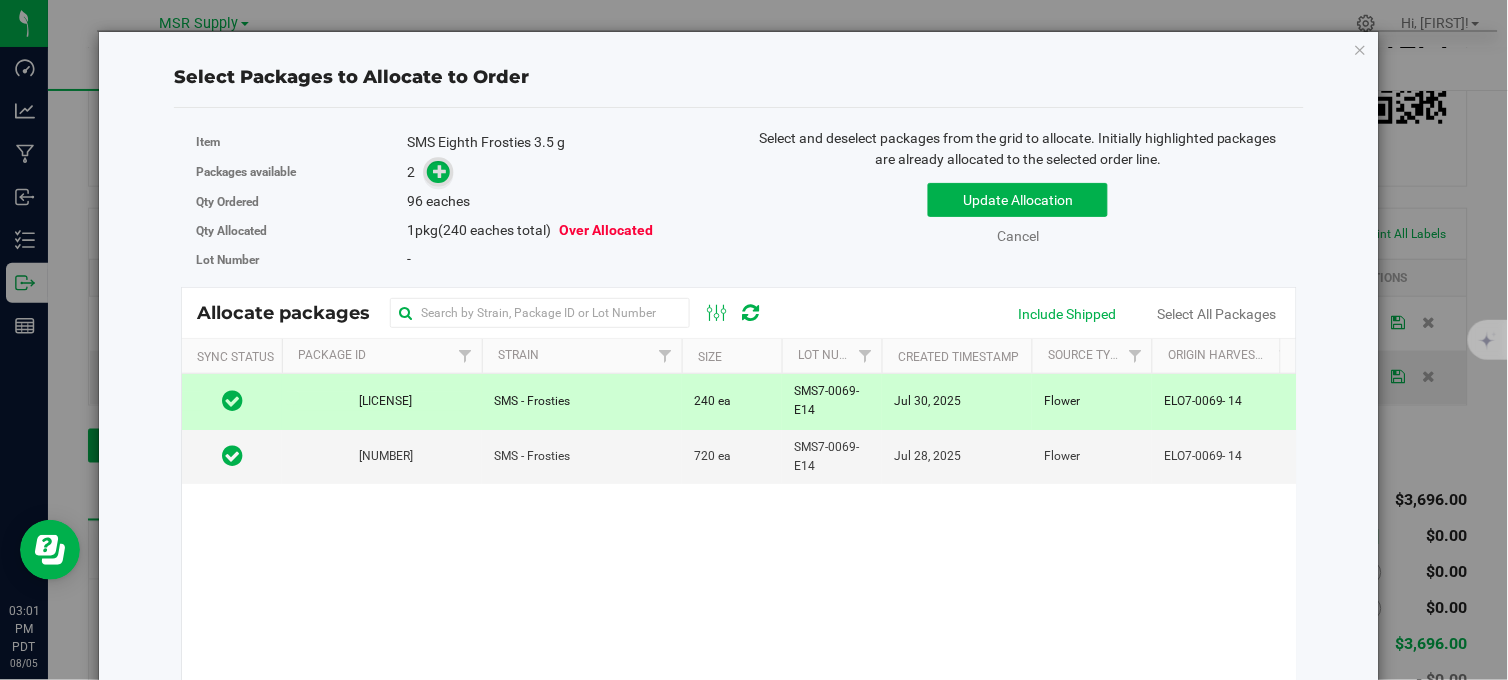click at bounding box center [440, 171] 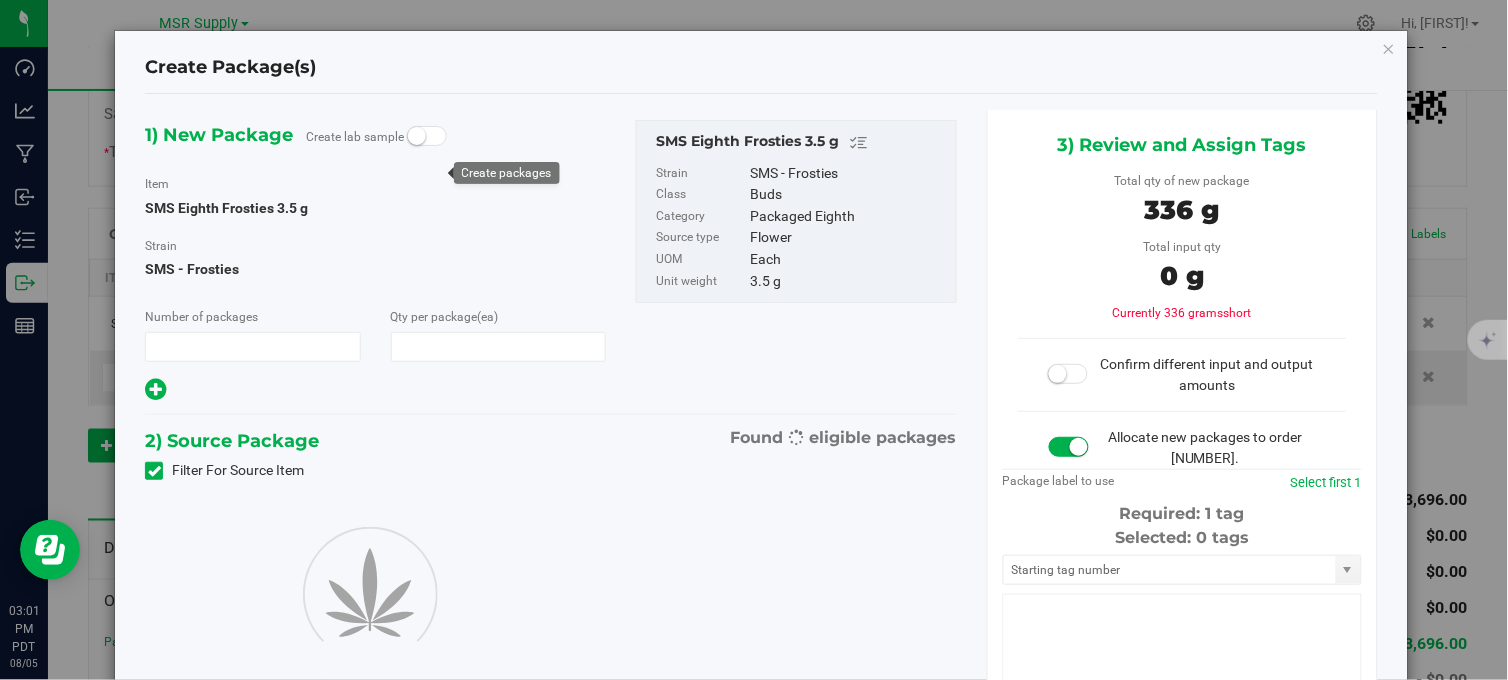 type on "1" 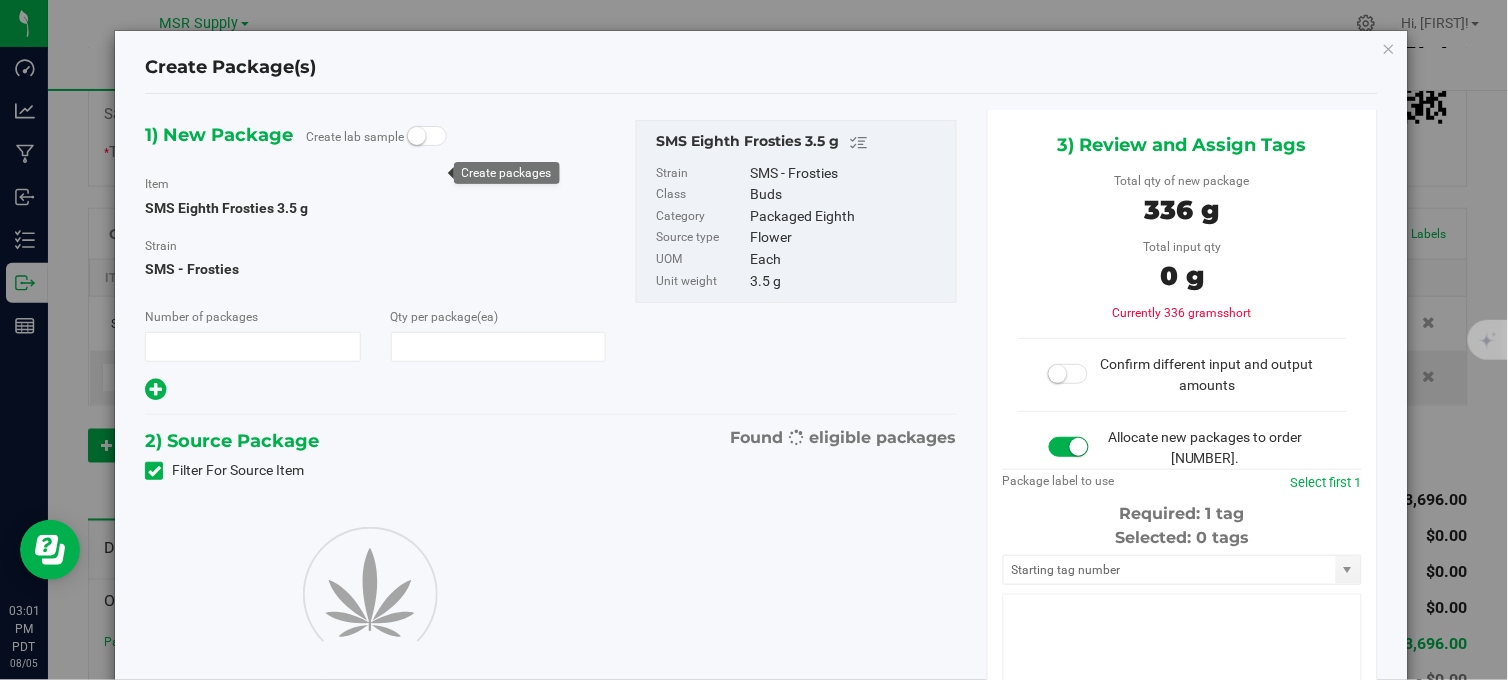 type on "96" 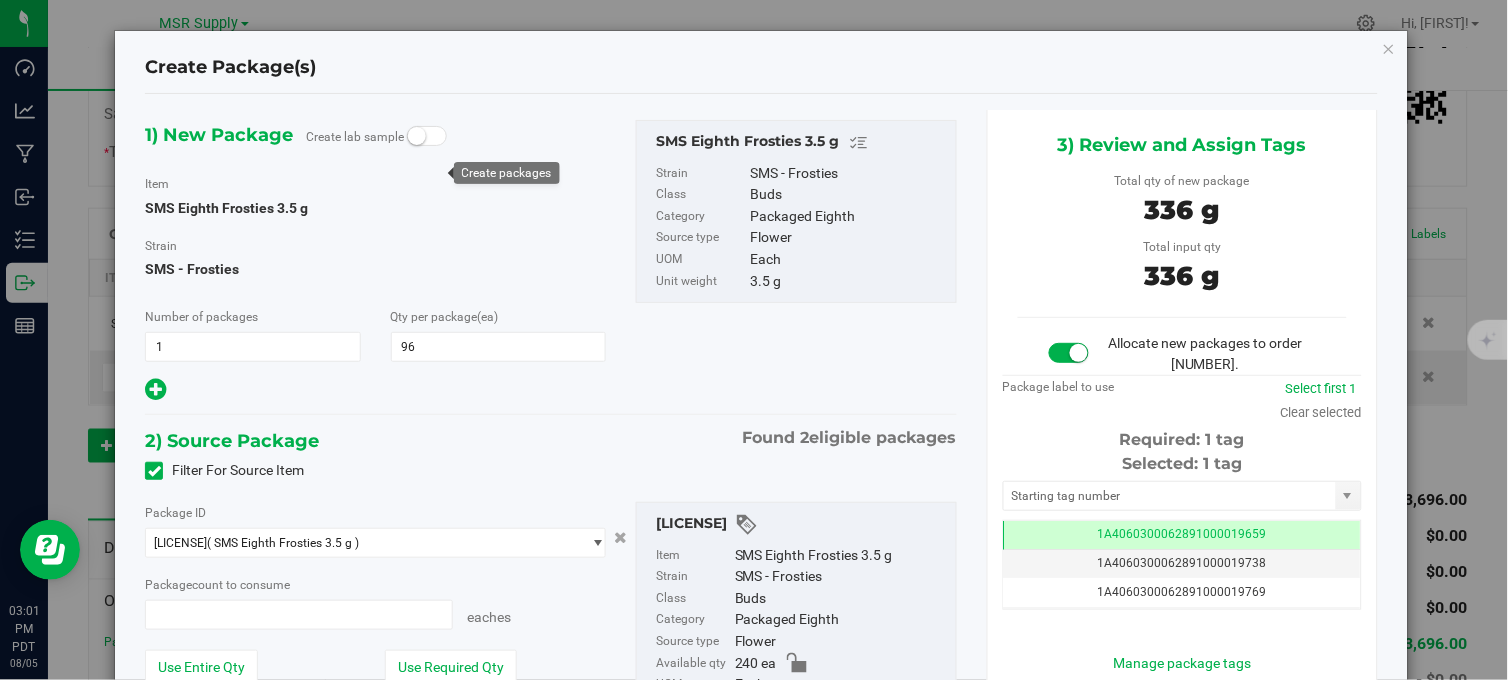 type on "96 ea" 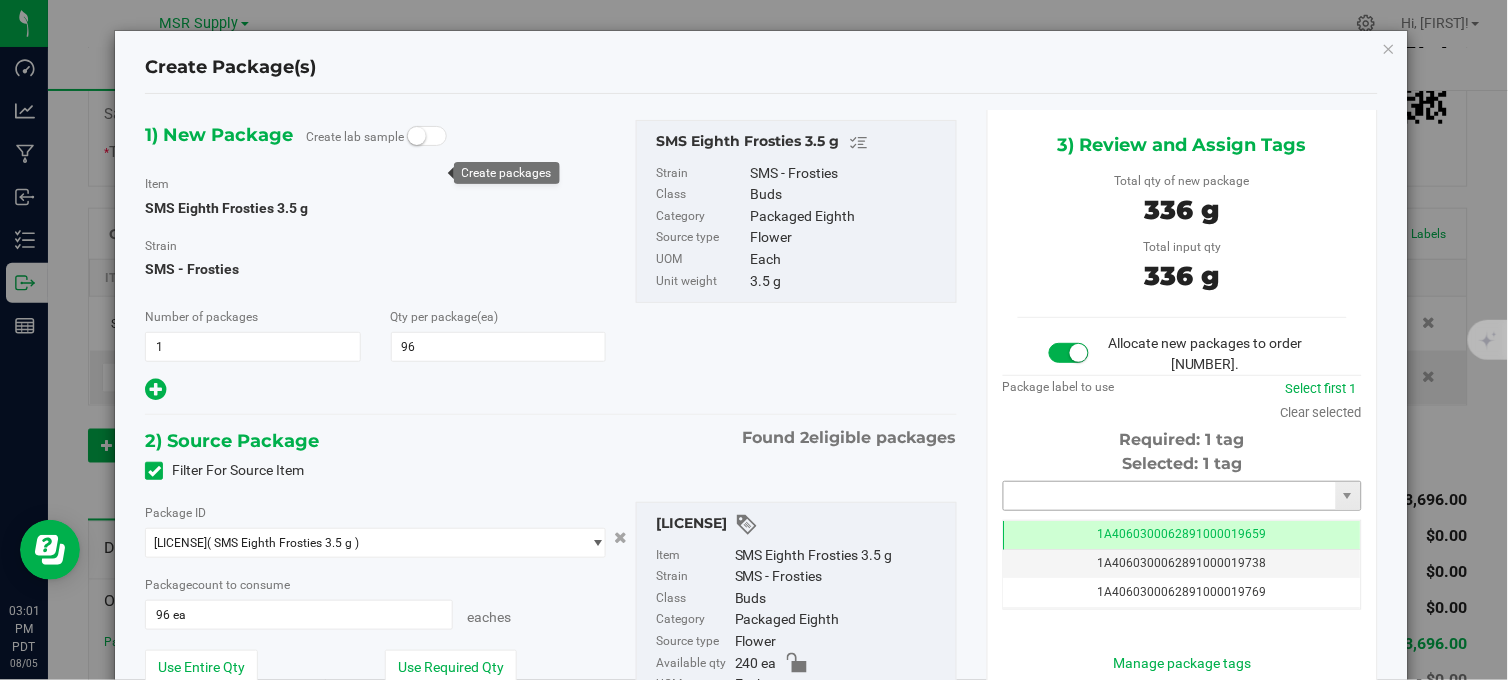 click at bounding box center [1170, 496] 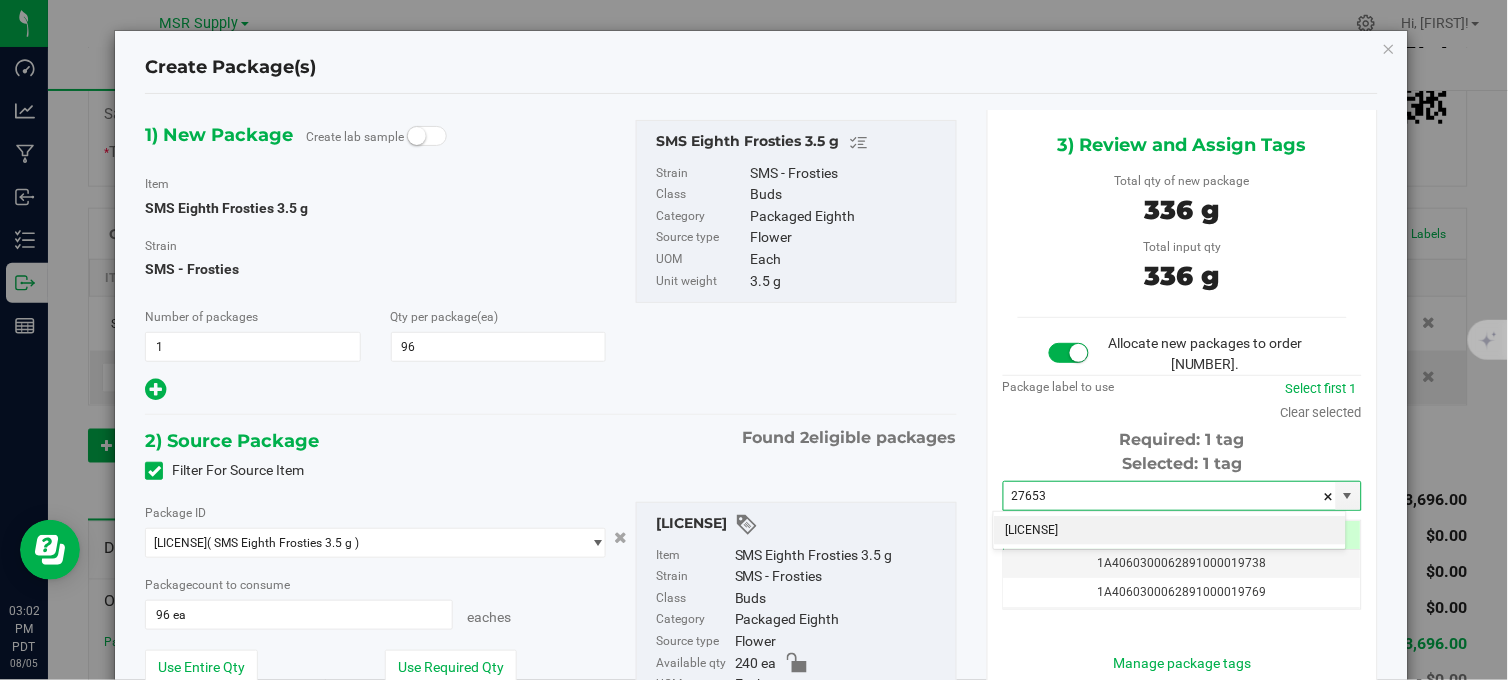 click on "[LICENSE]" at bounding box center (1170, 531) 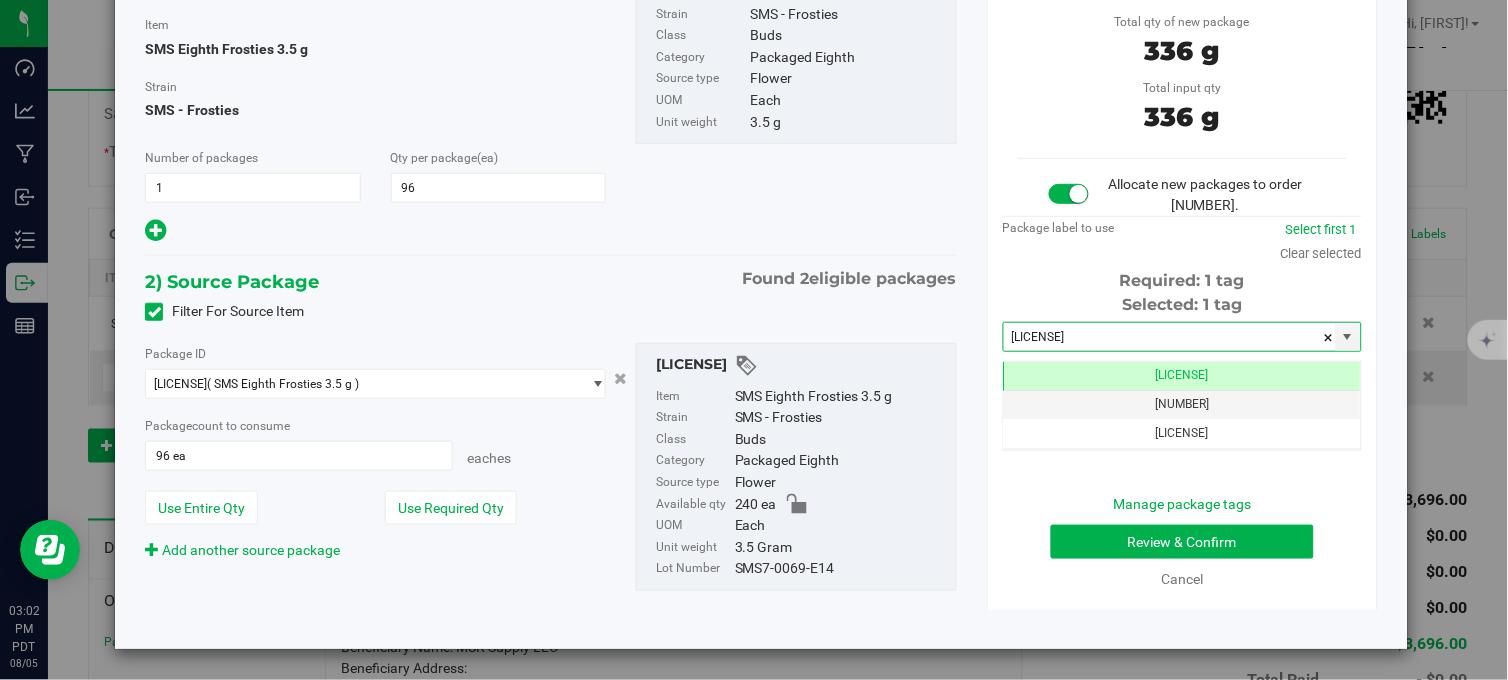 type on "[LICENSE]" 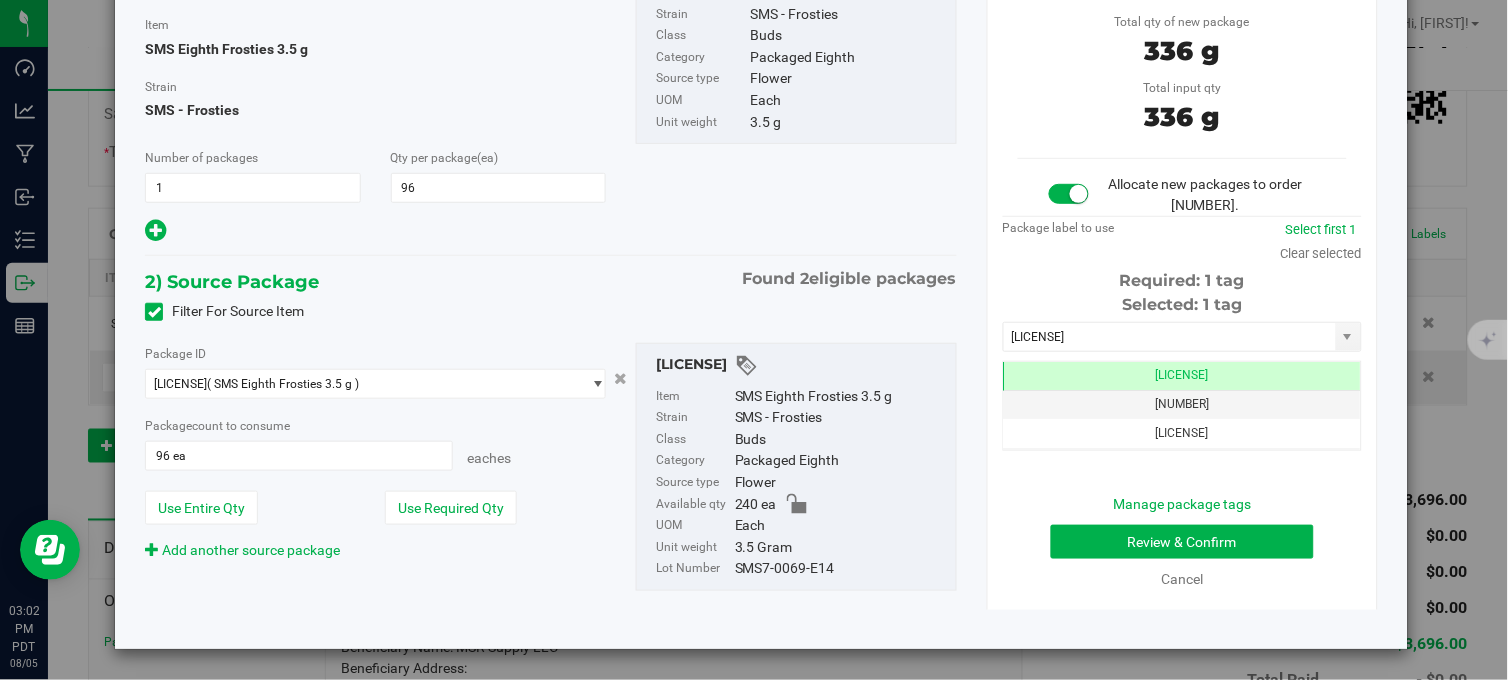 click on "Manage package tags
Review & Confirm
Cancel" at bounding box center (1182, 542) 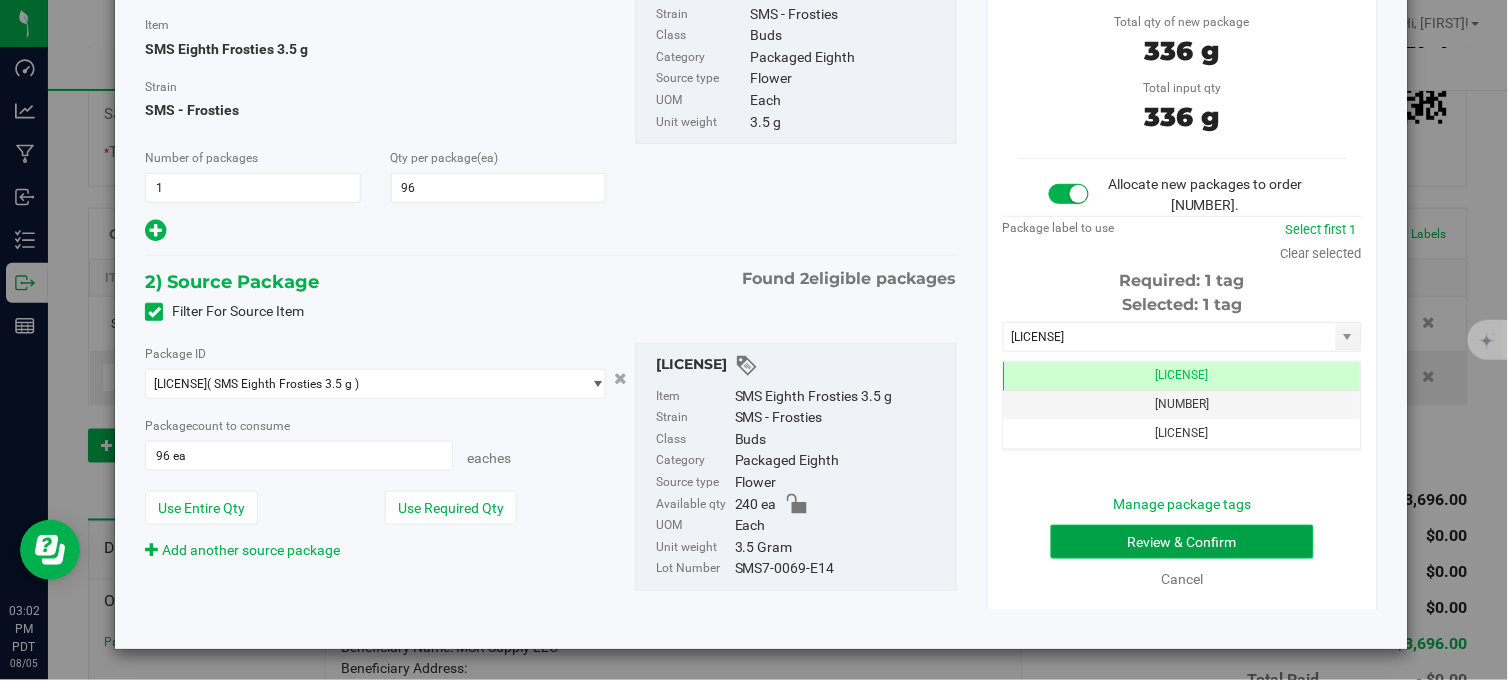 click on "Review & Confirm" at bounding box center [1182, 542] 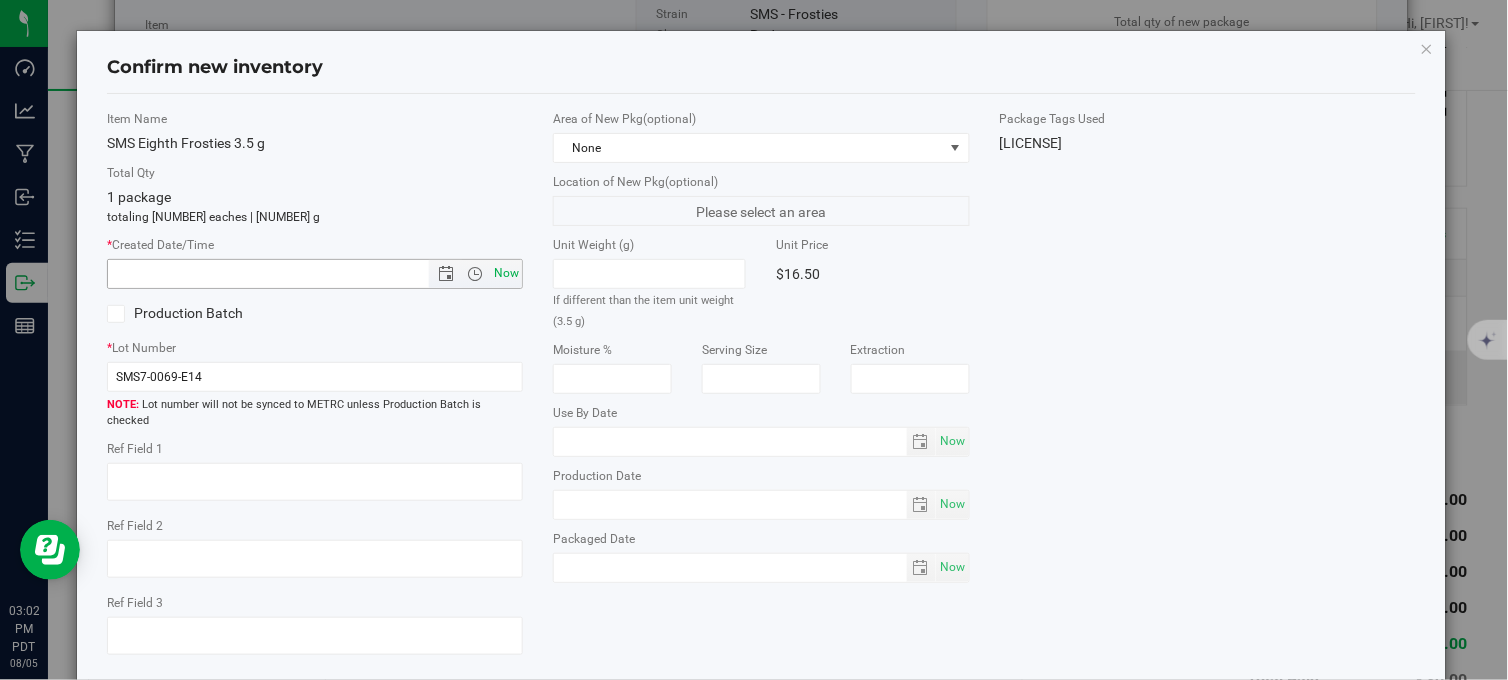 click on "Now" at bounding box center (507, 273) 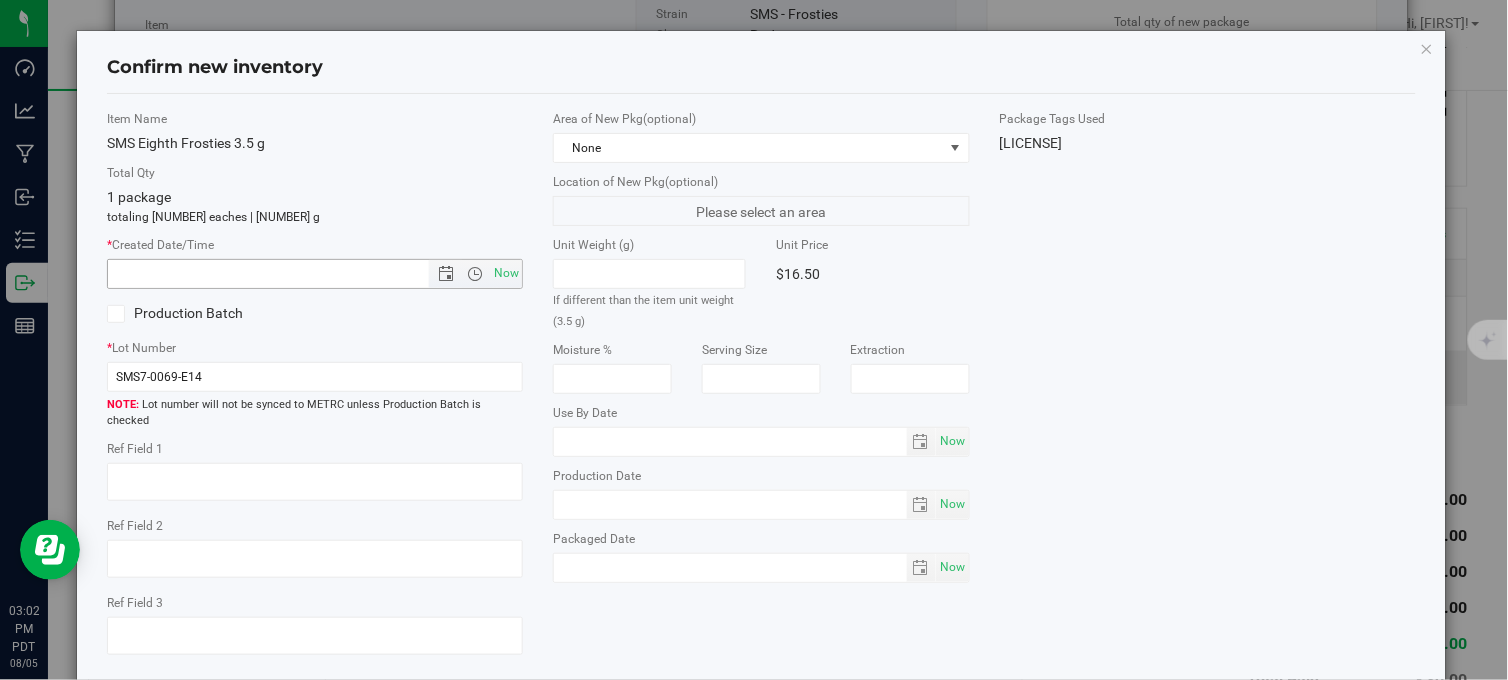 type on "[MONTH]/[DAY]/[YEAR] [HOUR]:[MINUTE] [AM/PM]" 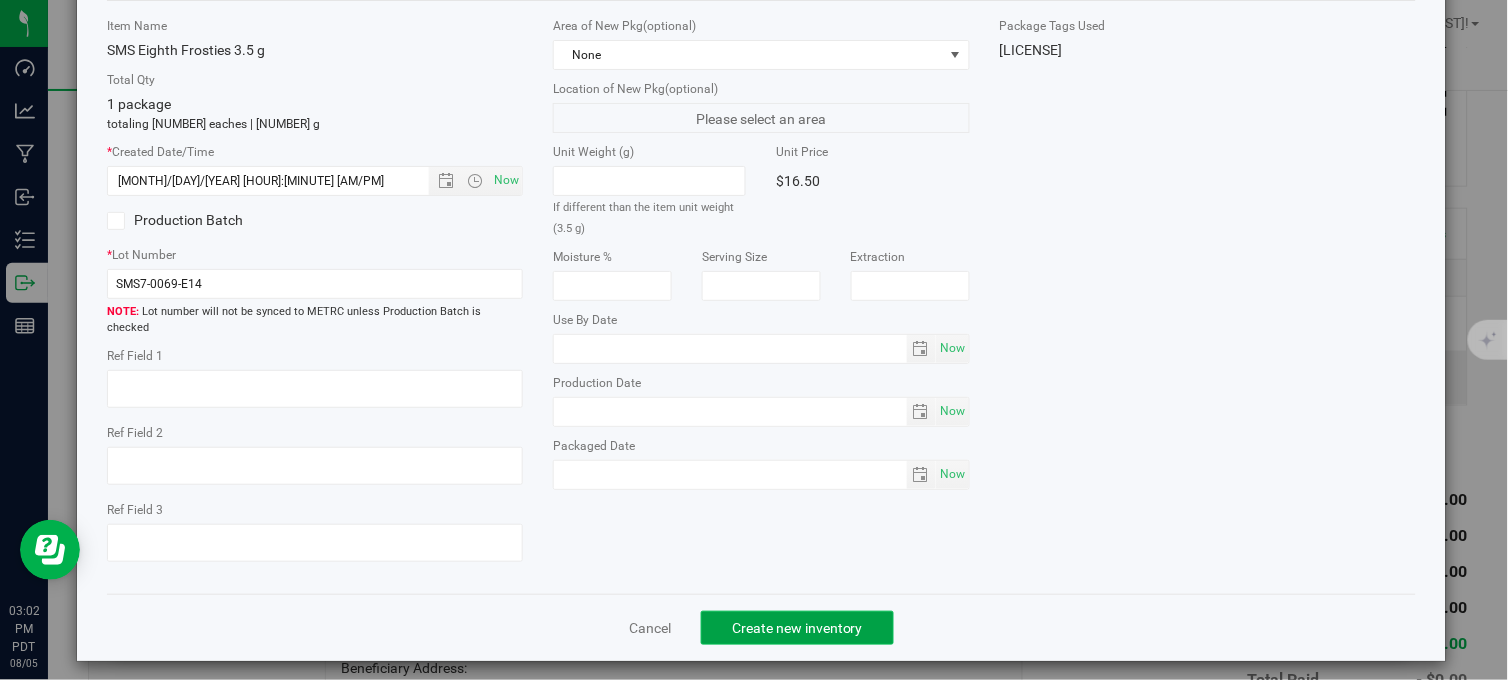 click on "Create new inventory" 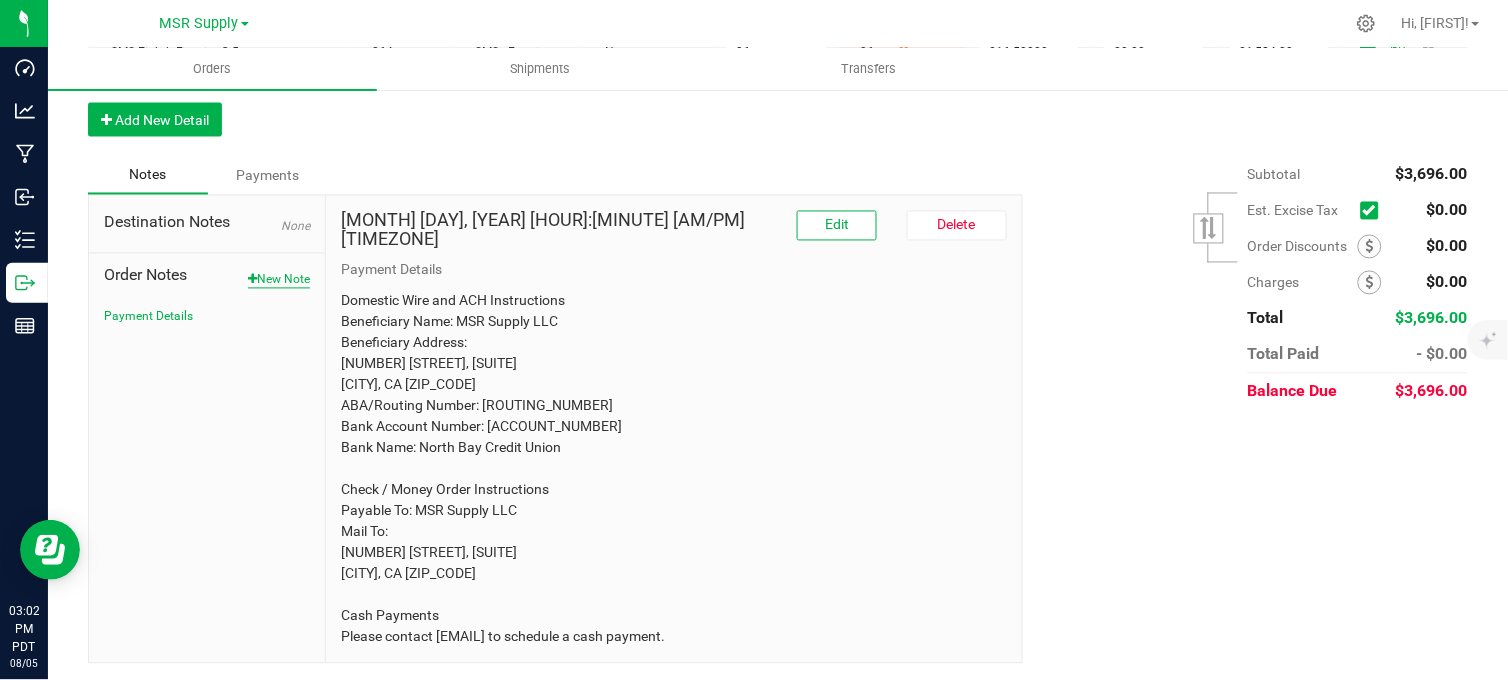click on "New Note" at bounding box center (279, 280) 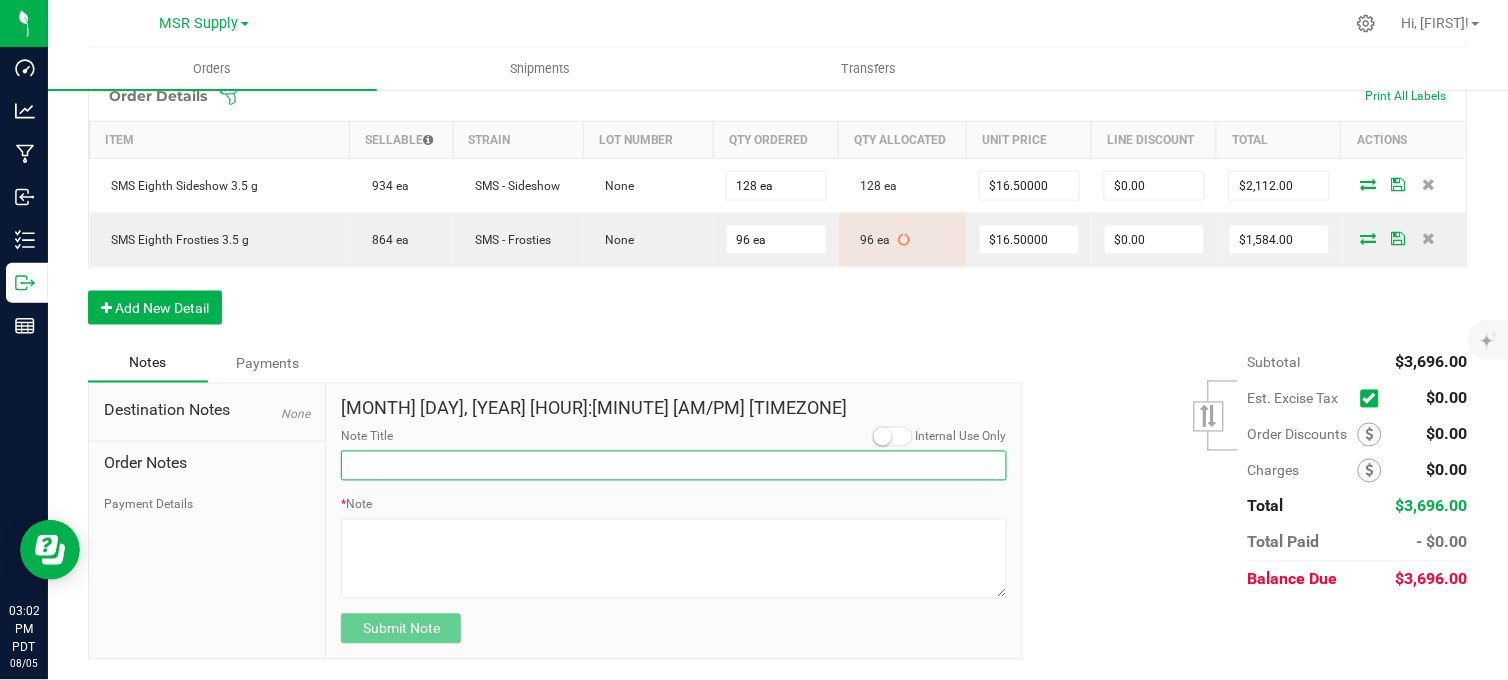 click on "Note Title" at bounding box center [674, 466] 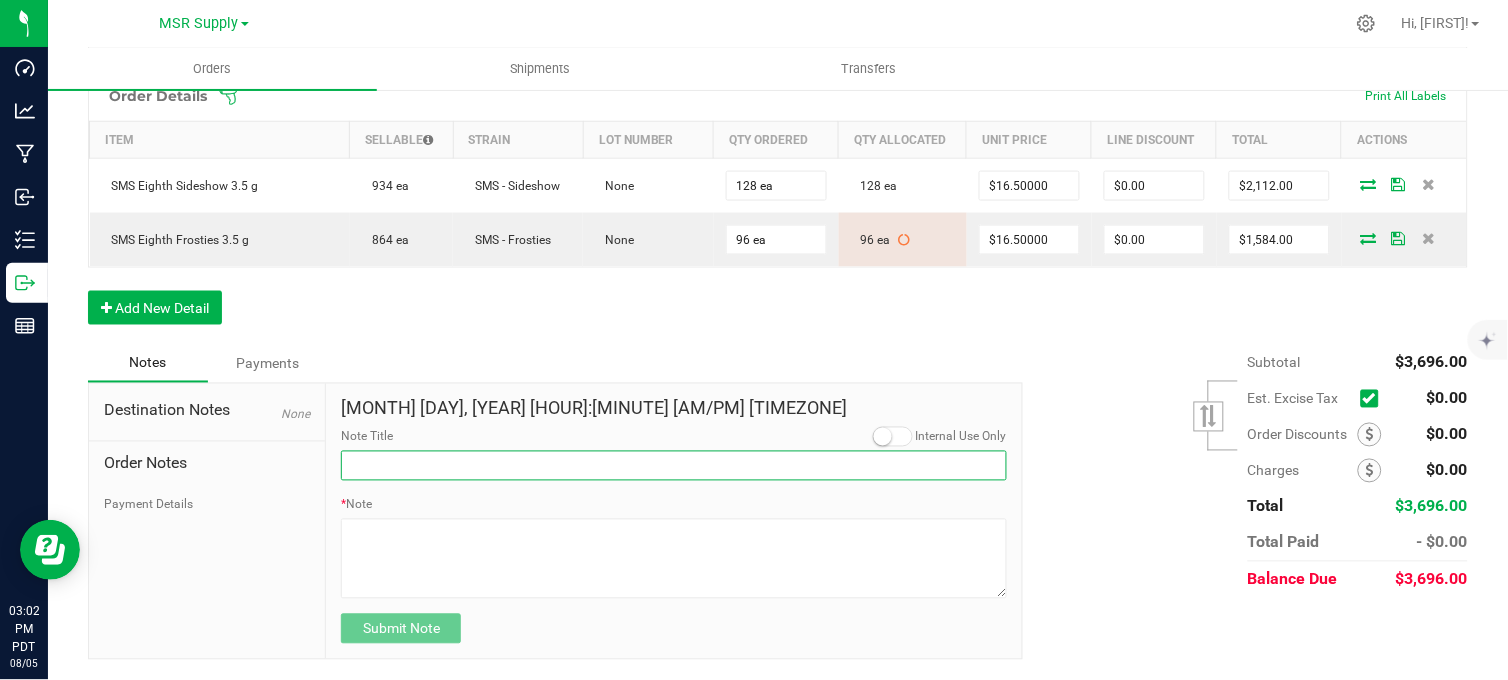 type on "Display credits" 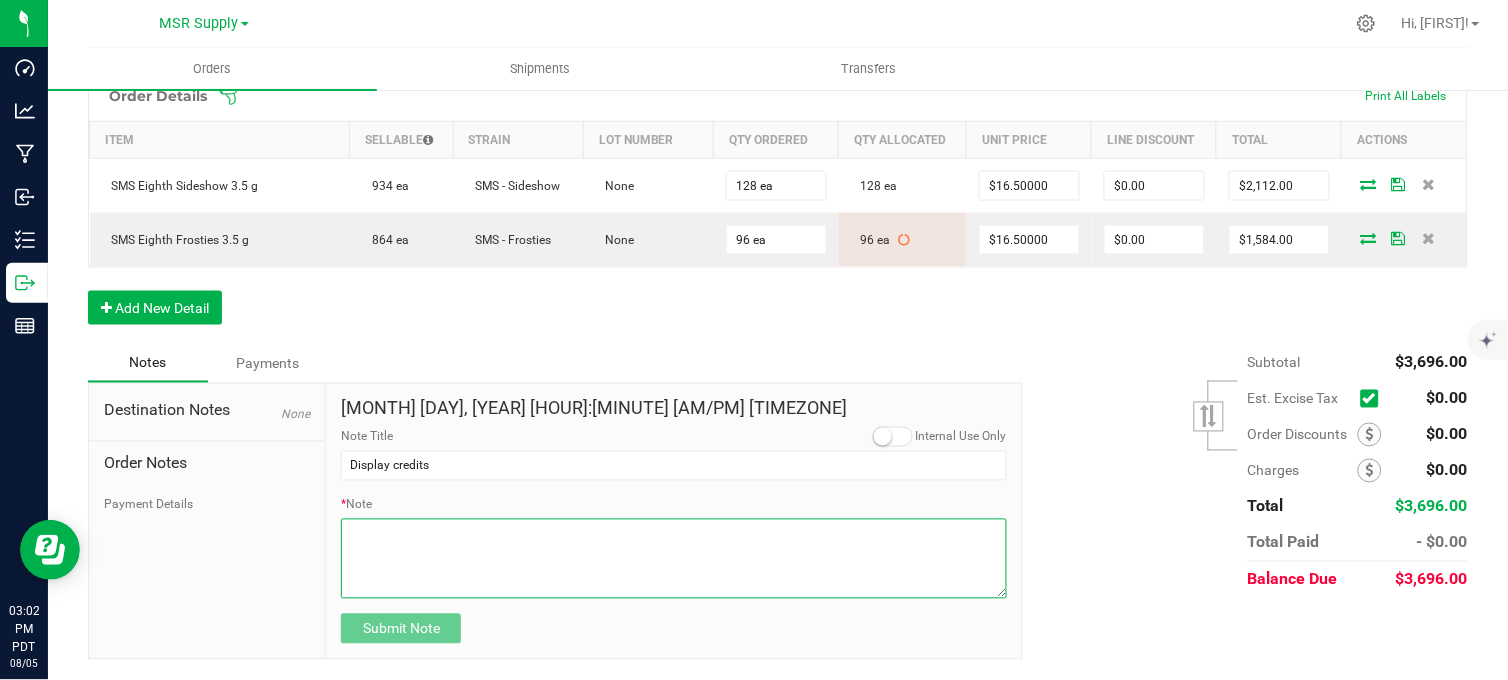 click on "*
Note" at bounding box center (674, 559) 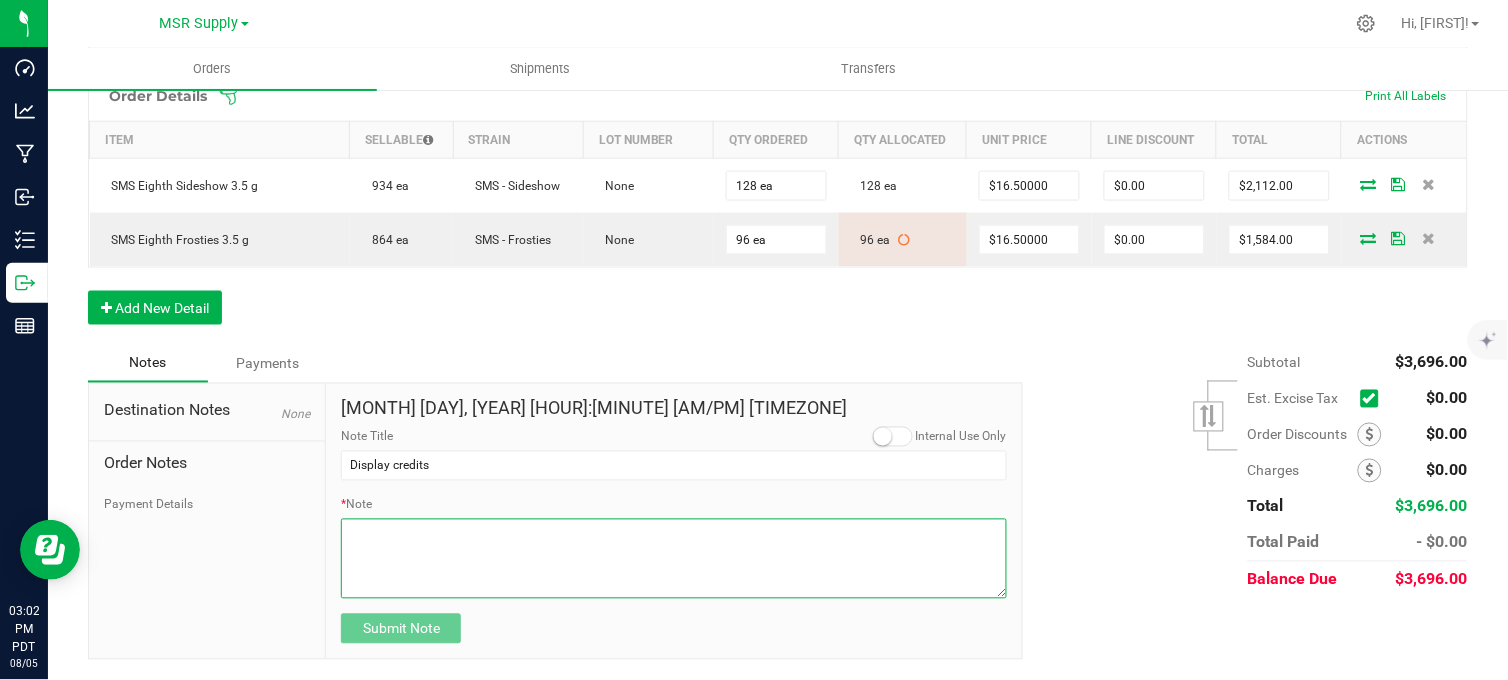 click on "*
Note" at bounding box center (674, 559) 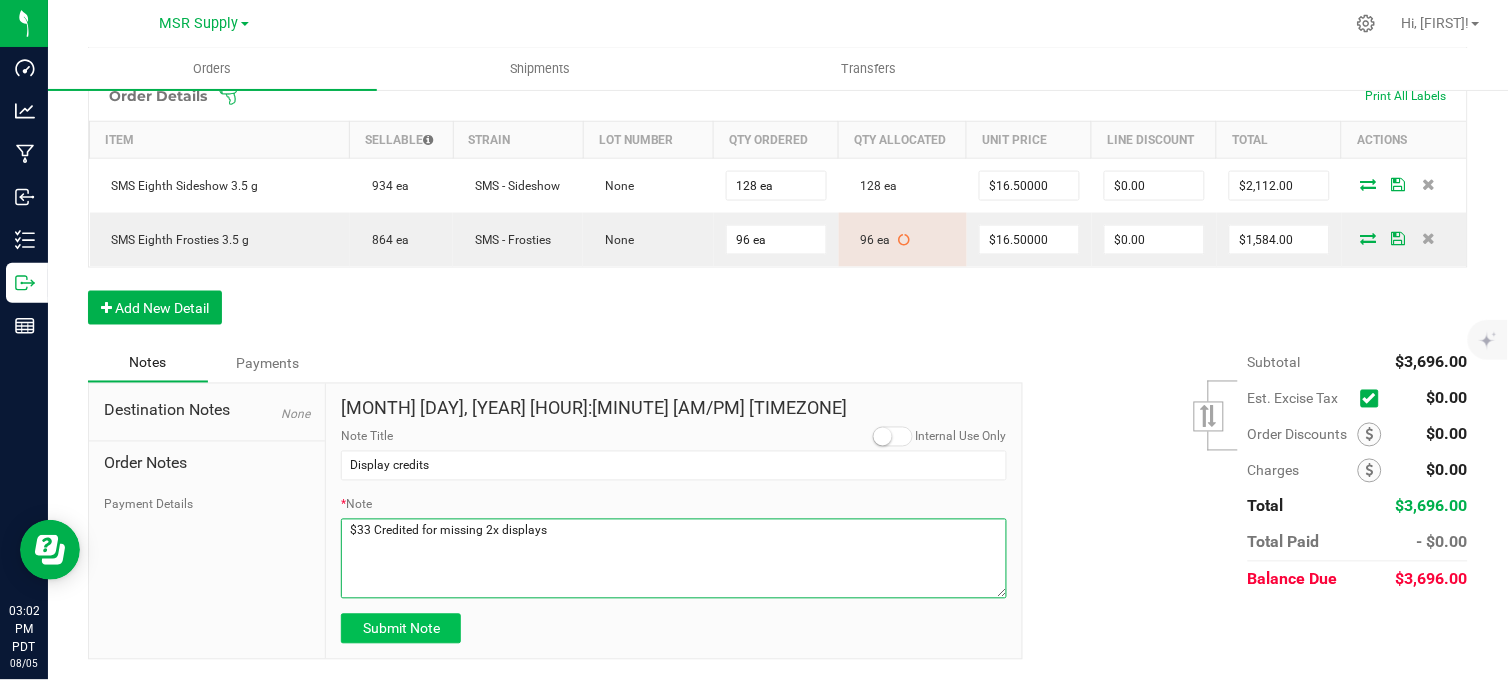 type on "$33 Credited for missing 2x displays" 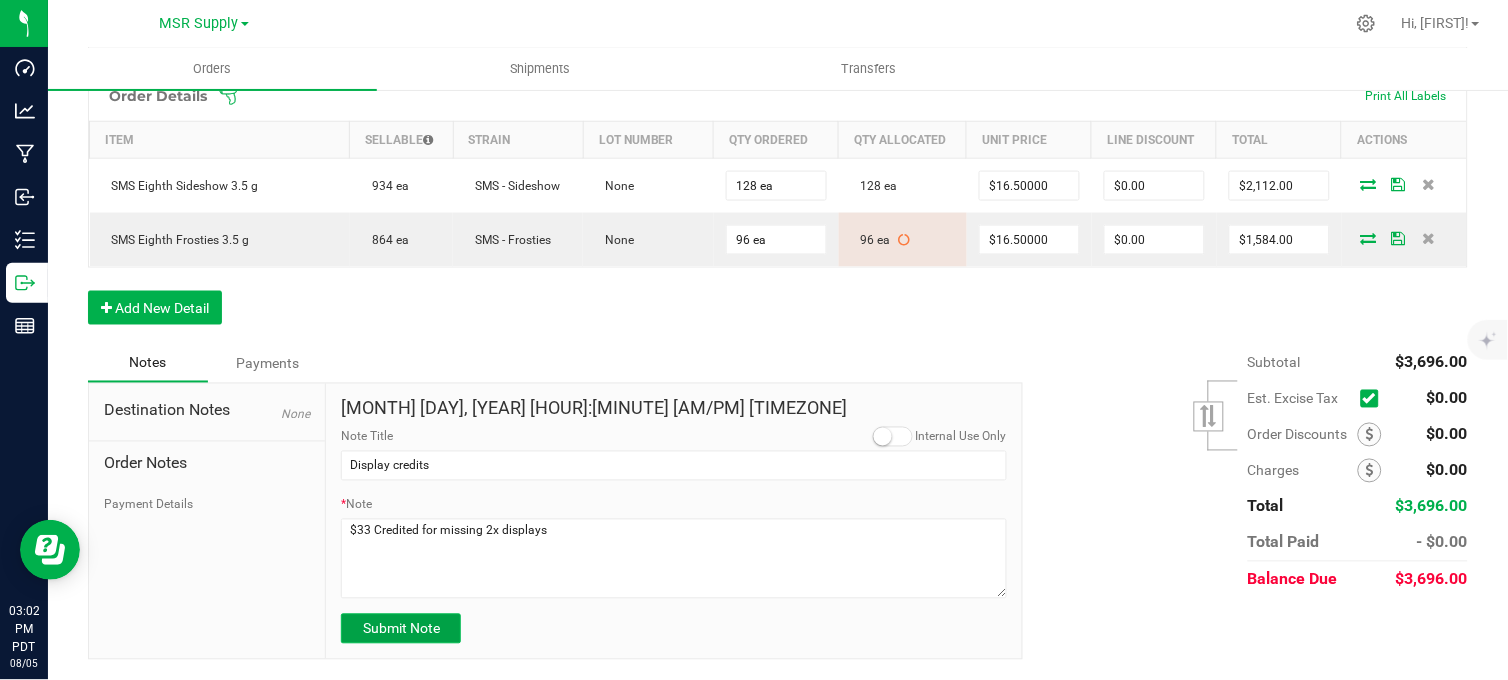 click on "Submit Note" at bounding box center [401, 629] 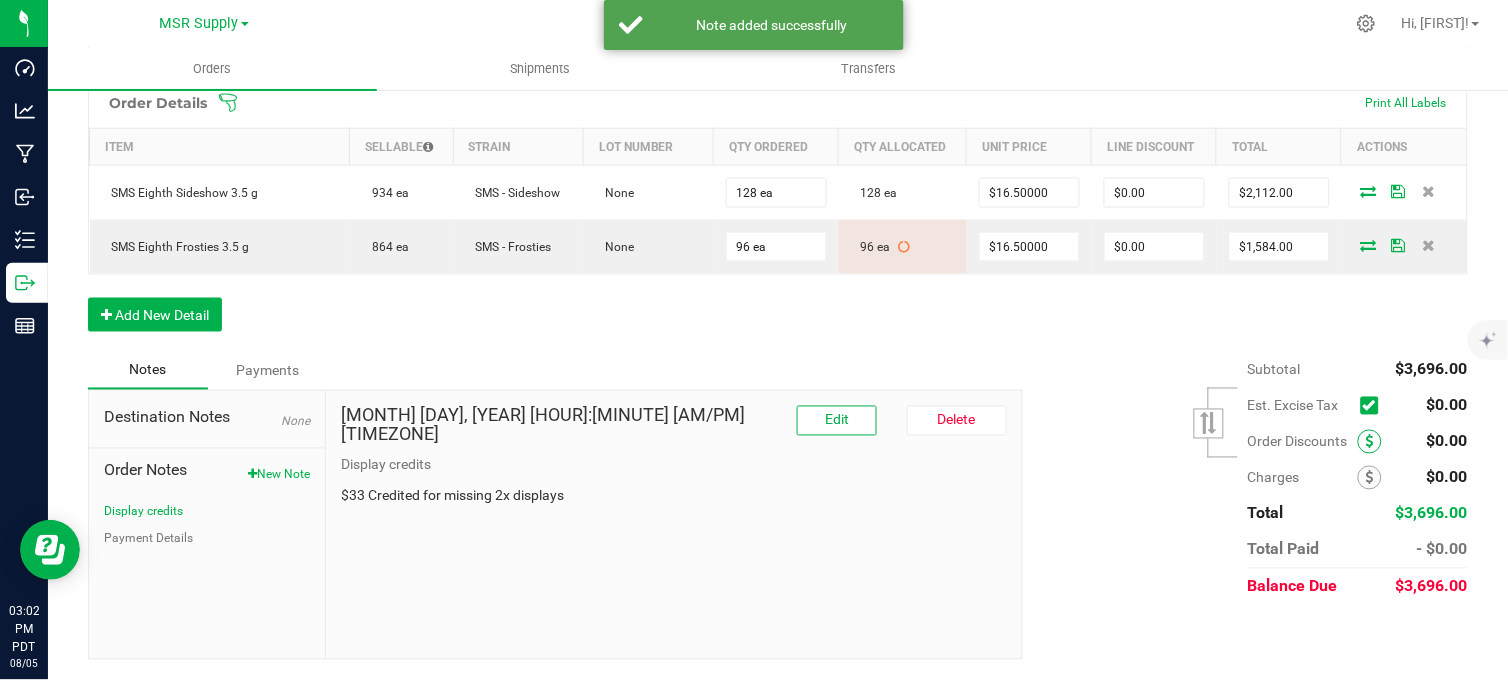 click at bounding box center (1370, 442) 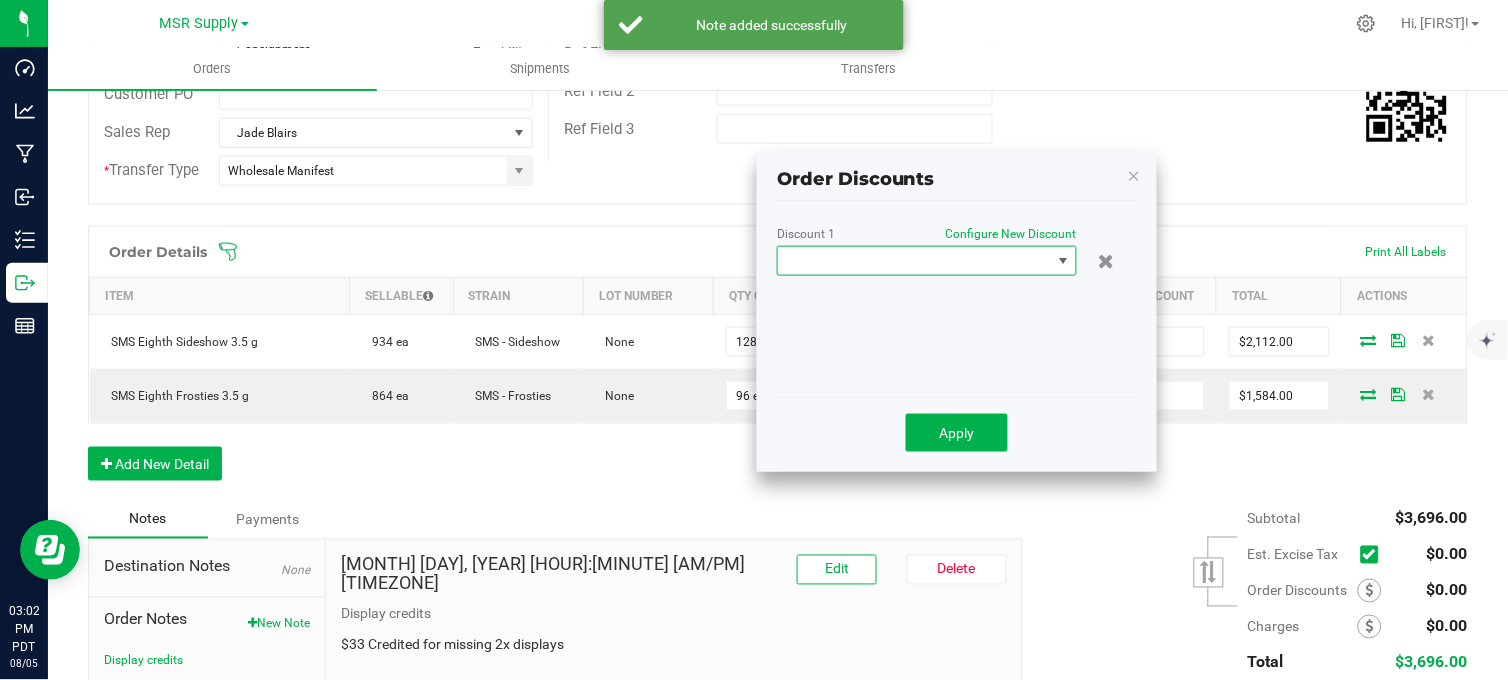 click at bounding box center [914, 261] 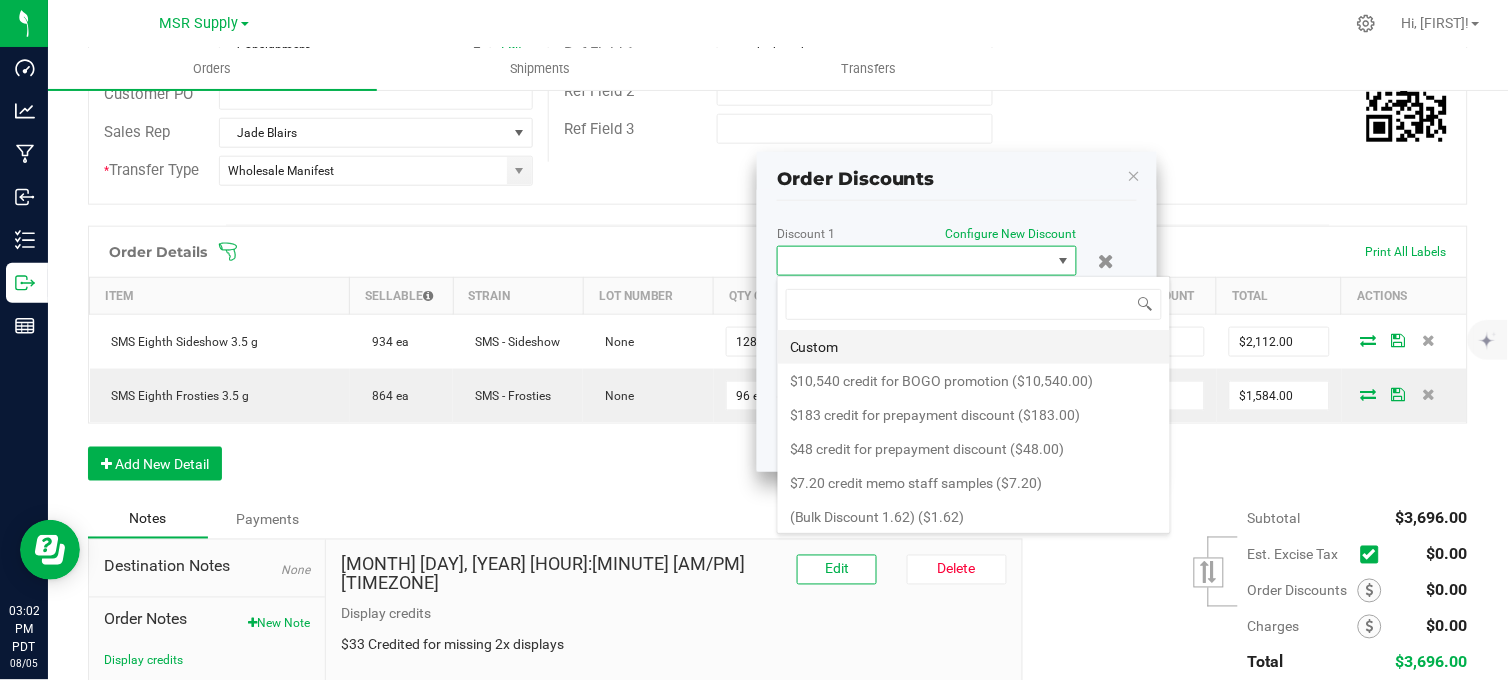 click on "Custom" at bounding box center (974, 347) 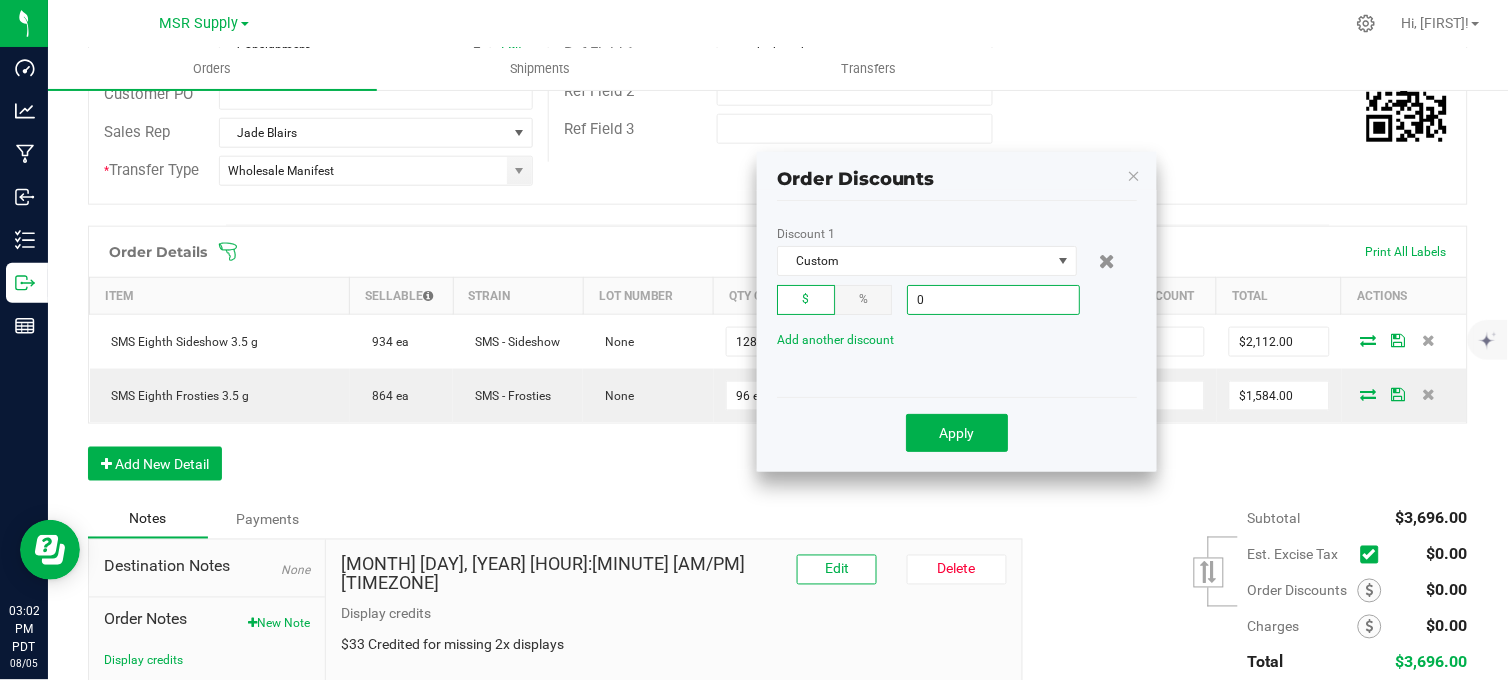 click on "0" at bounding box center [993, 300] 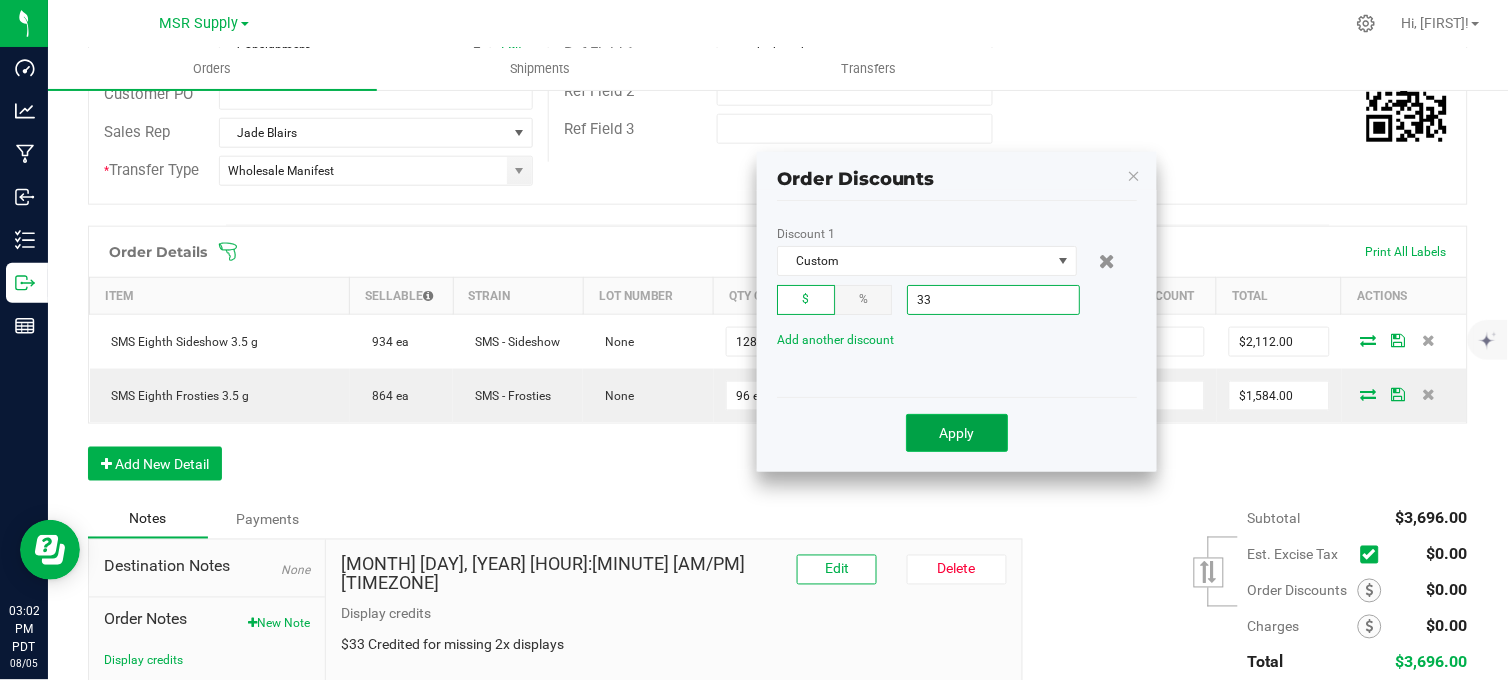 type on "$33.00" 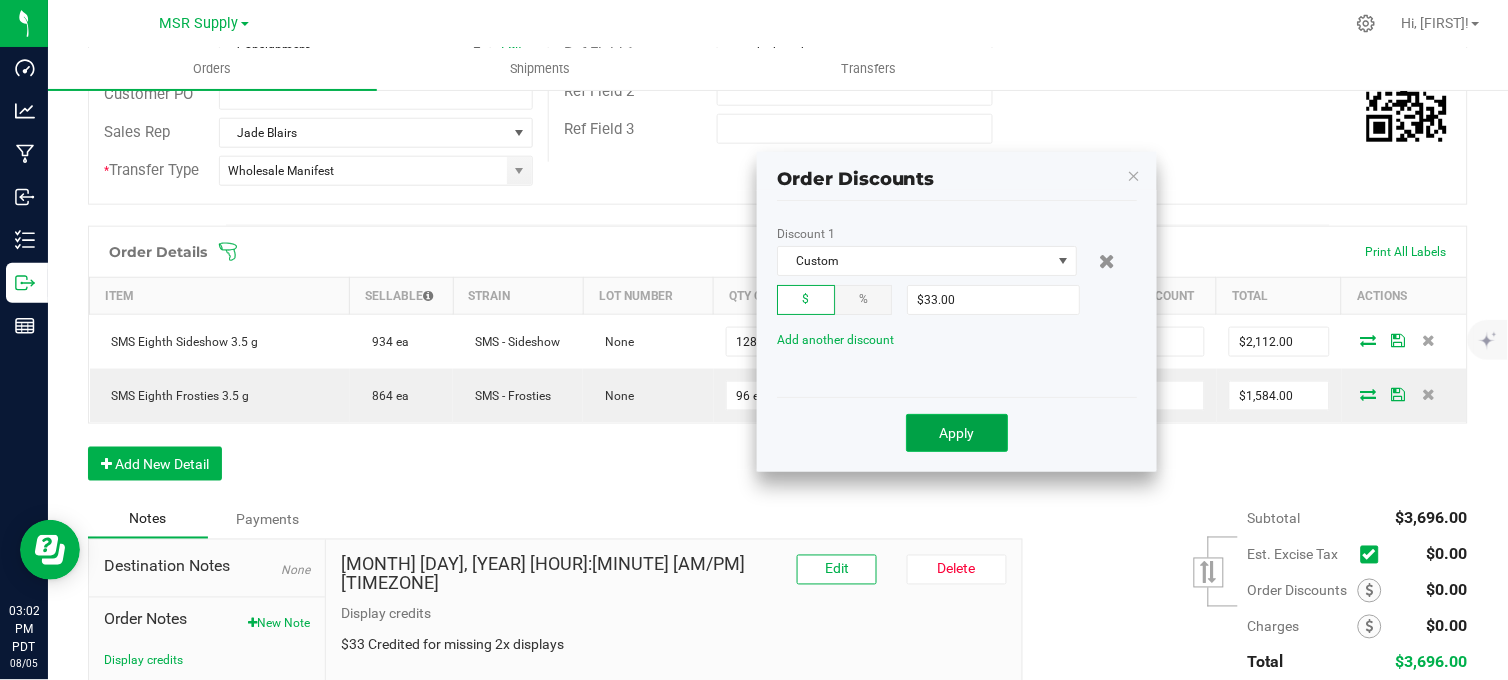 click on "Apply" at bounding box center (957, 433) 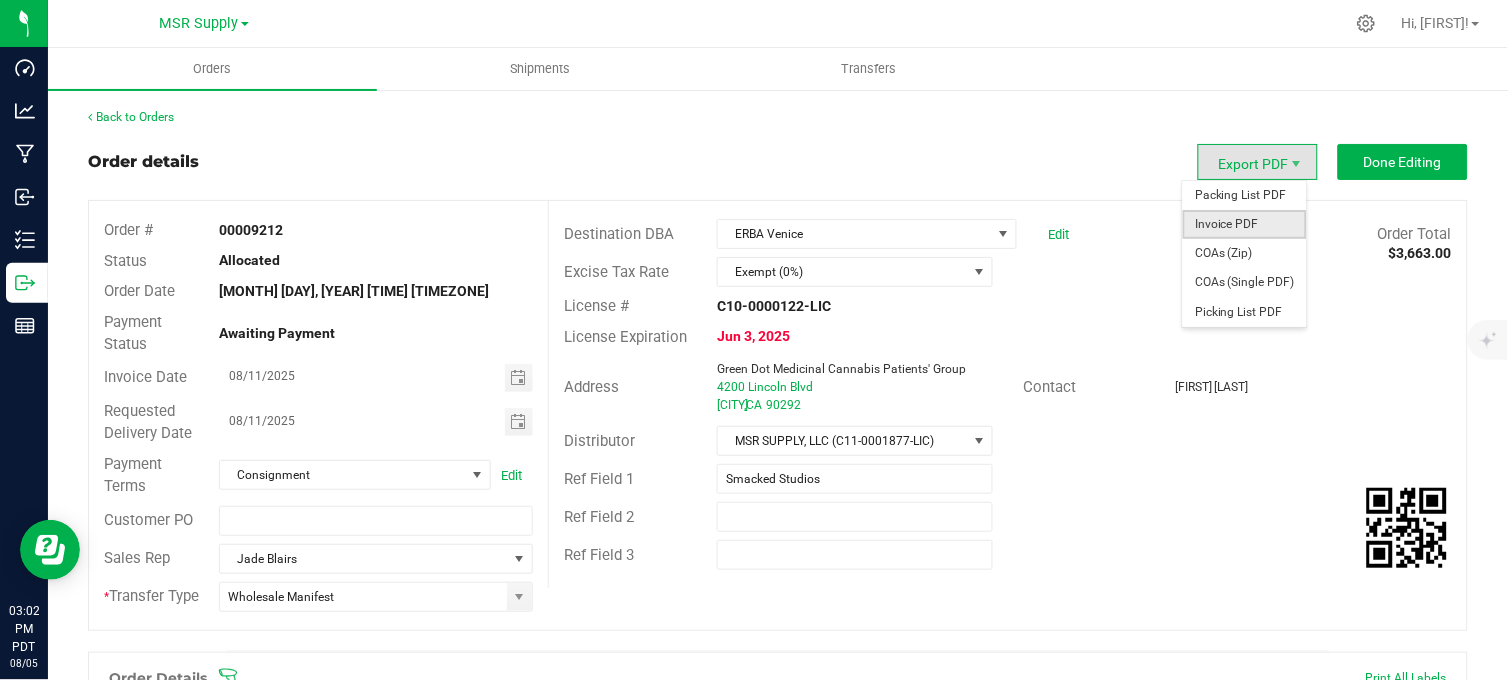 click on "Invoice PDF" at bounding box center [1245, 224] 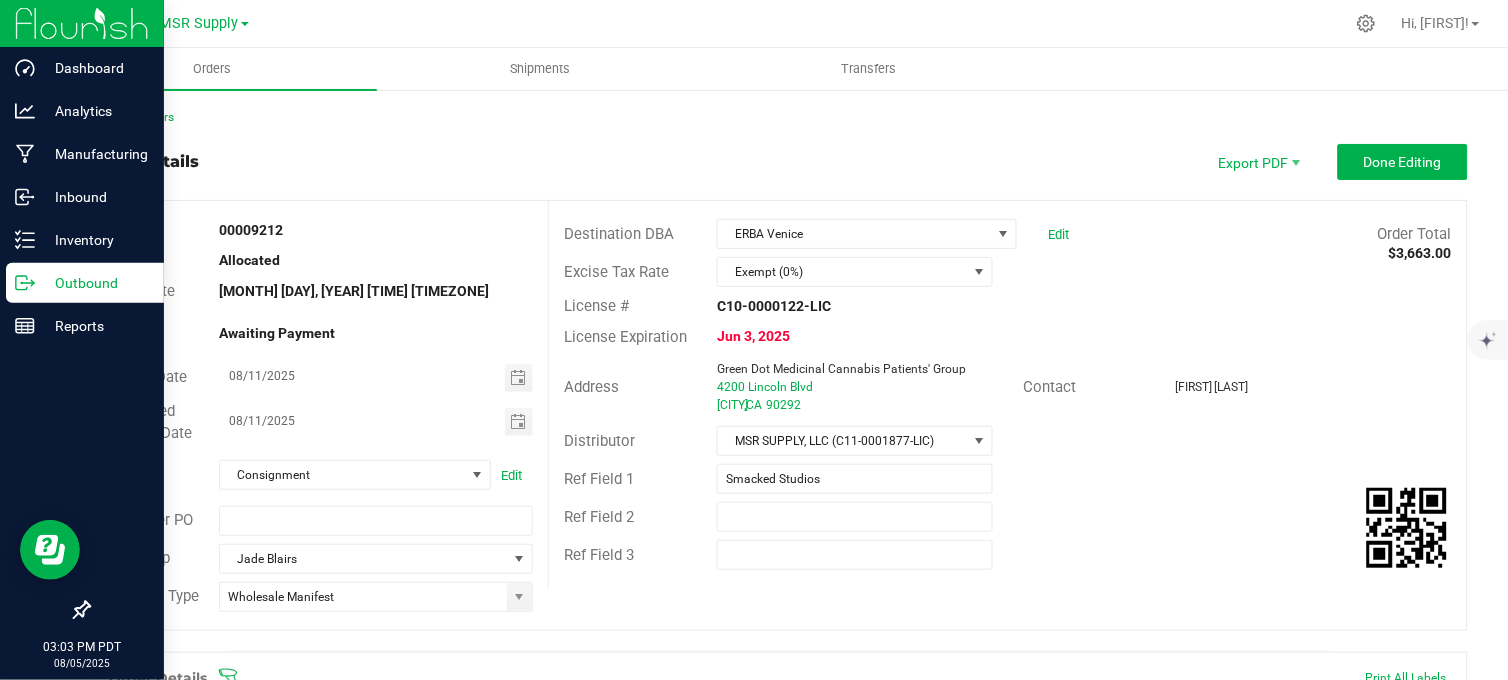 click on "Outbound" at bounding box center [95, 283] 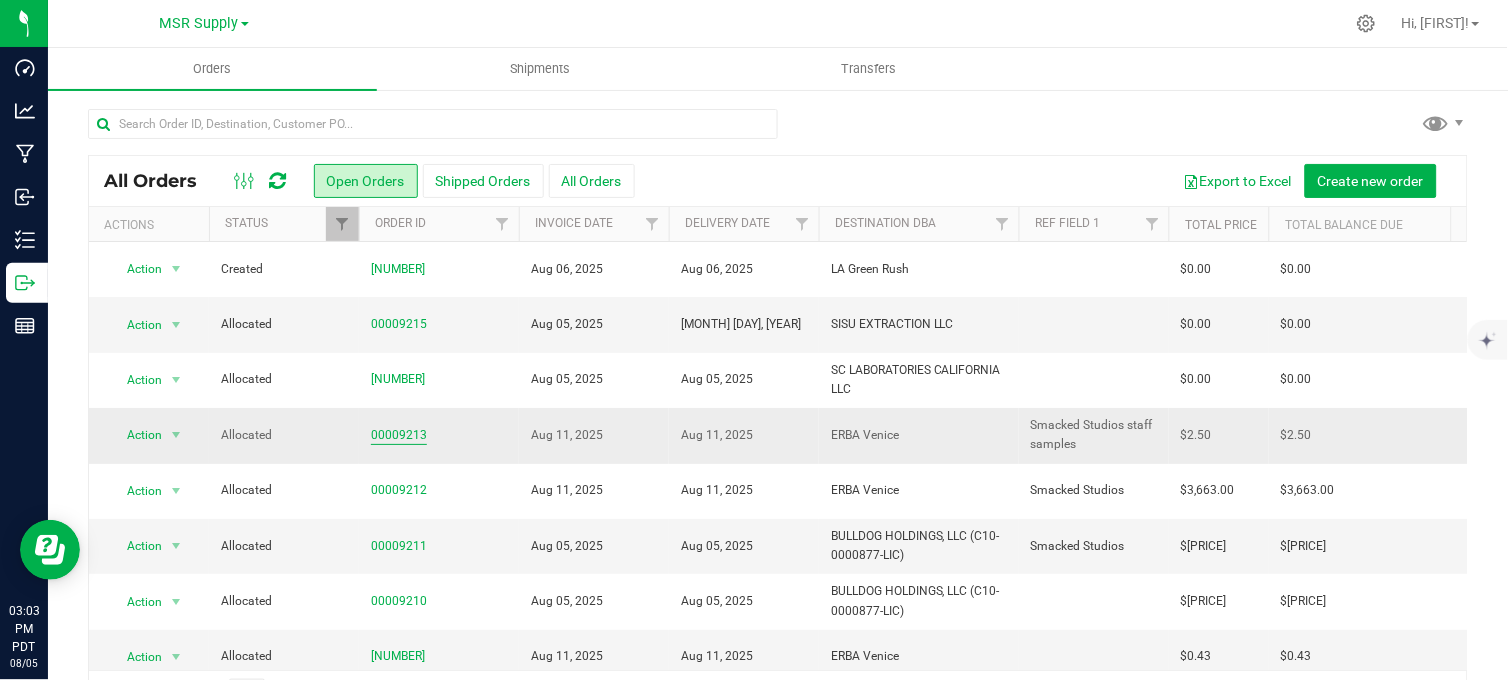 click on "00009213" at bounding box center (399, 435) 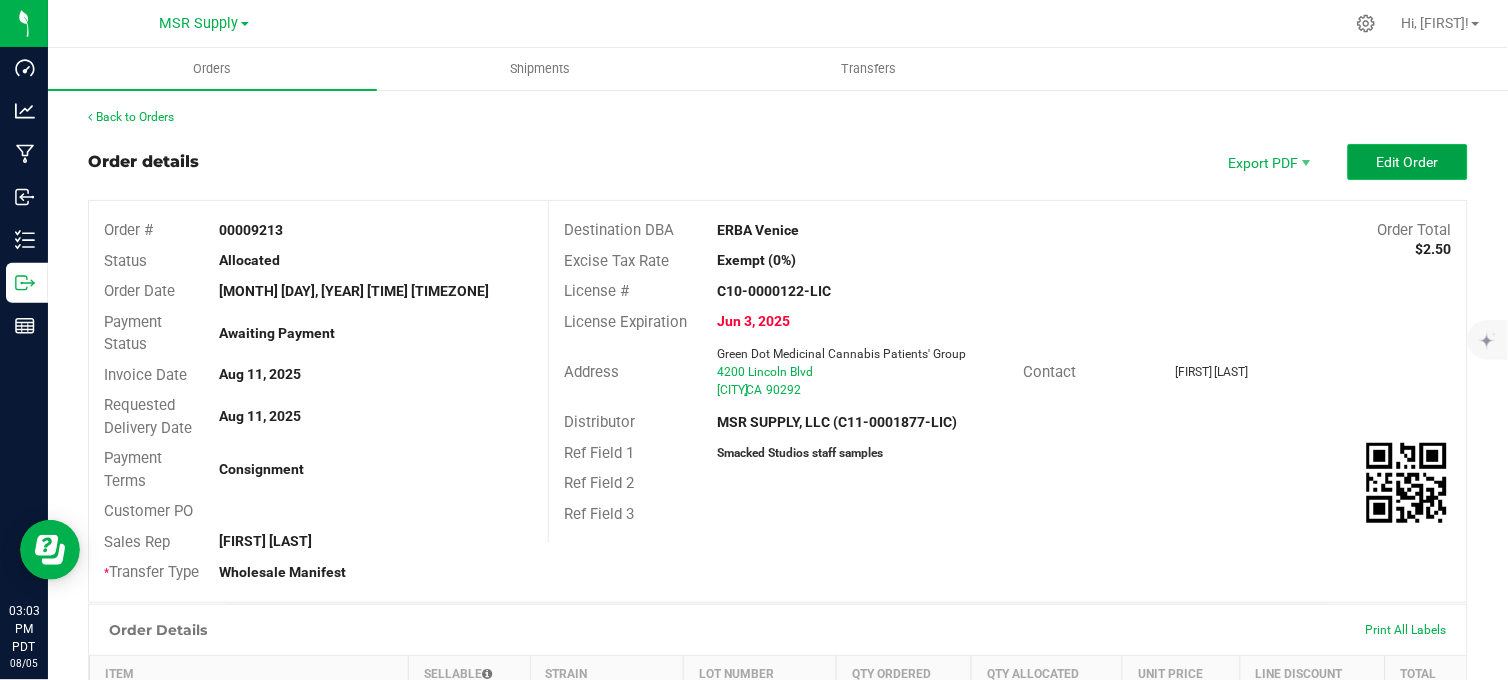 click on "Edit Order" at bounding box center (1408, 162) 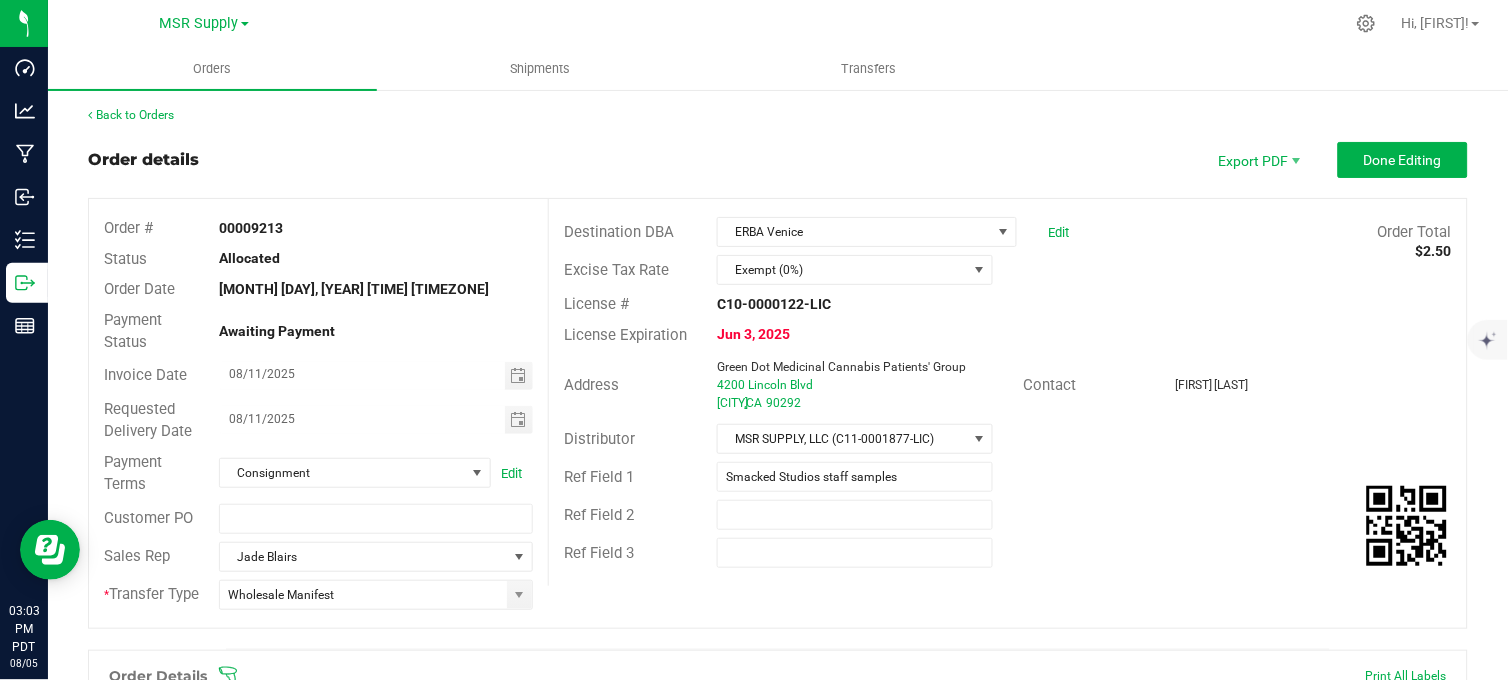 scroll, scrollTop: 0, scrollLeft: 0, axis: both 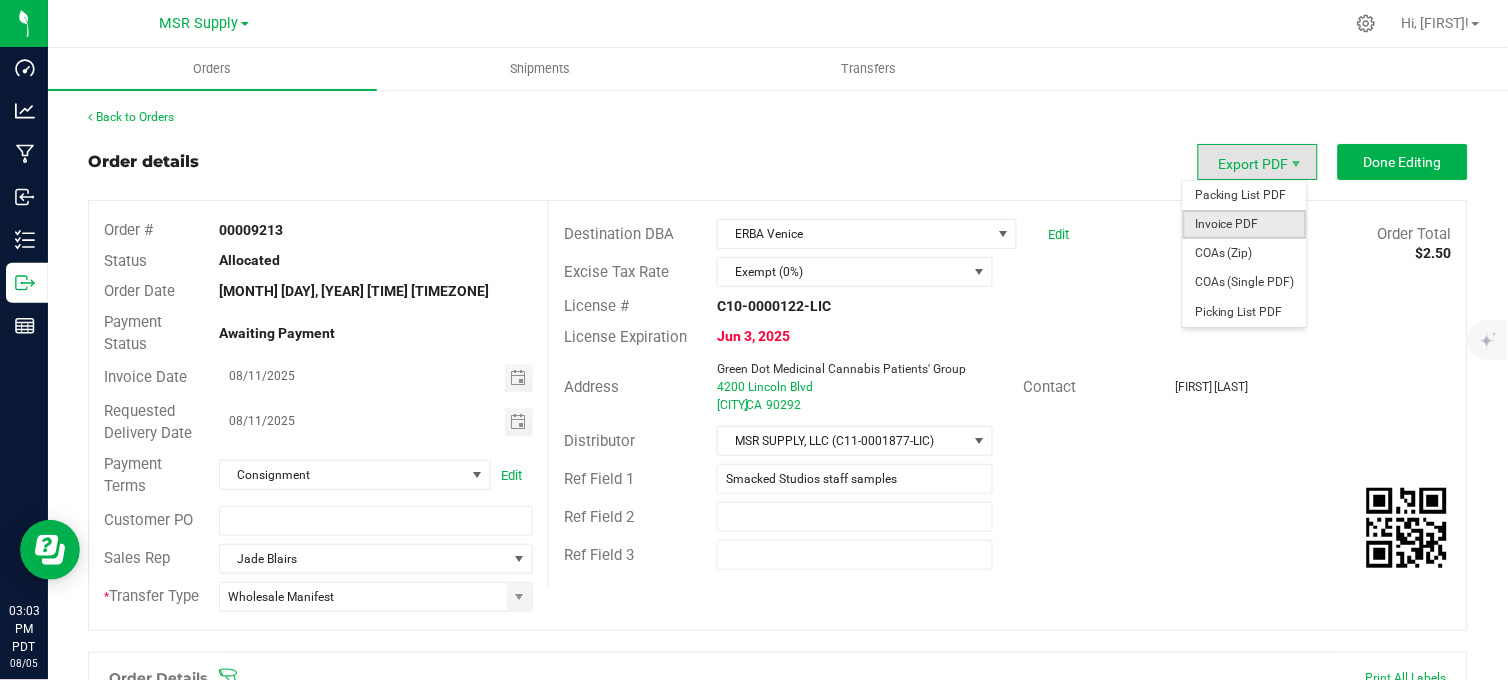 click on "Invoice PDF" at bounding box center [1245, 224] 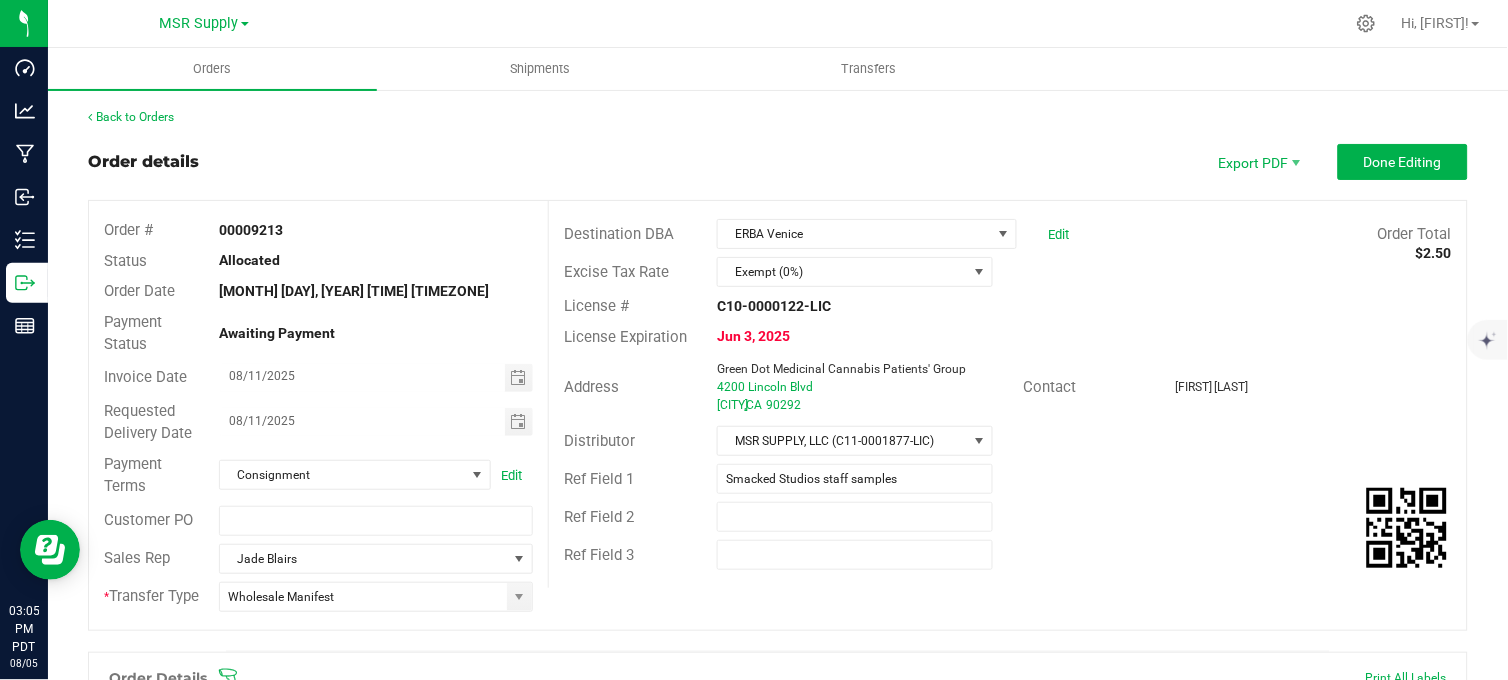 click on "Order details   Export PDF   Done Editing" at bounding box center (778, 162) 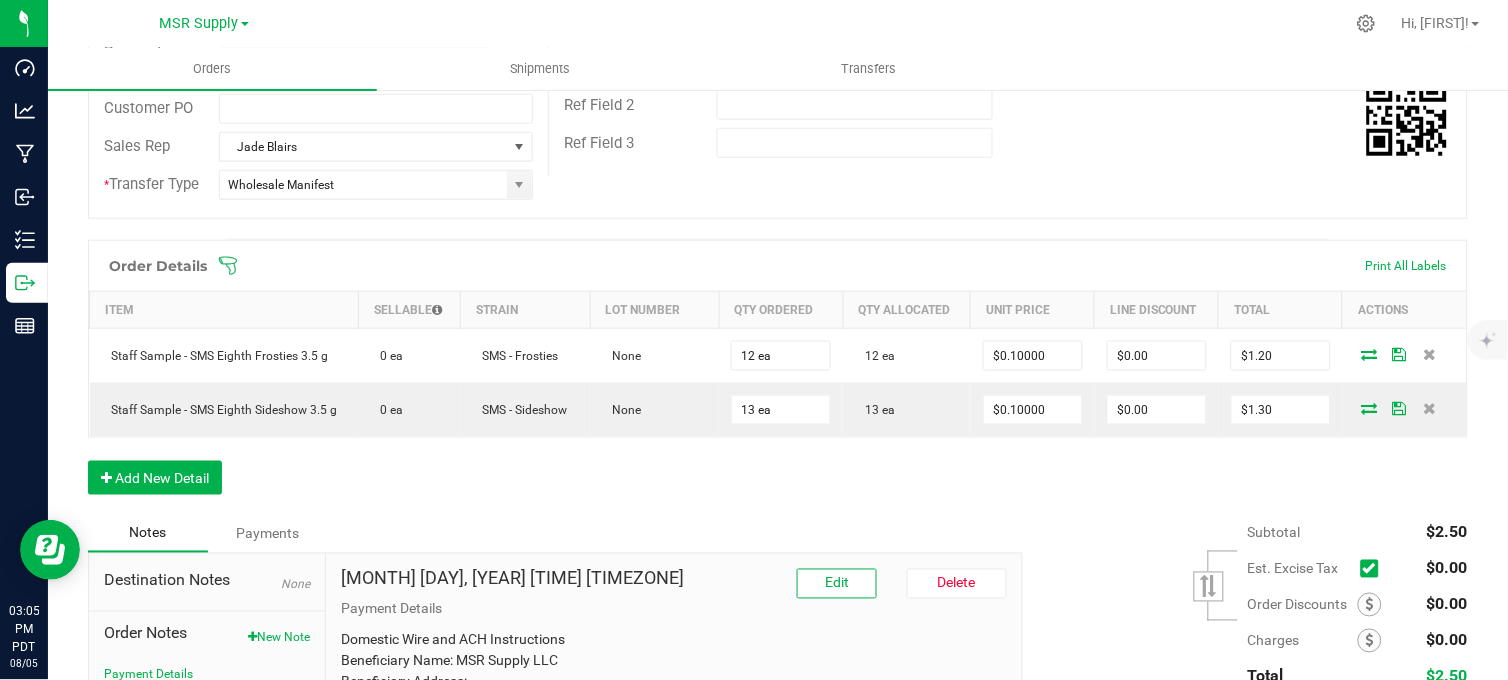 scroll, scrollTop: 444, scrollLeft: 0, axis: vertical 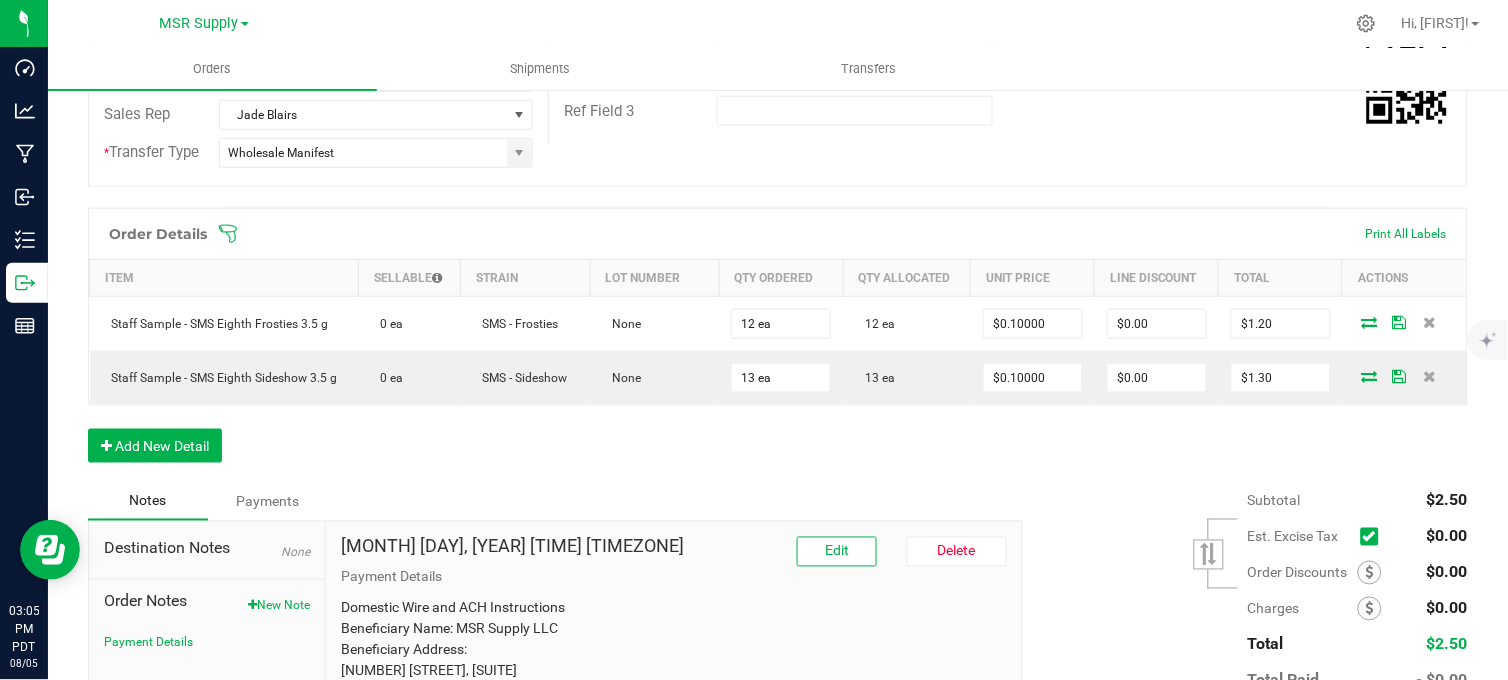 click on "Subtotal
$2.50
Est. Excise Tax" at bounding box center (1238, 609) 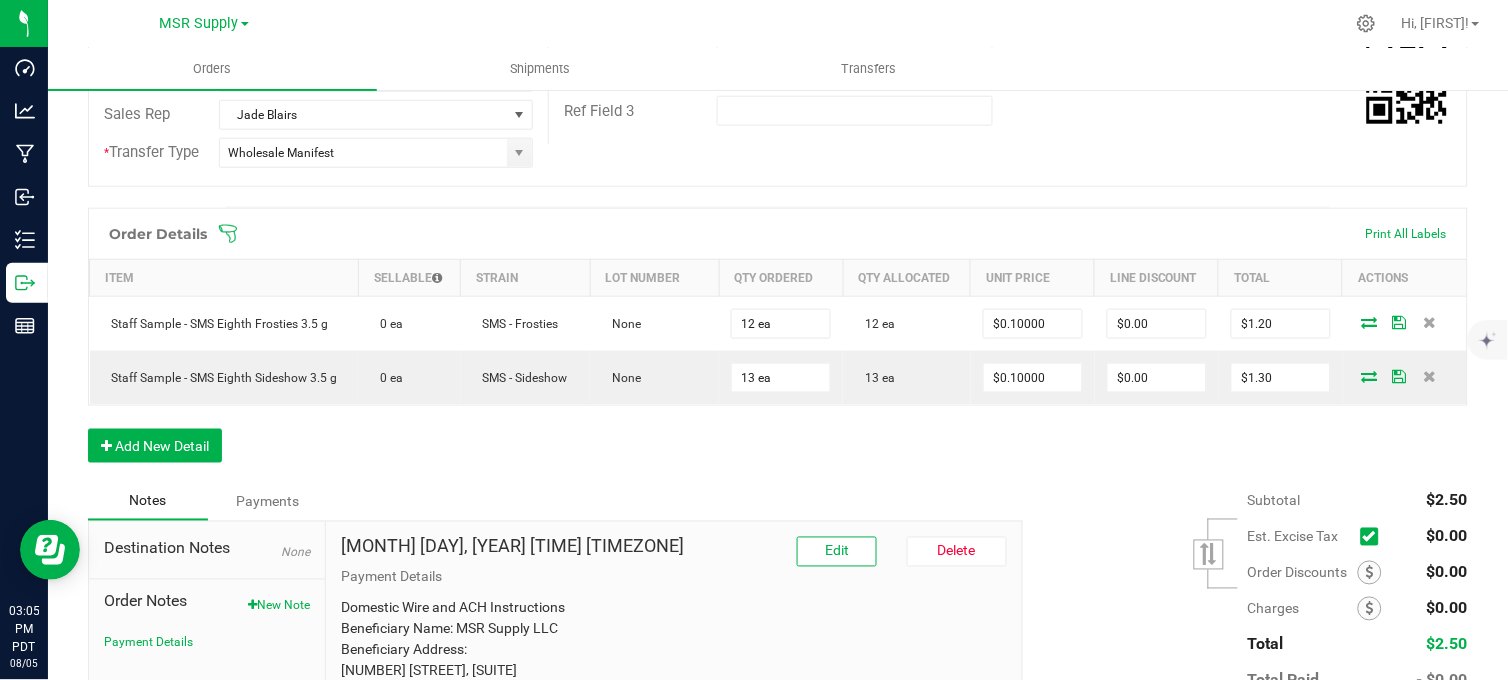 scroll, scrollTop: 0, scrollLeft: 0, axis: both 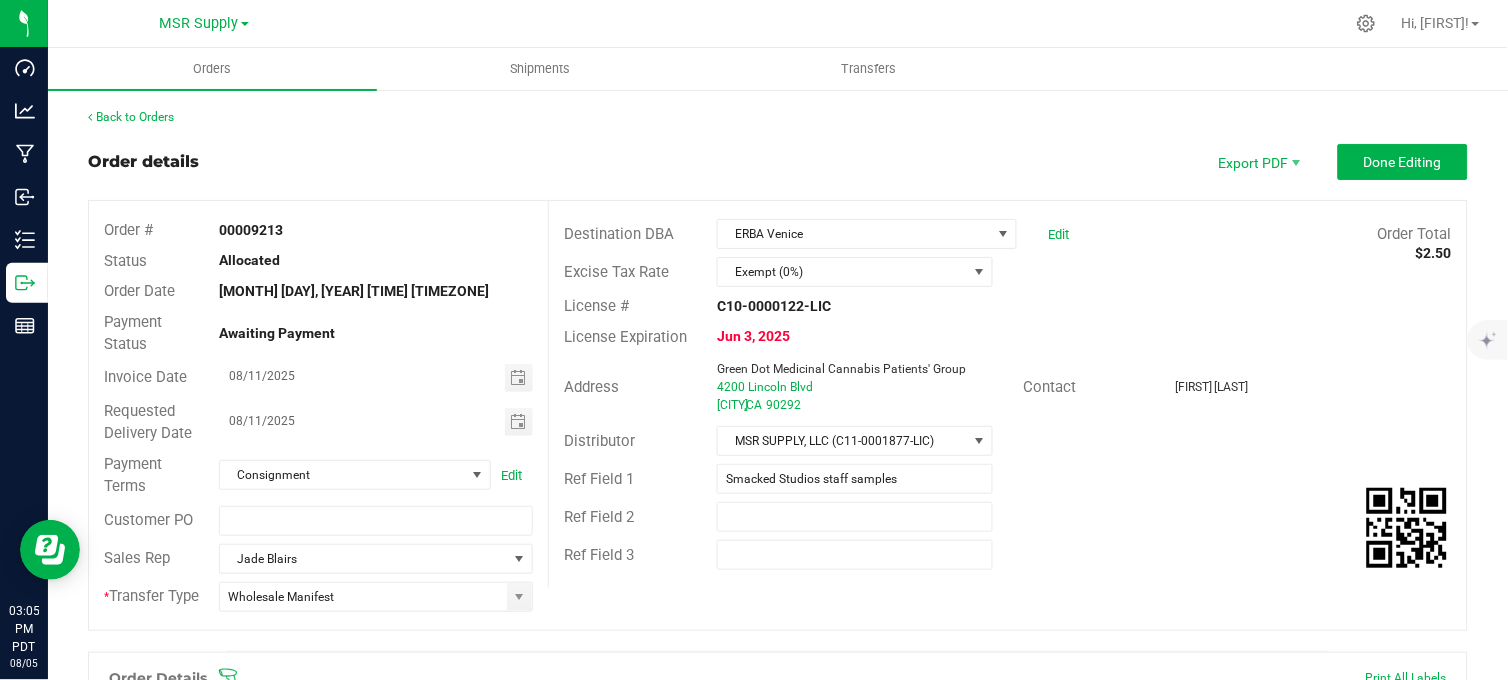 click on "Back to Orders" at bounding box center (778, 117) 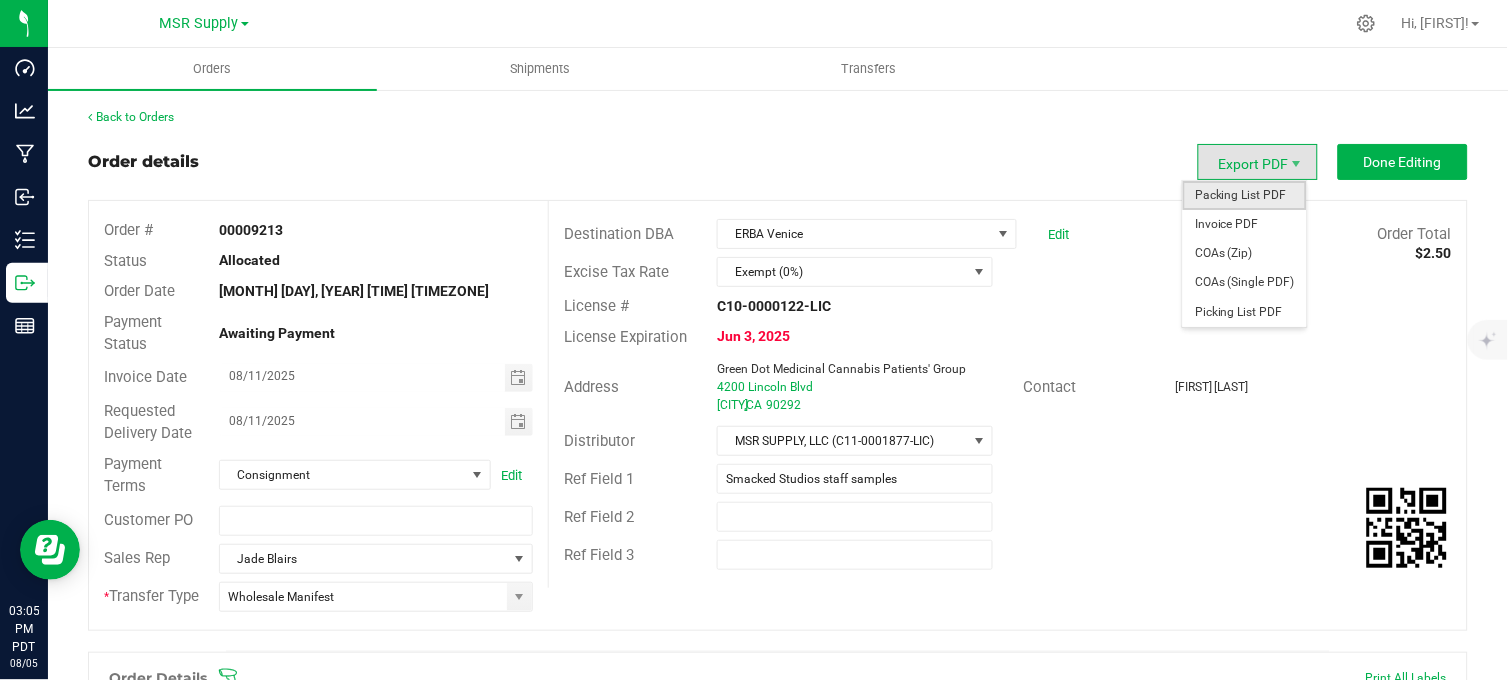 click on "Packing List PDF" at bounding box center [1245, 195] 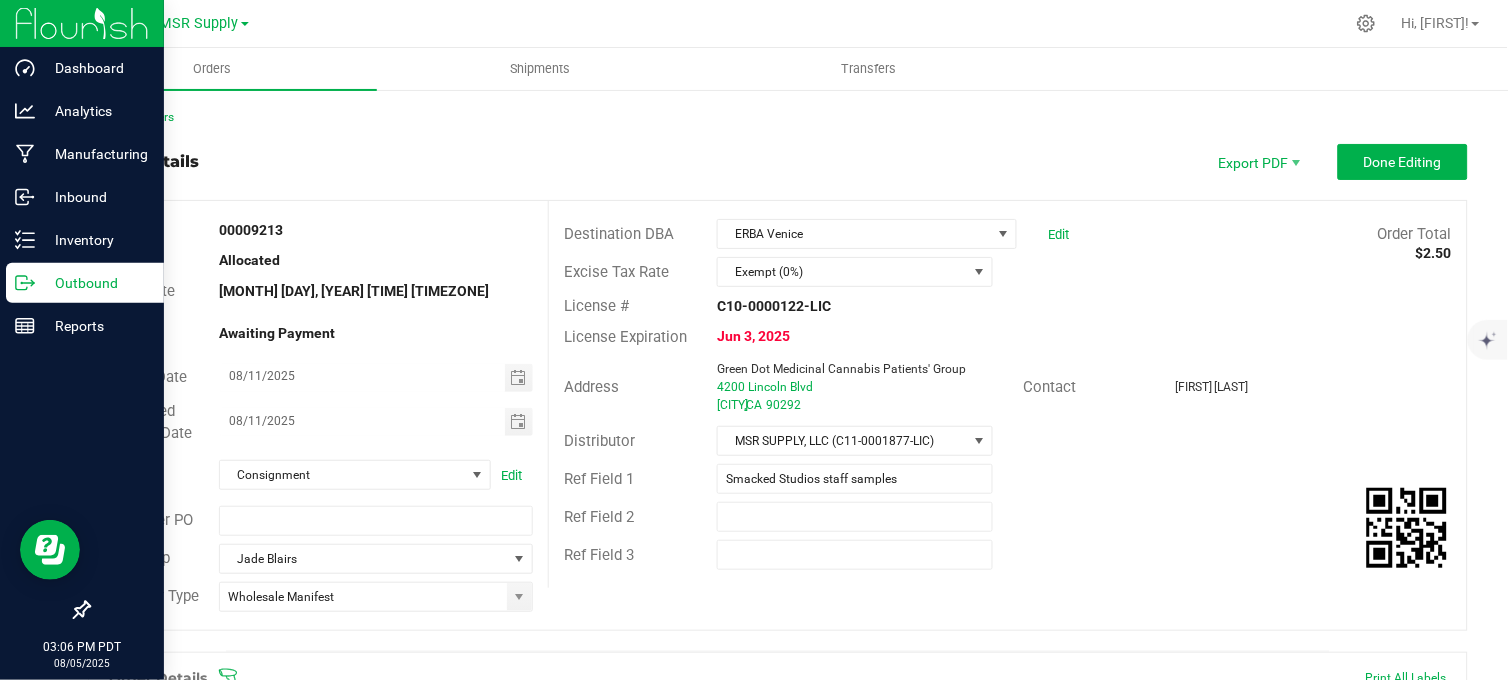 click on "Outbound" at bounding box center (95, 283) 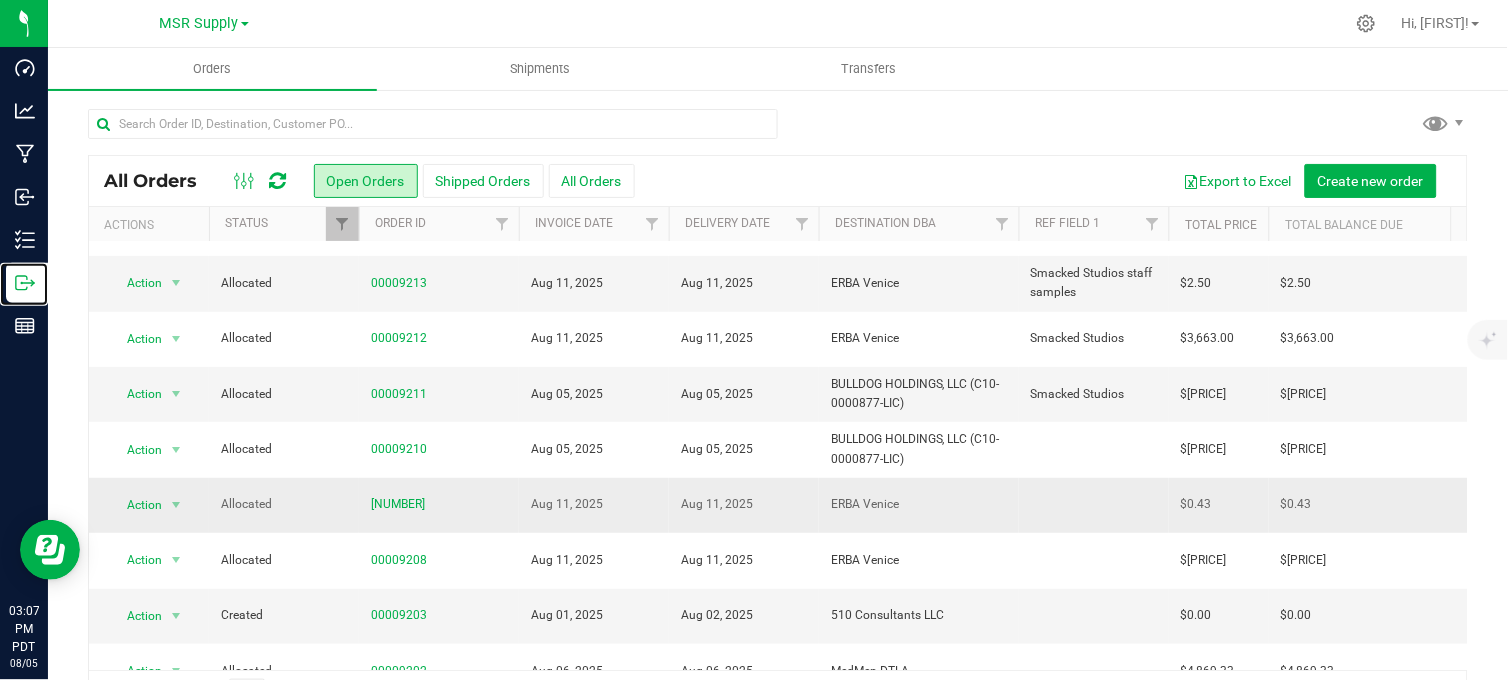 scroll, scrollTop: 222, scrollLeft: 0, axis: vertical 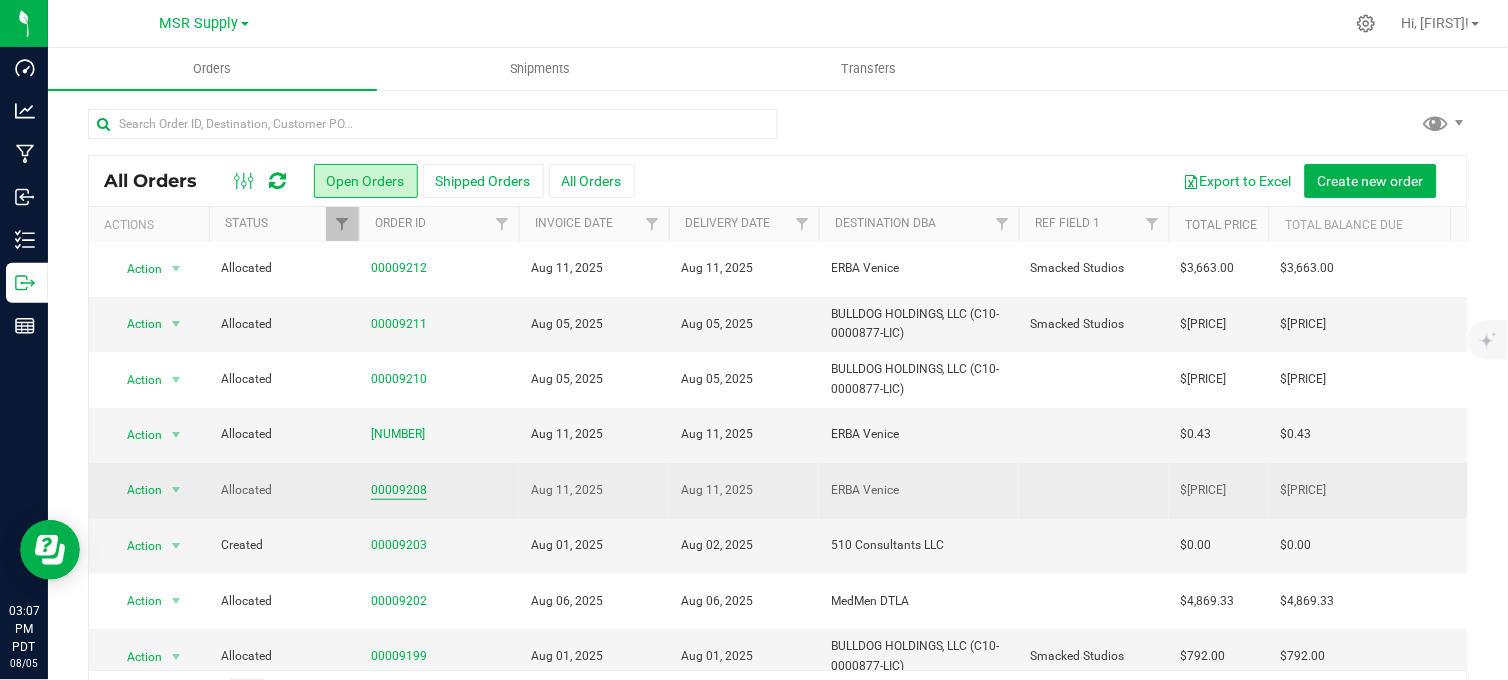 click on "00009208" at bounding box center [399, 490] 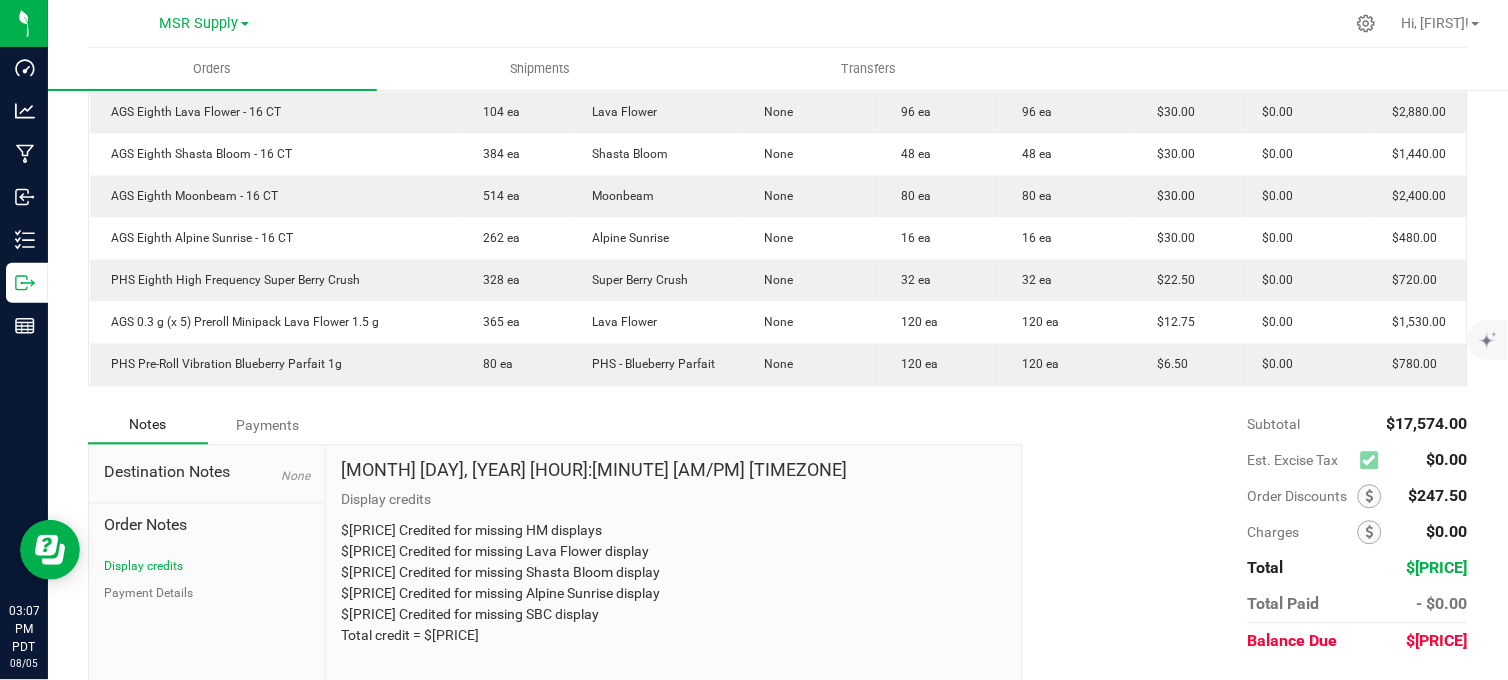 scroll, scrollTop: 0, scrollLeft: 0, axis: both 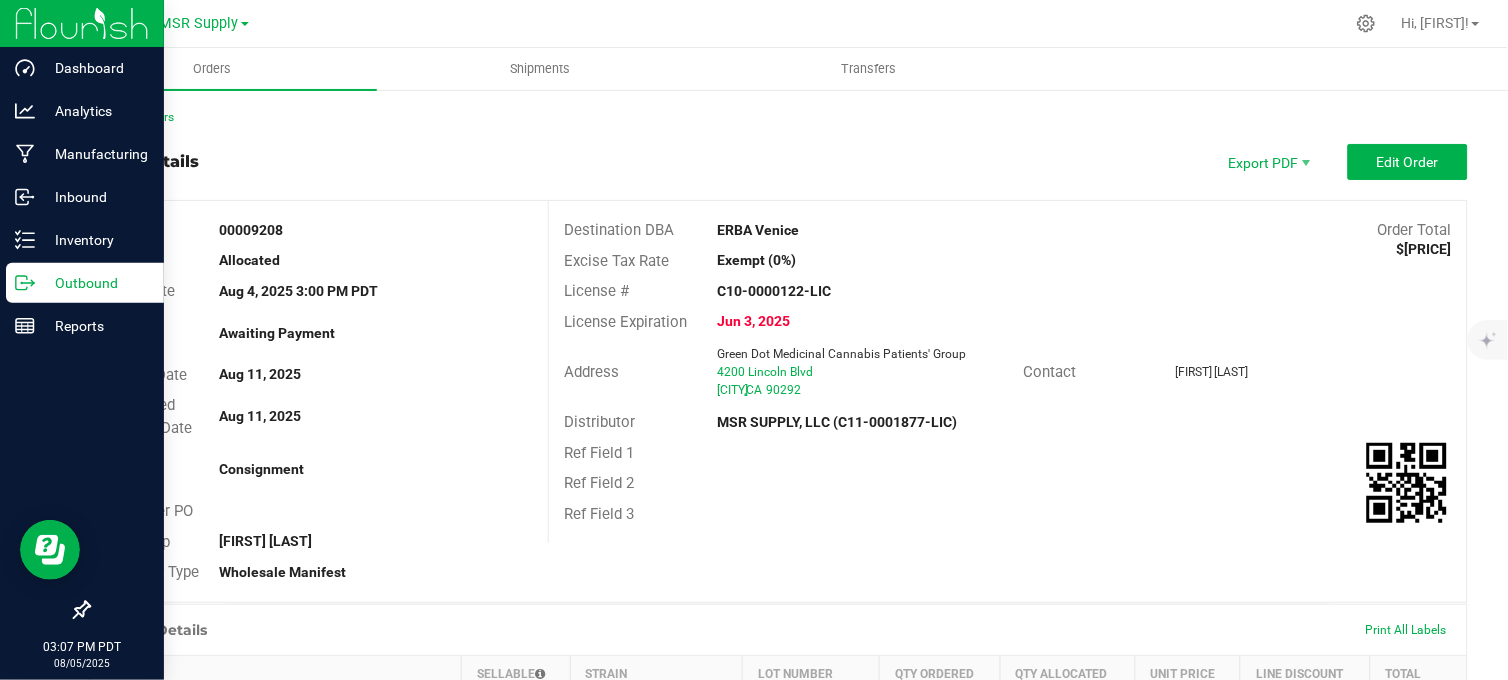click on "Outbound" at bounding box center (85, 283) 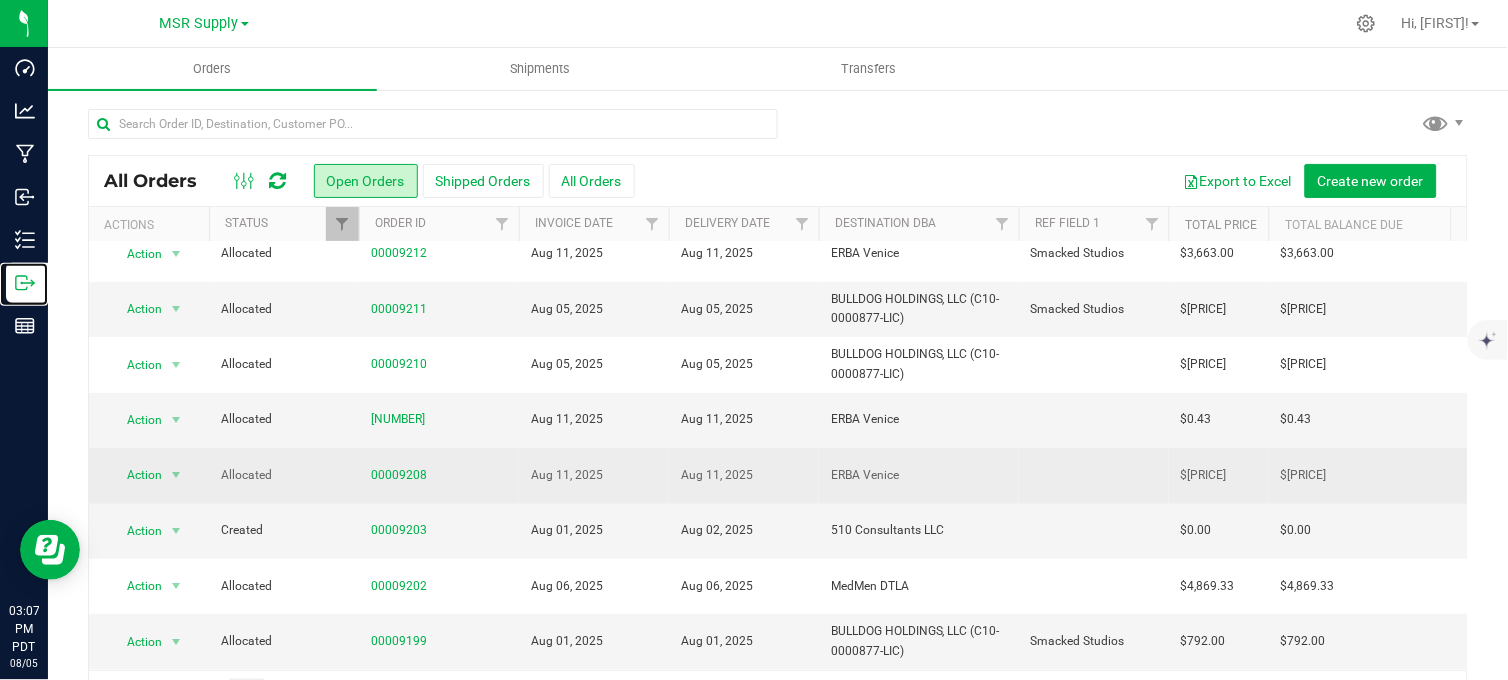 scroll, scrollTop: 333, scrollLeft: 0, axis: vertical 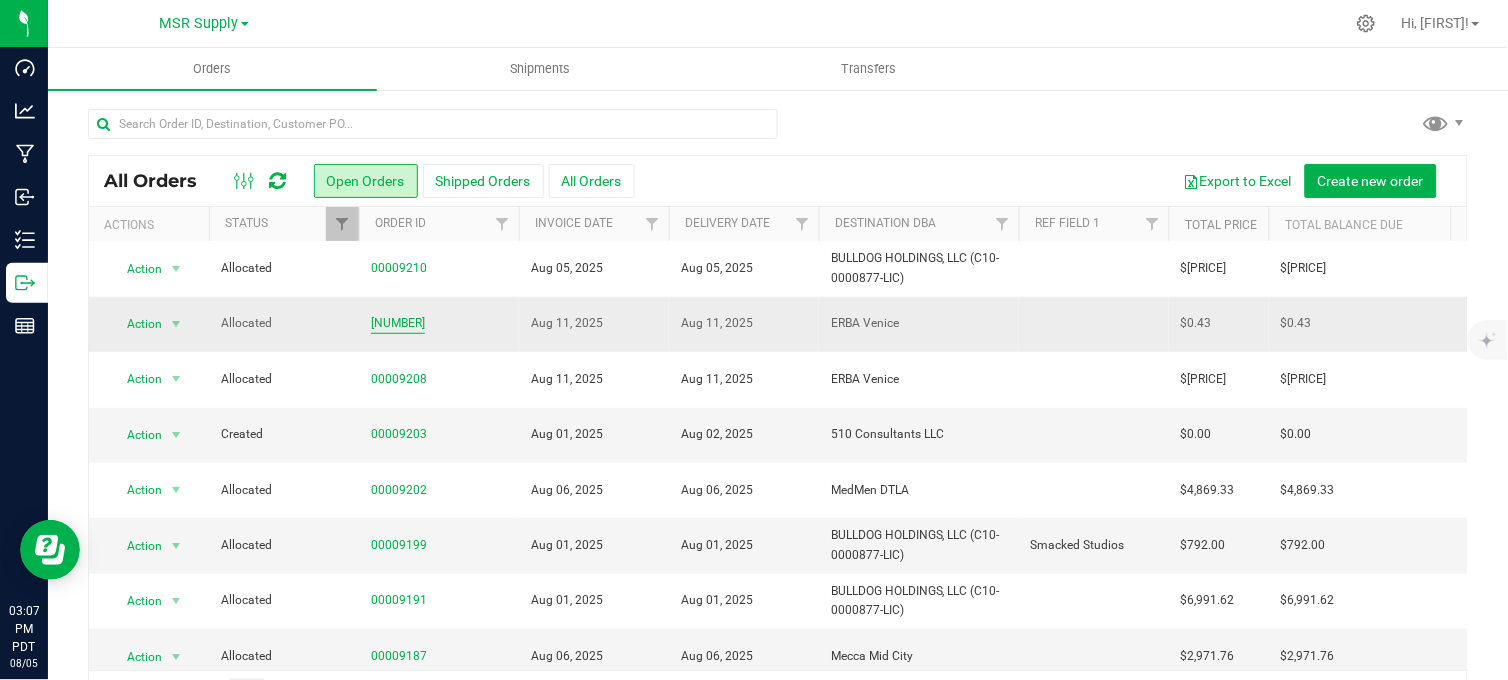 click on "[NUMBER]" at bounding box center (398, 323) 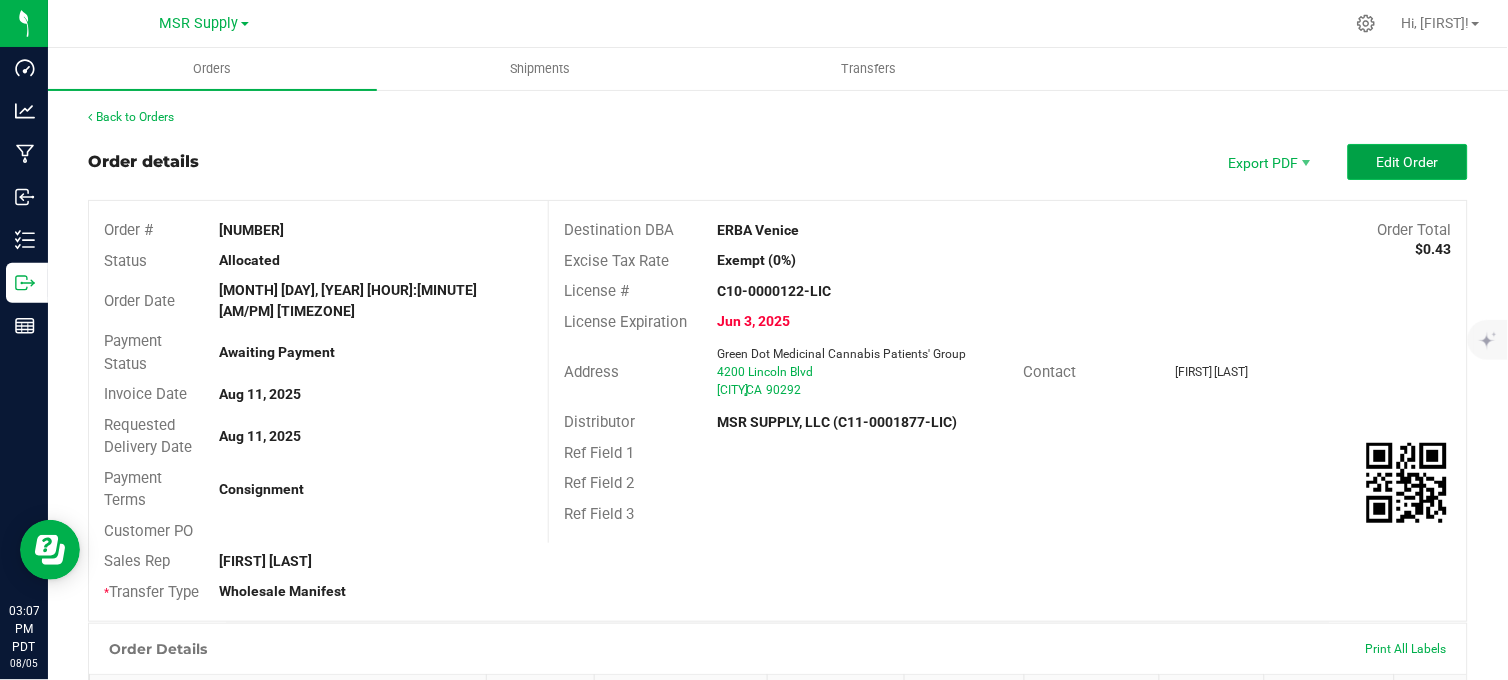 click on "Edit Order" at bounding box center [1408, 162] 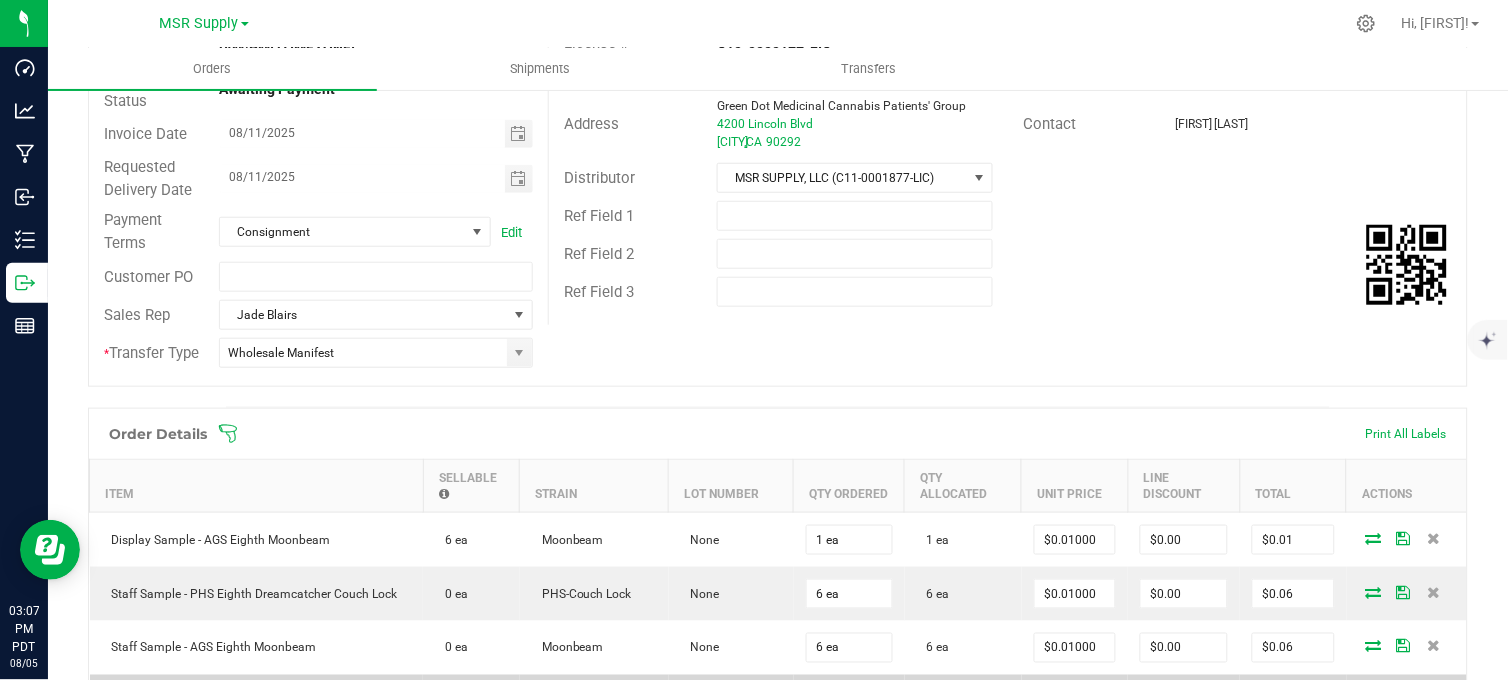 scroll, scrollTop: 666, scrollLeft: 0, axis: vertical 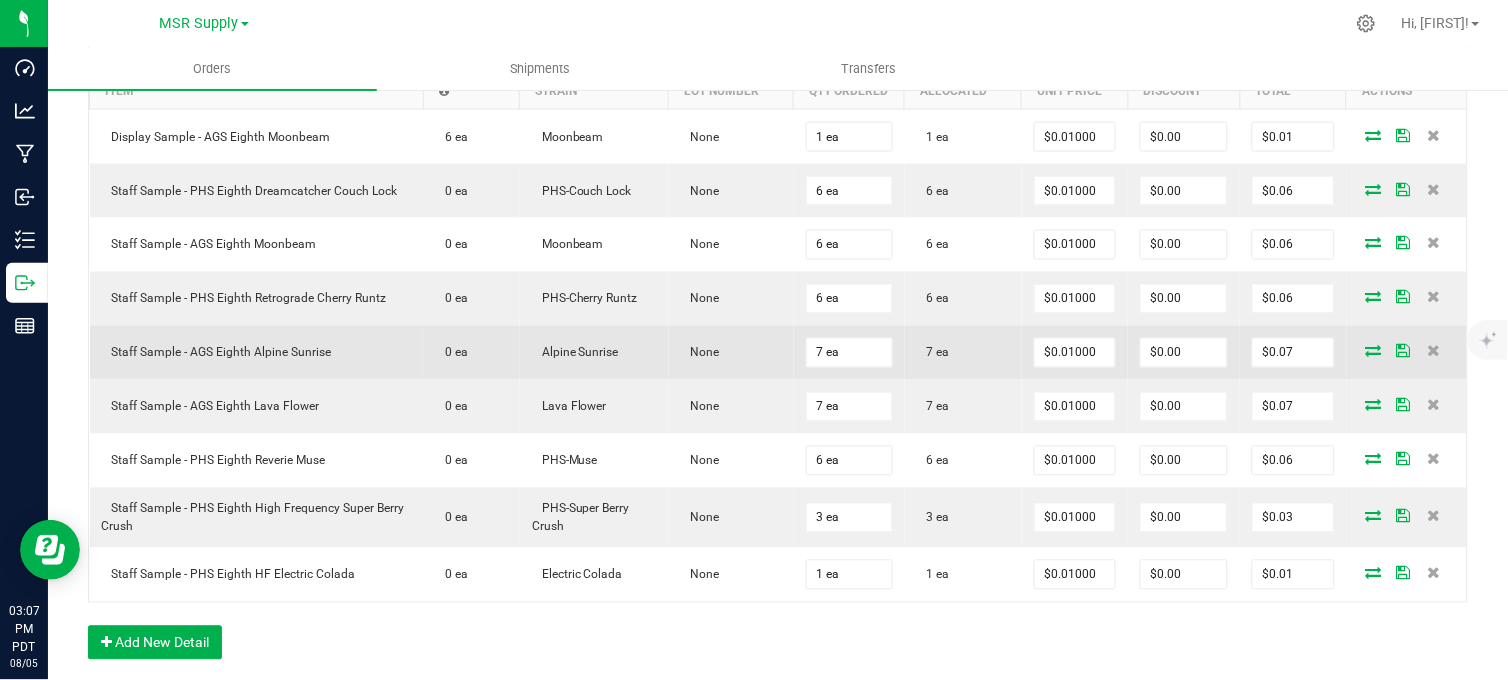 click at bounding box center [1374, 351] 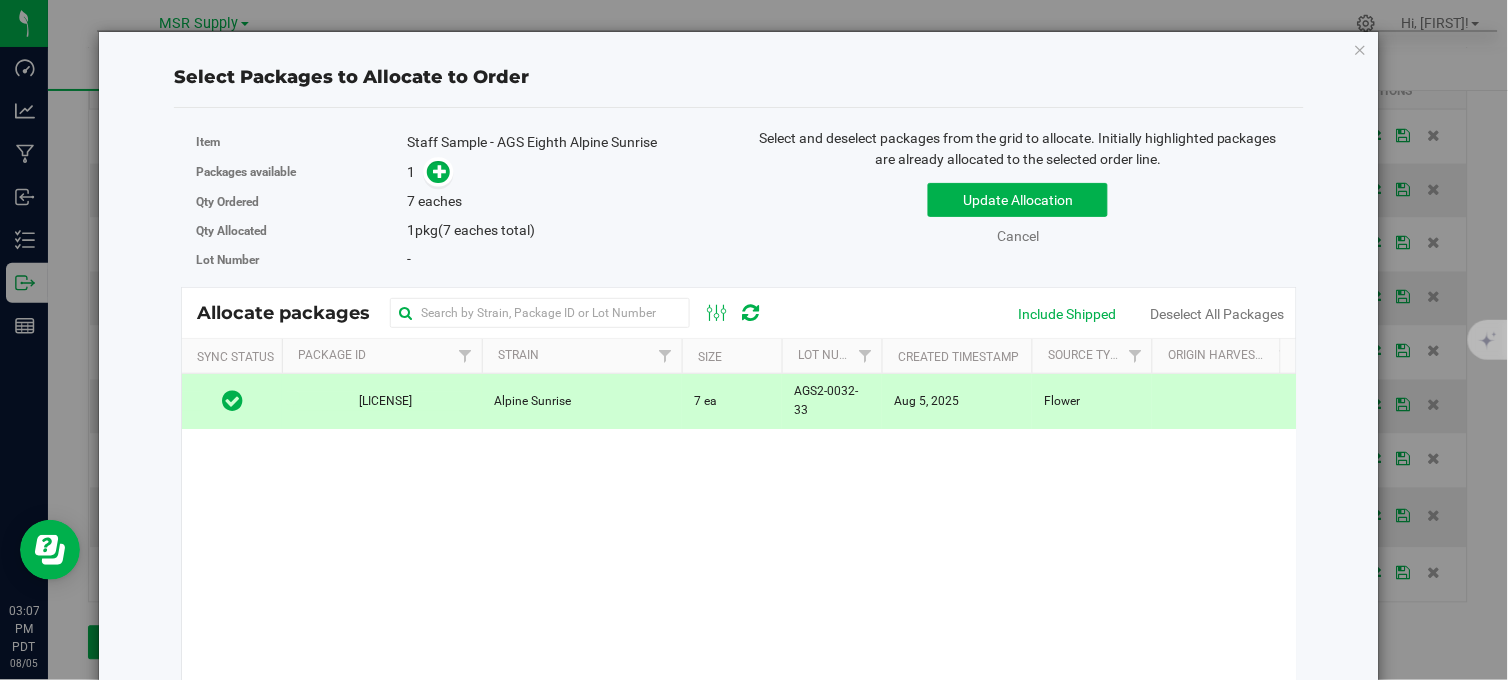 click on "7 ea" at bounding box center [732, 401] 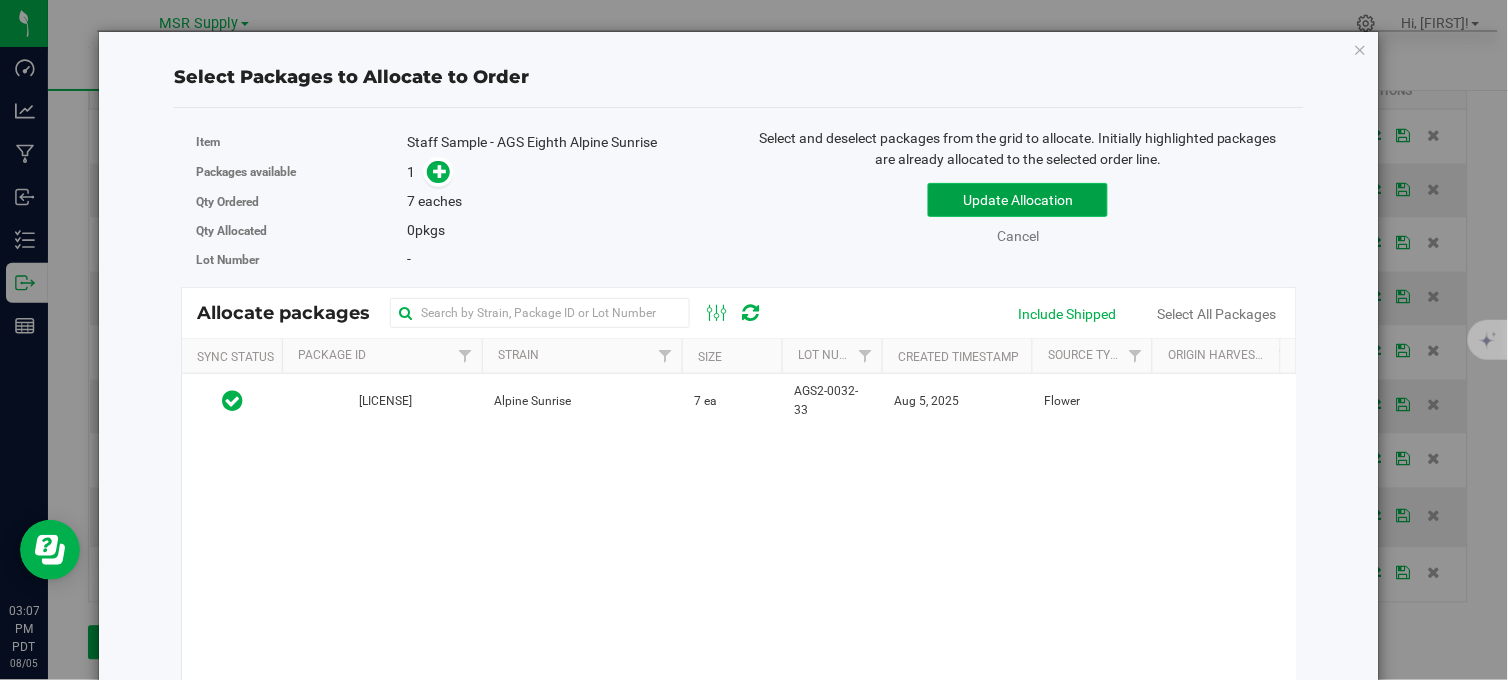 click on "Update Allocation" at bounding box center (1018, 200) 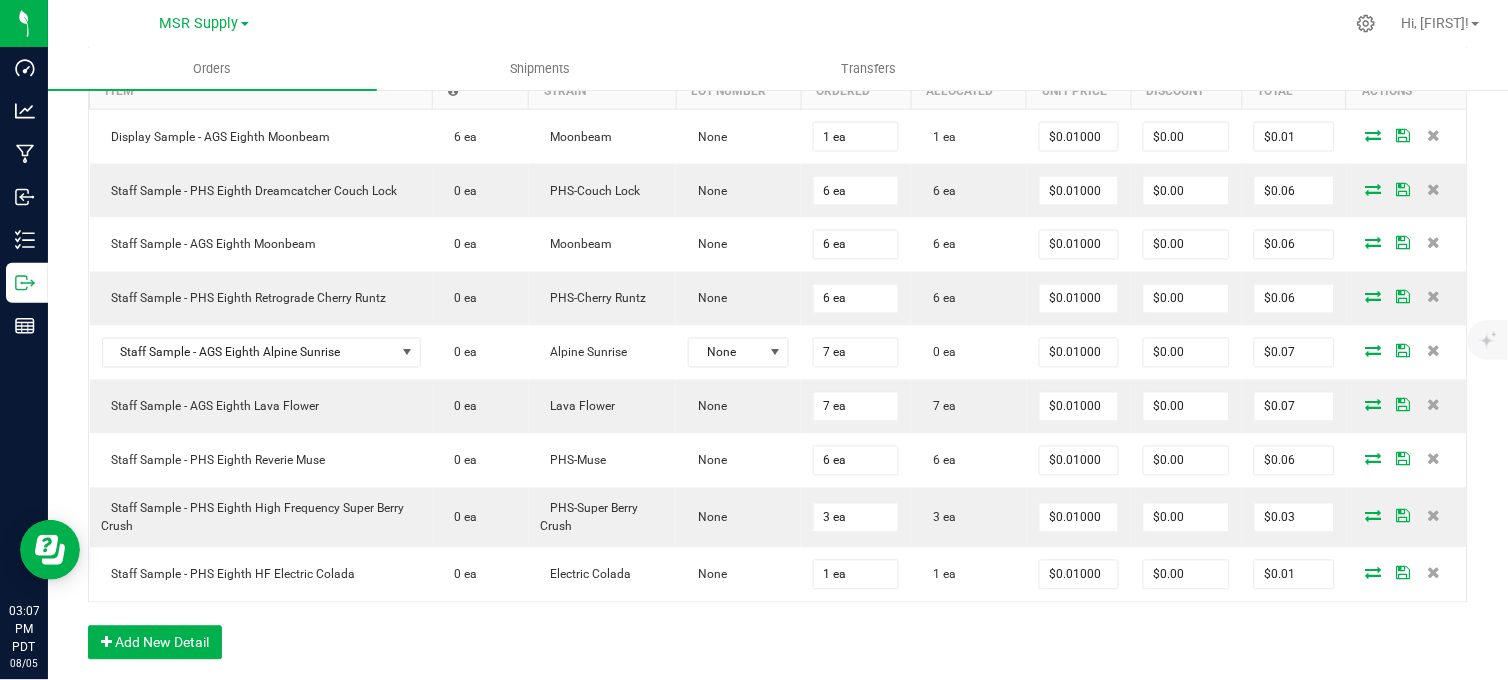 click on "Order Details Print All Labels Item  Sellable  Strain  Lot Number  Qty Ordered Qty Allocated Unit Price Line Discount Total Actions  Display Sample - AGS Eighth Moonbeam   [NUMBER] ea   Moonbeam   None  [NUMBER] ea  [NUMBER] ea  $[PRICE] $[PRICE] $[PRICE]  Staff Sample - PHS Eighth Dreamcatcher Couch Lock   [NUMBER] ea   PHS-Couch Lock   None  [NUMBER] ea  [NUMBER] ea  $[PRICE] $[PRICE] $[PRICE]  Staff Sample - AGS Eighth Moonbeam   [NUMBER] ea   Moonbeam   None  [NUMBER] ea  [NUMBER] ea  $[PRICE] $[PRICE] $[PRICE]  Staff Sample - PHS Eighth Retrograde Cherry Runtz   [NUMBER] ea   PHS-Cherry Runtz   None  [NUMBER] ea  [NUMBER] ea  $[PRICE] $[PRICE] $[PRICE] Staff Sample - AGS Eighth Alpine Sunrise  [NUMBER] ea   Alpine Sunrise  None [NUMBER] ea  [NUMBER] ea  $[PRICE] $[PRICE] $[PRICE]  Staff Sample - AGS Eighth Lava Flower   [NUMBER] ea   Lava Flower   None  [NUMBER] ea  [NUMBER] ea  $[PRICE] $[PRICE] $[PRICE]  Staff Sample - PHS Eighth Reverie Muse   [NUMBER] ea   PHS-Muse   None  [NUMBER] ea  [NUMBER] ea  $[PRICE] $[PRICE] $[PRICE]  Staff Sample - PHS Eighth High Frequency Super Berry Crush   [NUMBER] ea   PHS-Super Berry Crush   None  [NUMBER] ea  [NUMBER] ea  $[PRICE] $[PRICE] $[PRICE]" at bounding box center [778, 342] 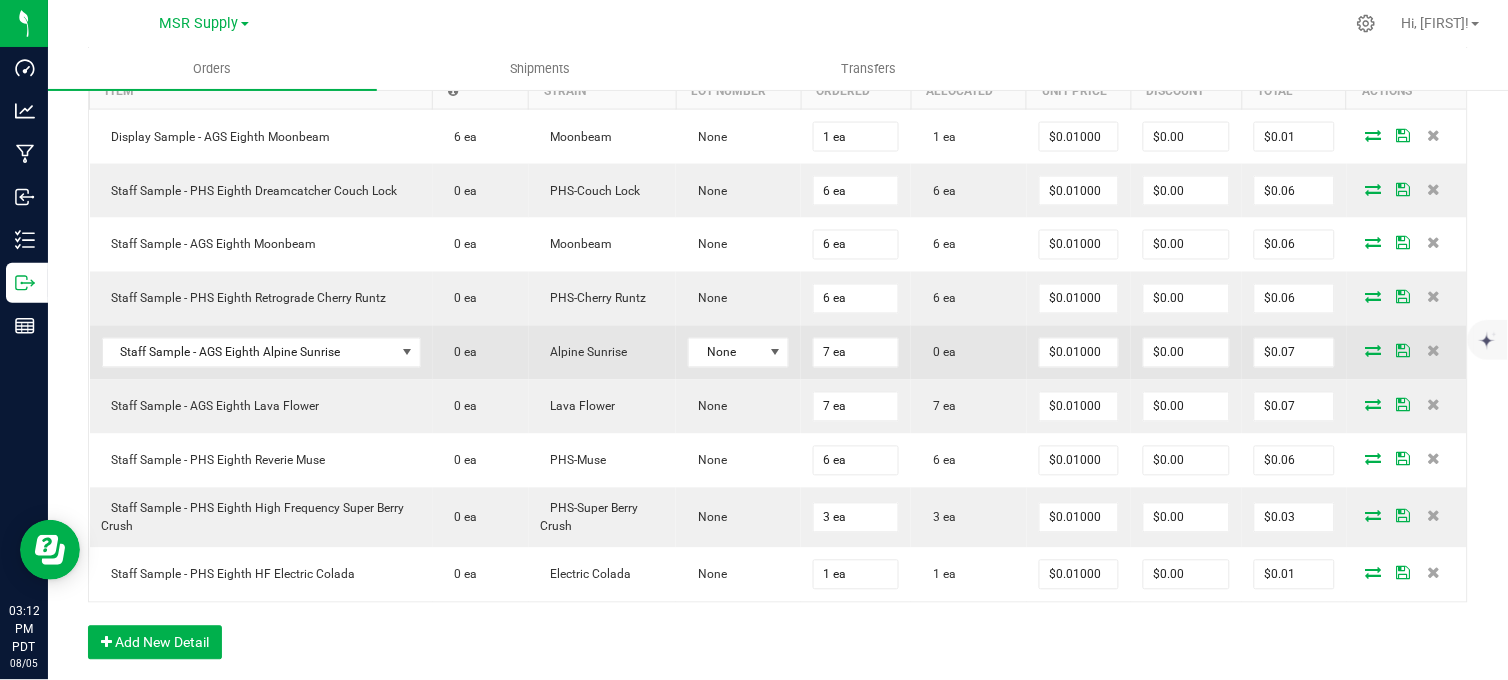 click at bounding box center [1374, 351] 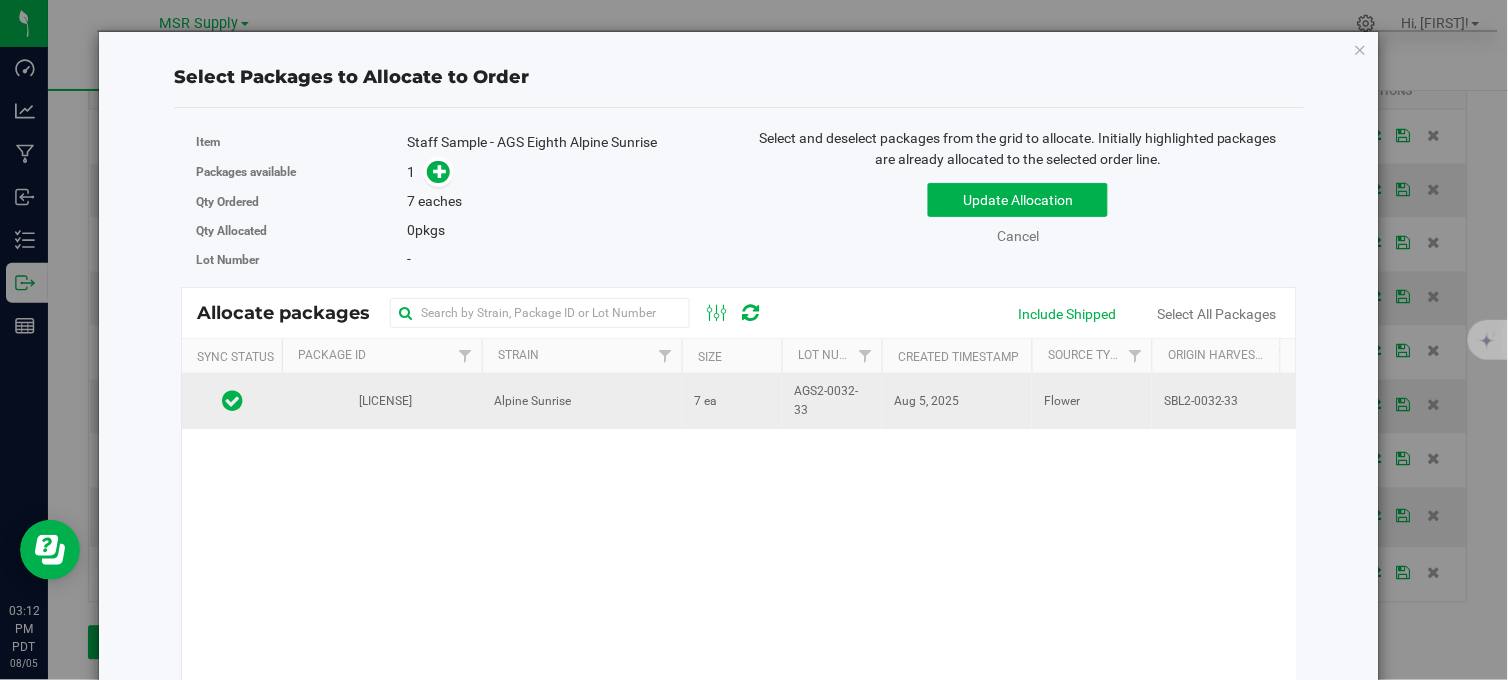 click on "7 ea" at bounding box center [732, 401] 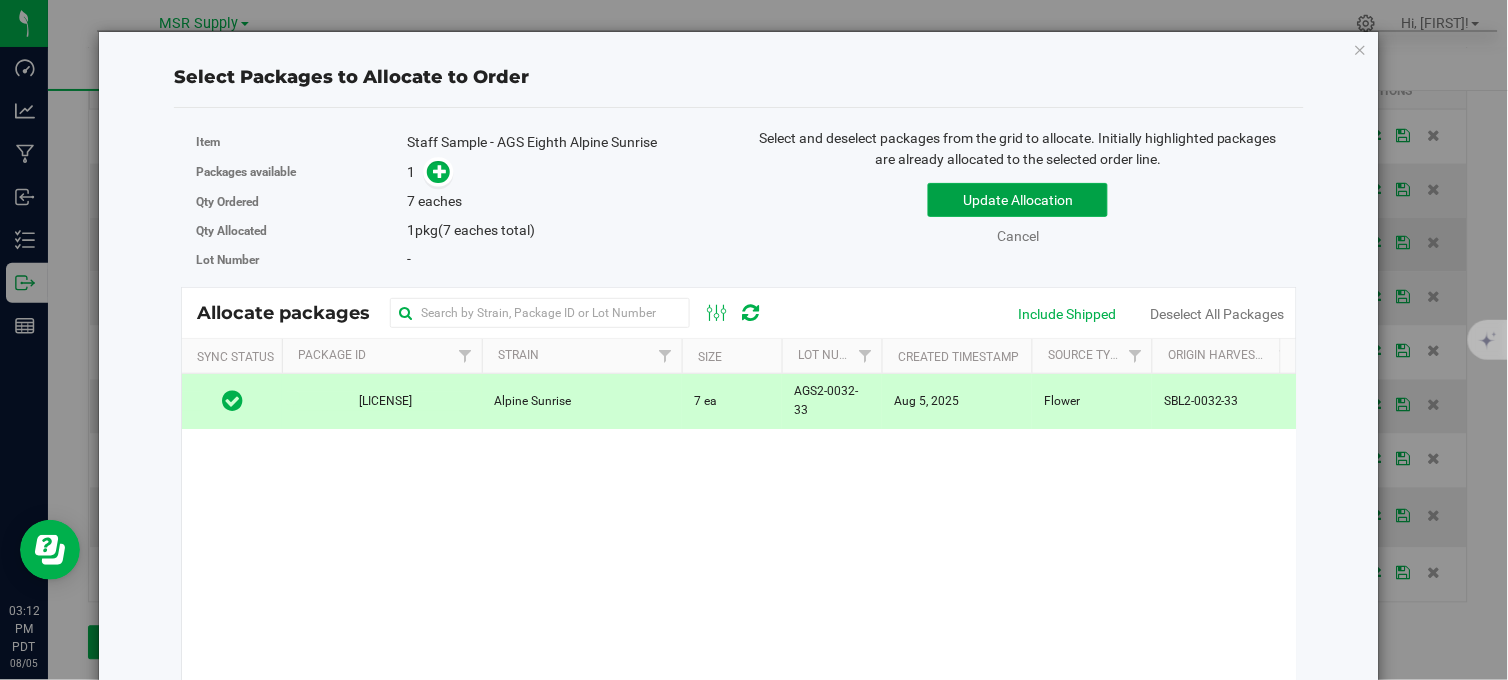 click on "Update Allocation" at bounding box center (1018, 200) 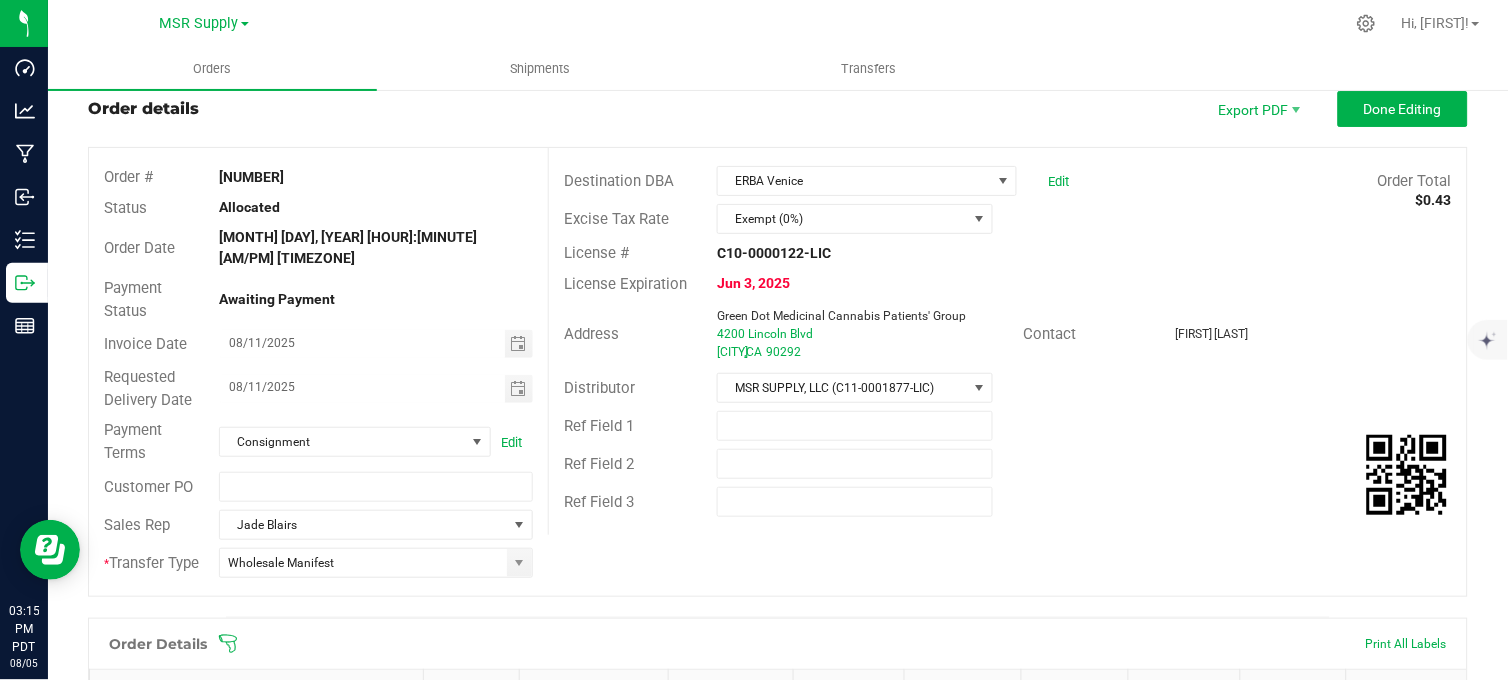 scroll, scrollTop: 0, scrollLeft: 0, axis: both 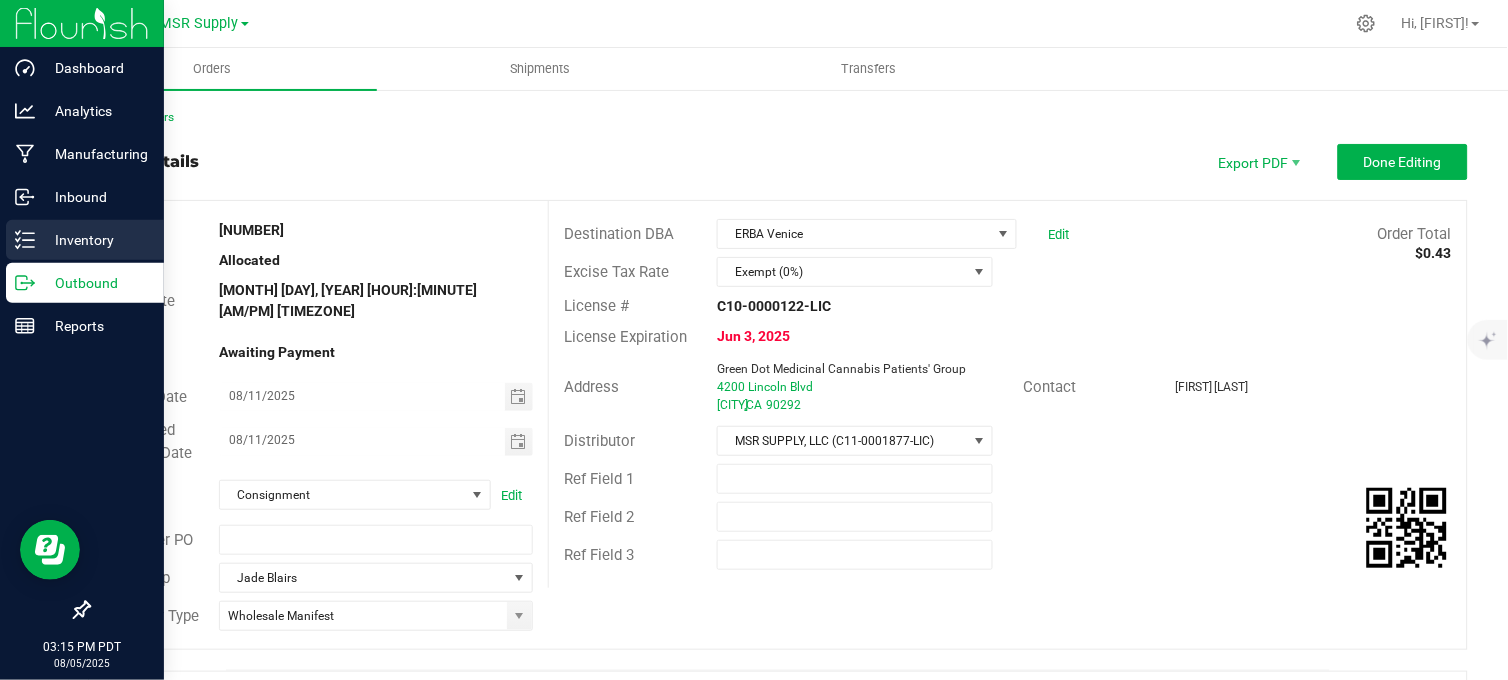click on "Inventory" at bounding box center [85, 240] 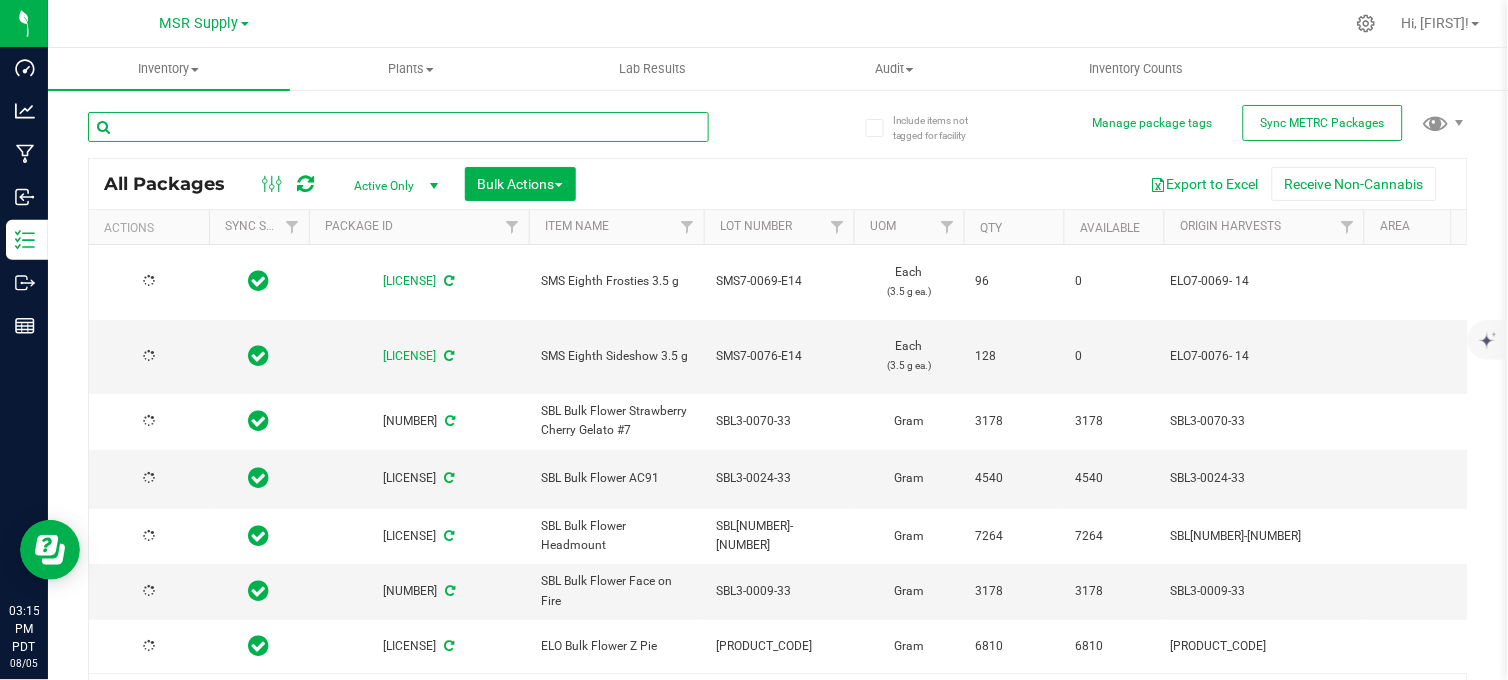 click at bounding box center (398, 127) 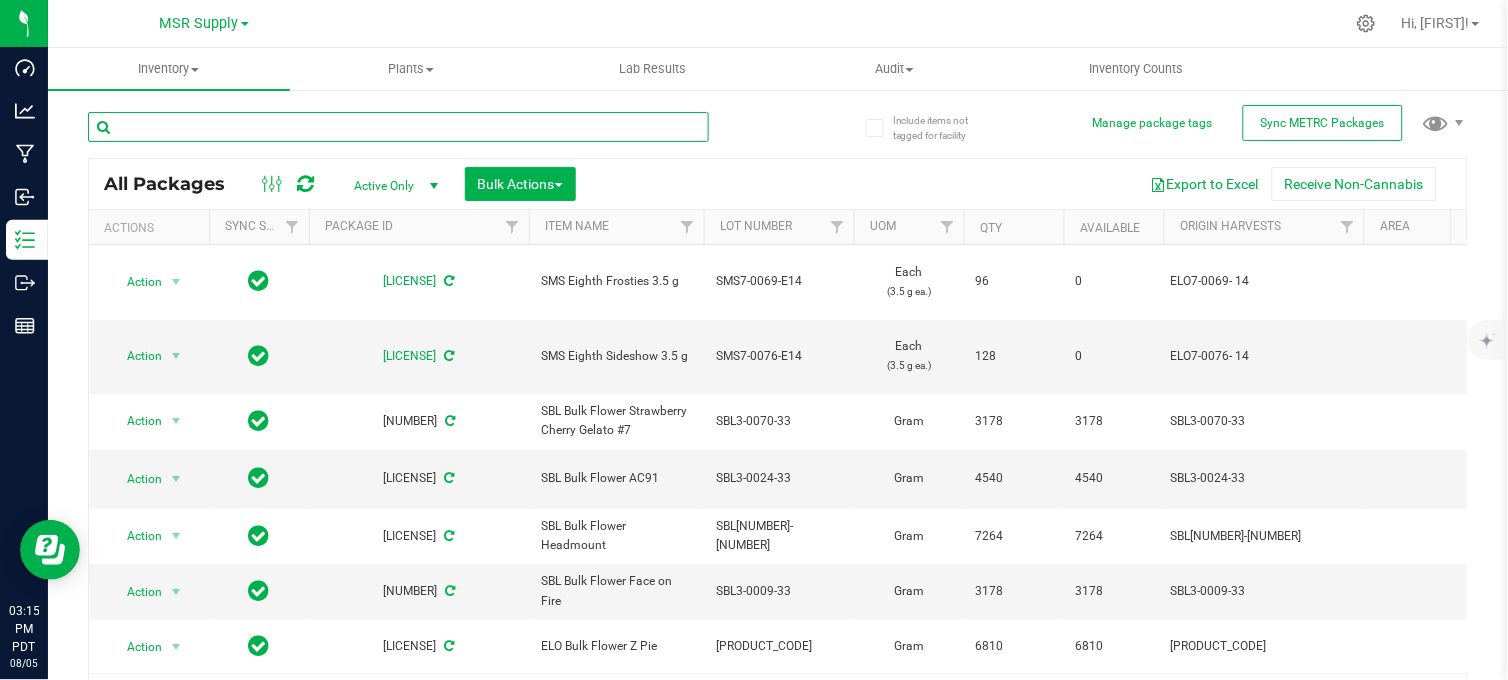 type on "3" 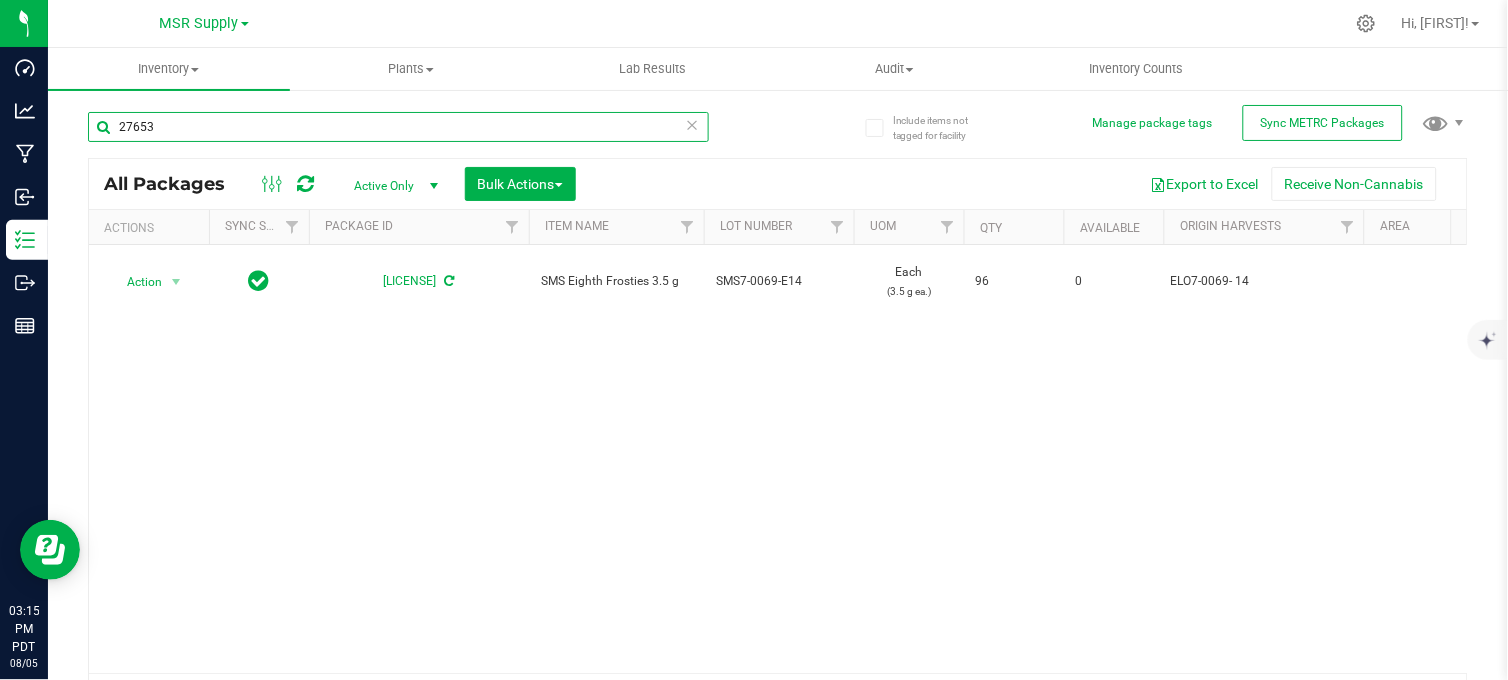 scroll, scrollTop: 0, scrollLeft: 443, axis: horizontal 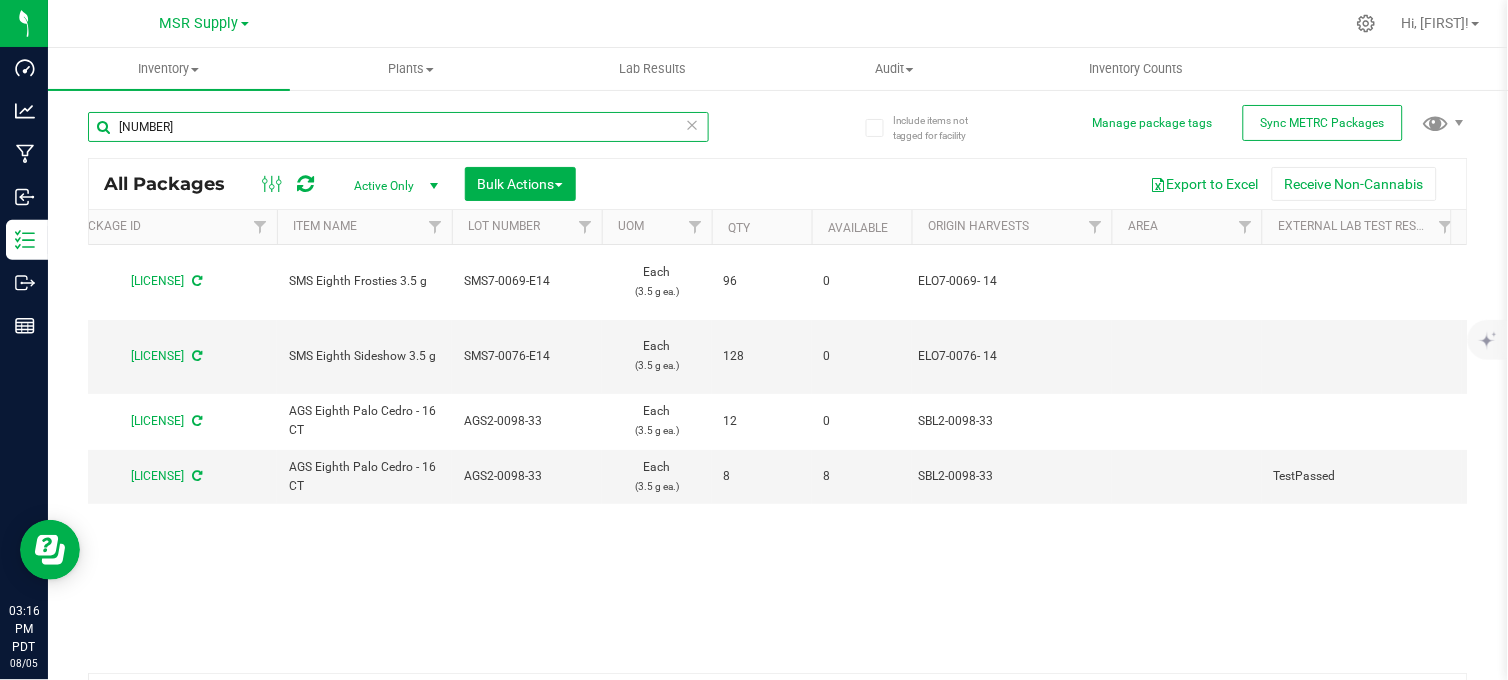 type on "[NUMBER]" 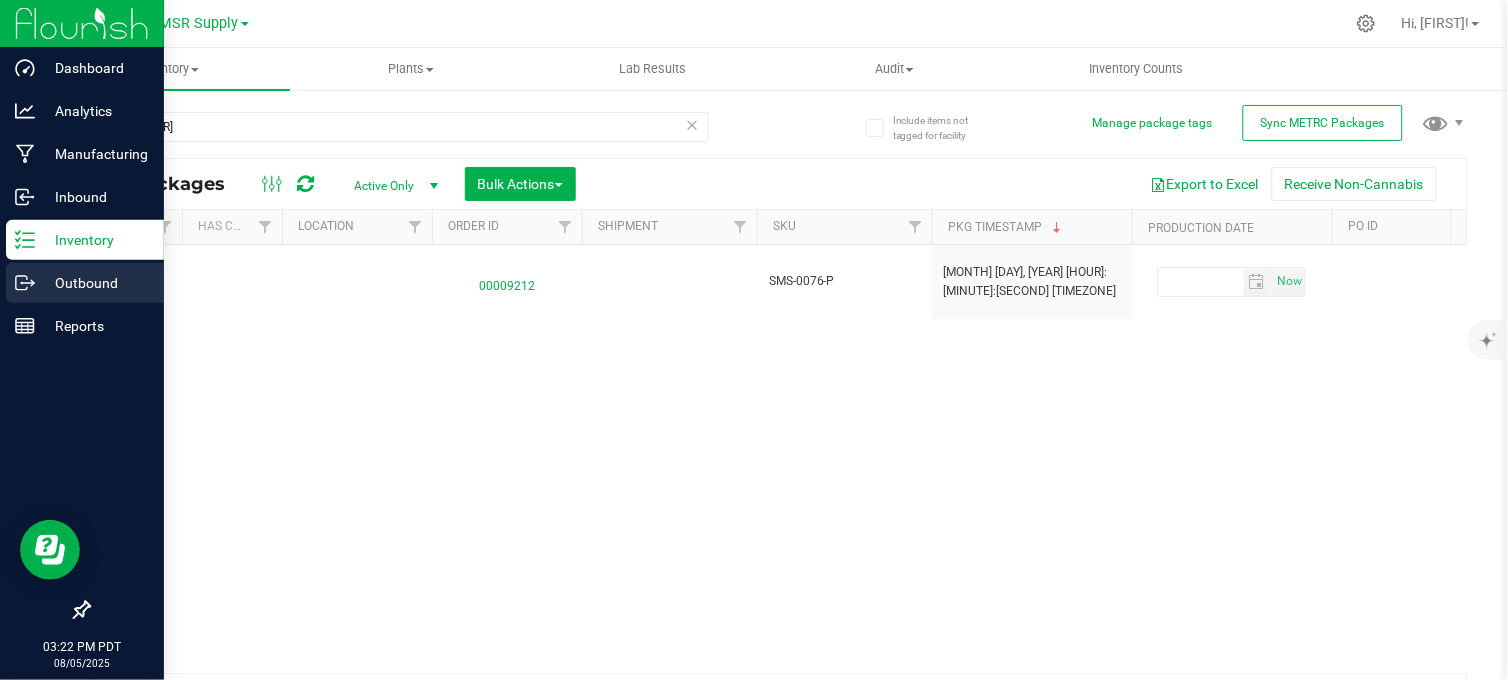 click 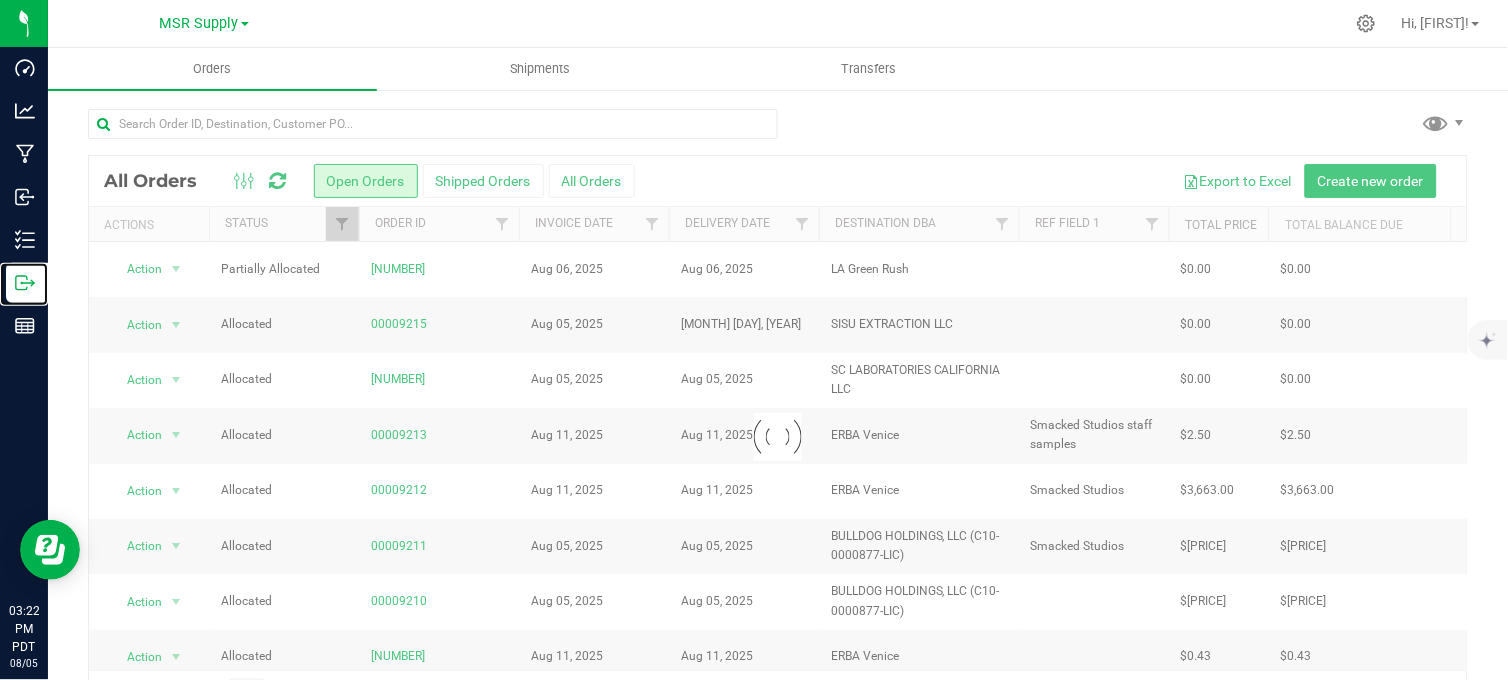 scroll, scrollTop: 60, scrollLeft: 0, axis: vertical 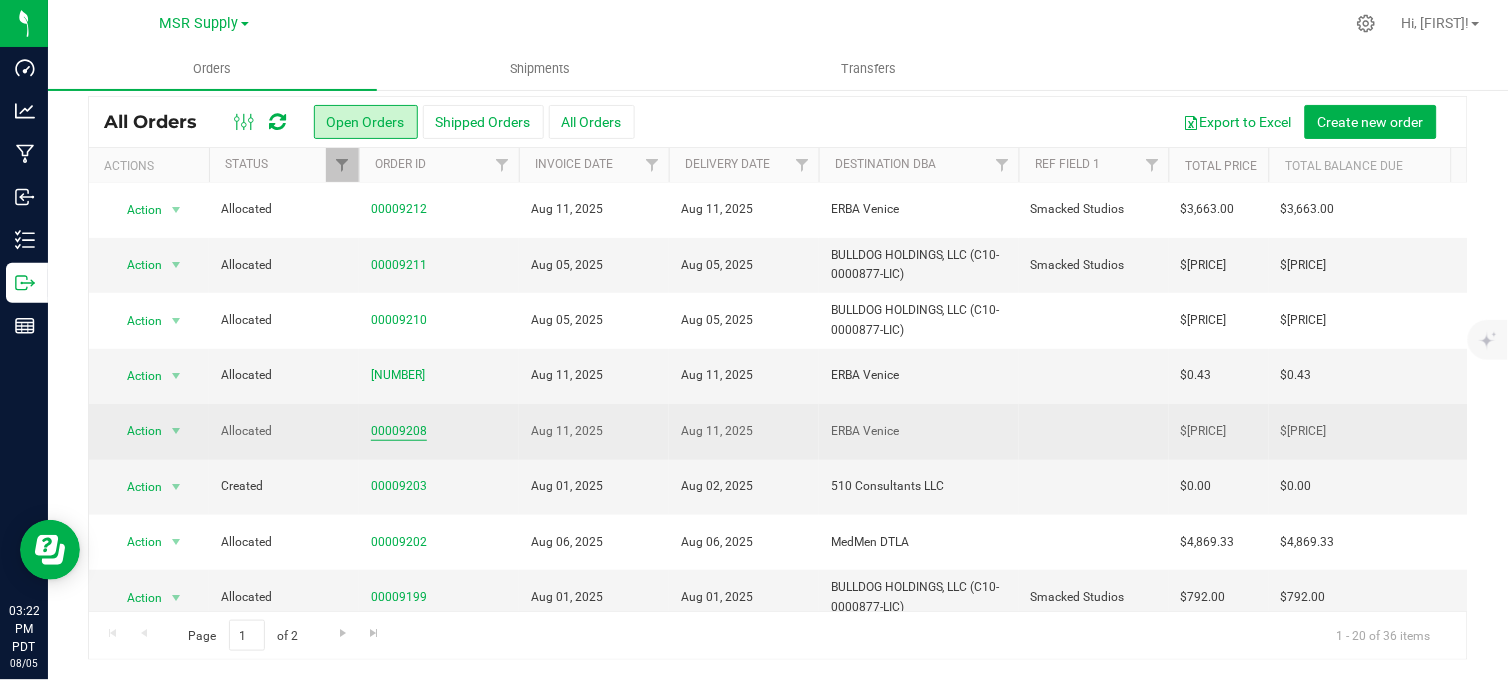 click on "00009208" at bounding box center [399, 431] 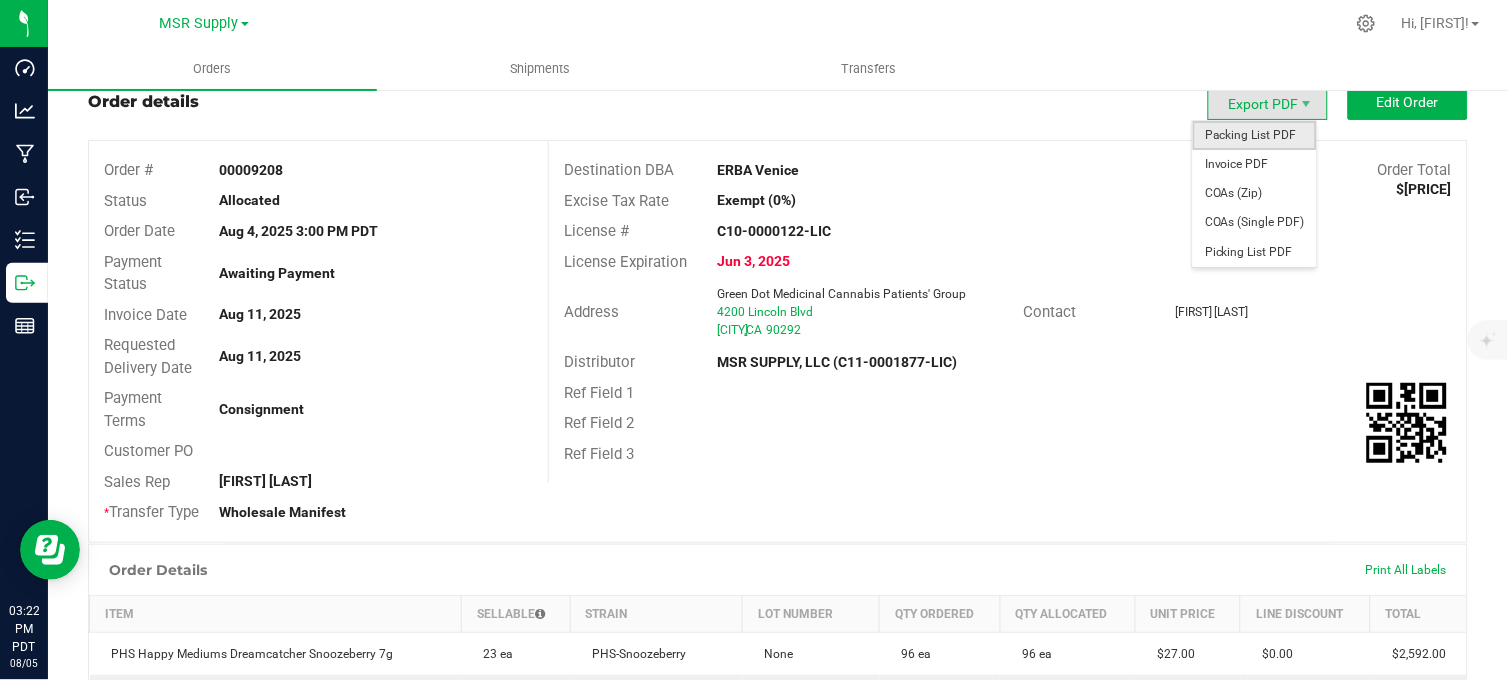 click on "Packing List PDF" at bounding box center (1255, 135) 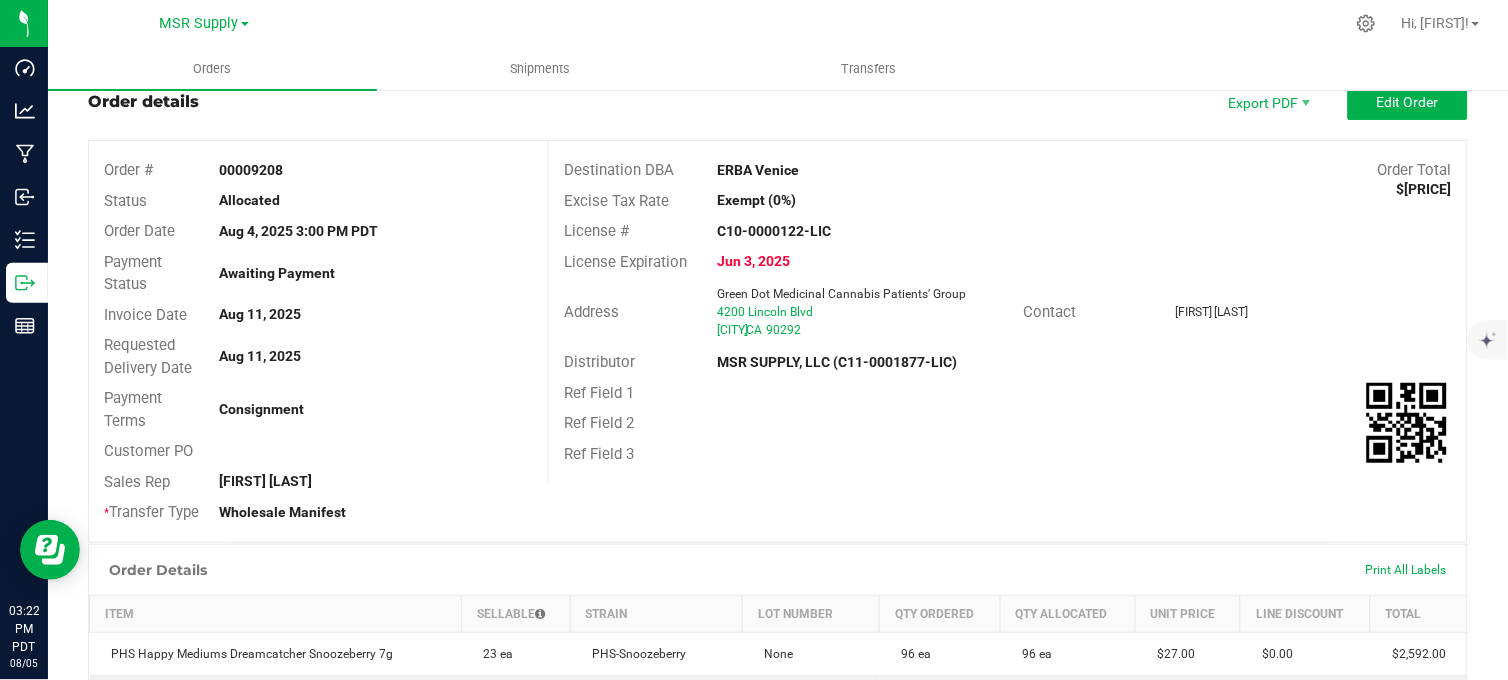 click on "Destination DBA   ERBA Venice   Order Total   $[PRICE]   Excise Tax Rate   Exempt (0%)   License #   [NUMBER]   License Expiration   [MONTH] [DAY], [YEAR]   Address  Green Dot Medicinal Cannabis Patients' Group [NUMBER] Lincoln Blvd Marina Del Rey  ,  [STATE] [POSTAL_CODE]  Contact  [NAME]  Distributor   MSR SUPPLY, LLC ([NUMBER])   Ref Field 1      Ref Field 2      Ref Field 3" at bounding box center (1007, 312) 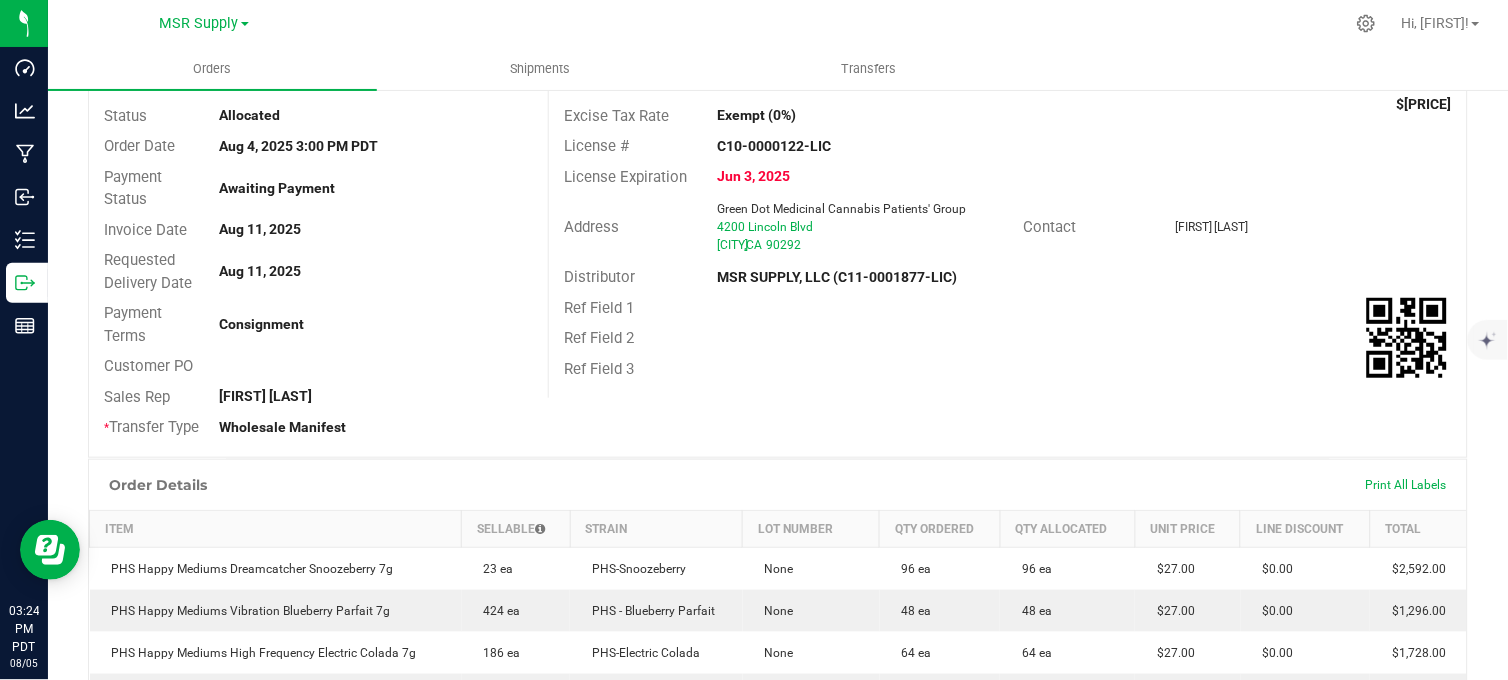 scroll, scrollTop: 0, scrollLeft: 0, axis: both 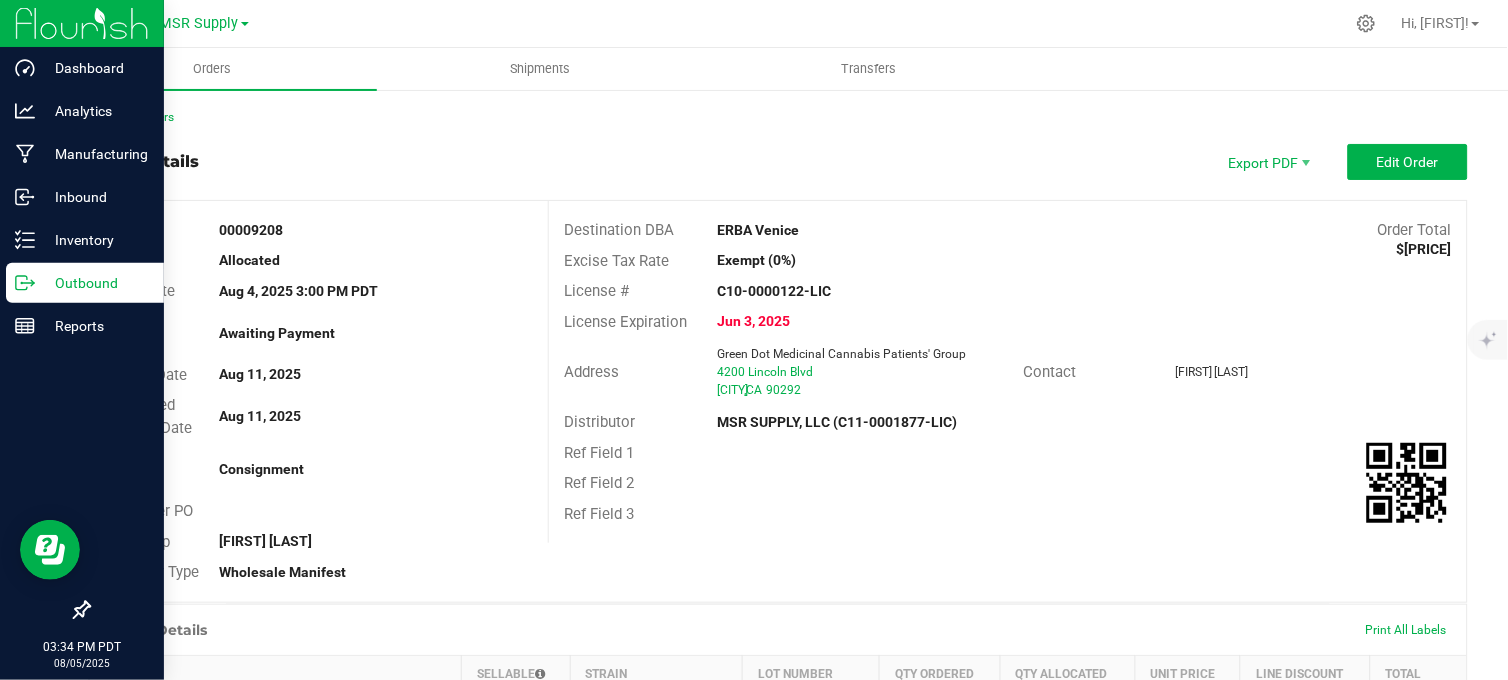 click on "Outbound" at bounding box center [95, 283] 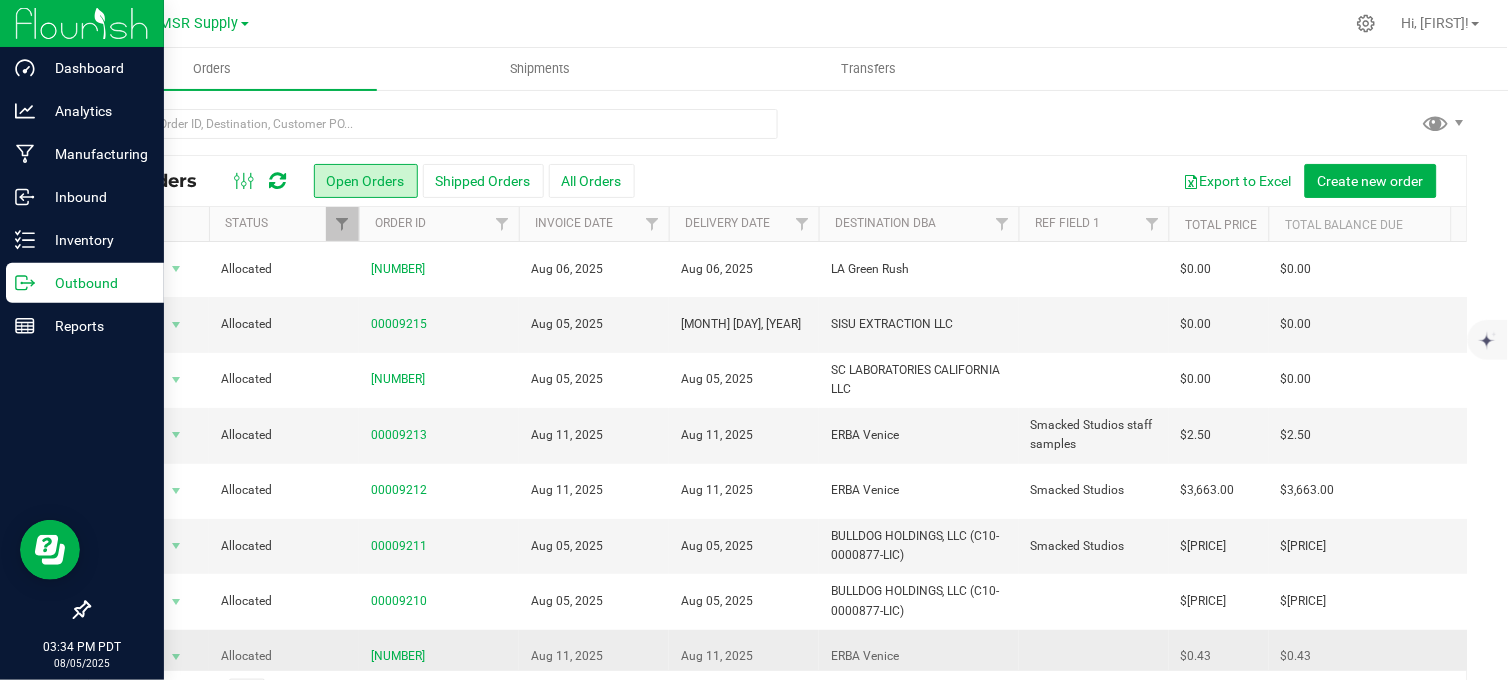 scroll, scrollTop: 222, scrollLeft: 0, axis: vertical 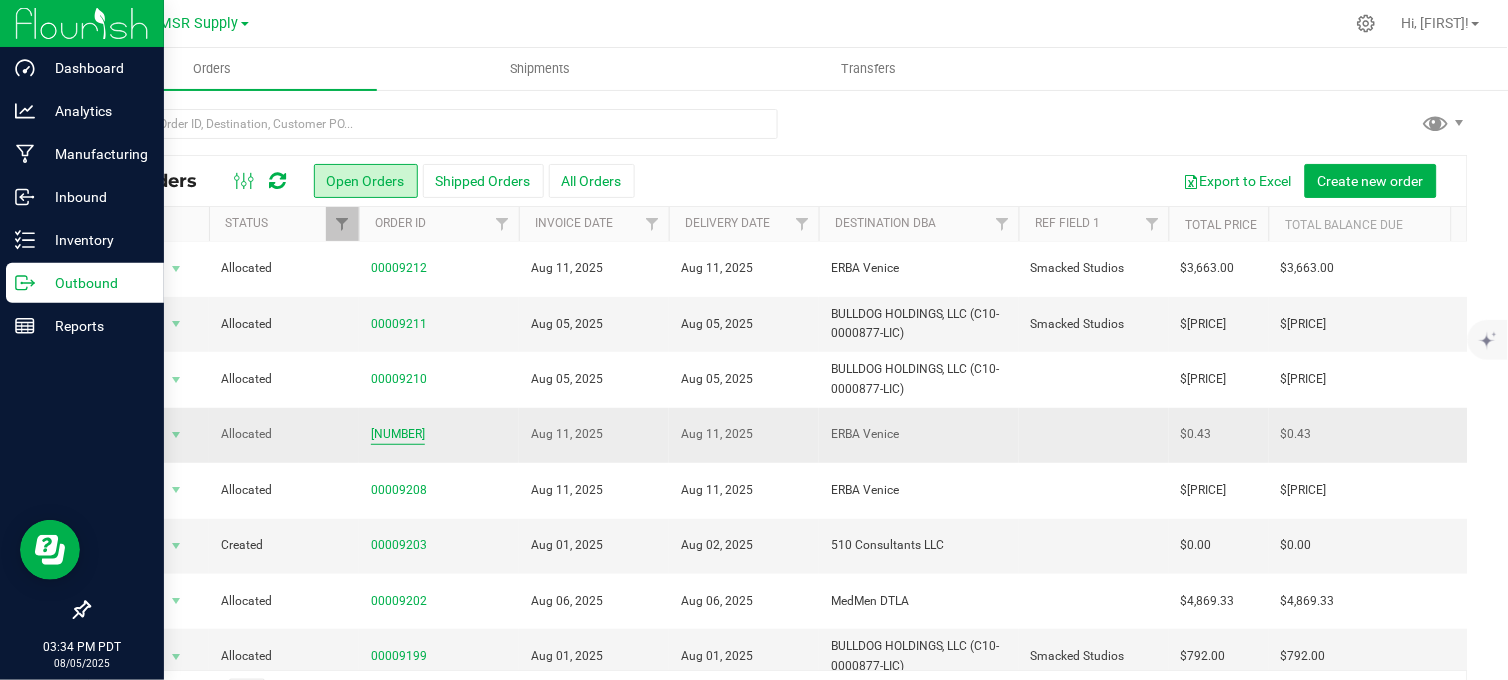 click on "[NUMBER]" at bounding box center (398, 434) 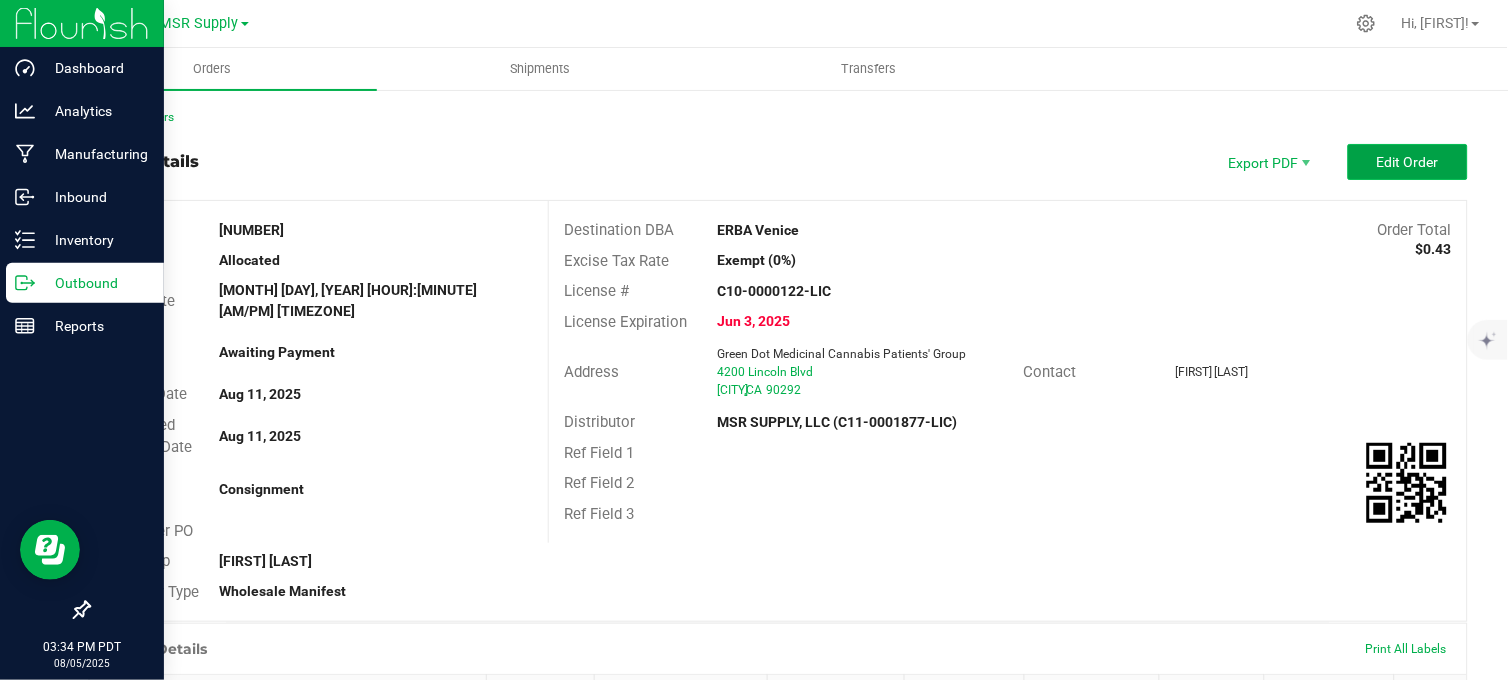 click on "Edit Order" at bounding box center (1408, 162) 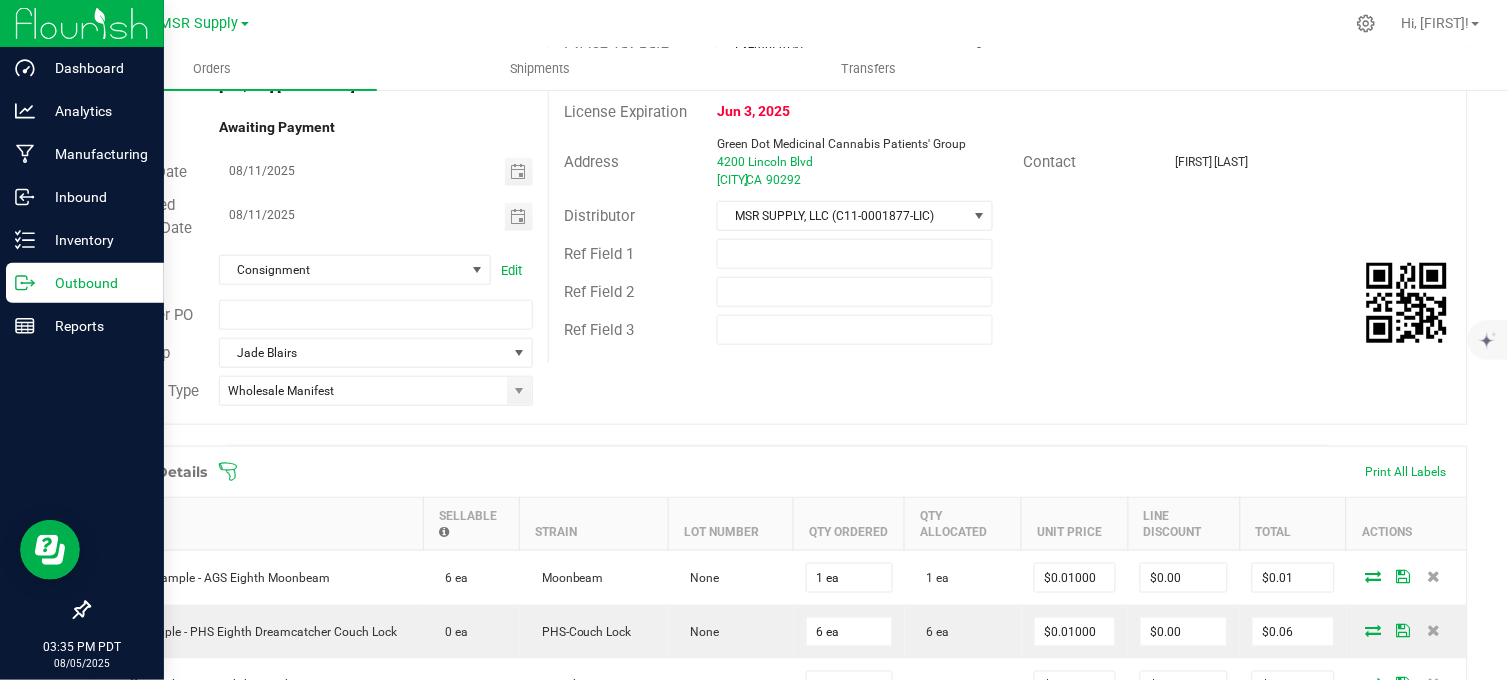 scroll, scrollTop: 222, scrollLeft: 0, axis: vertical 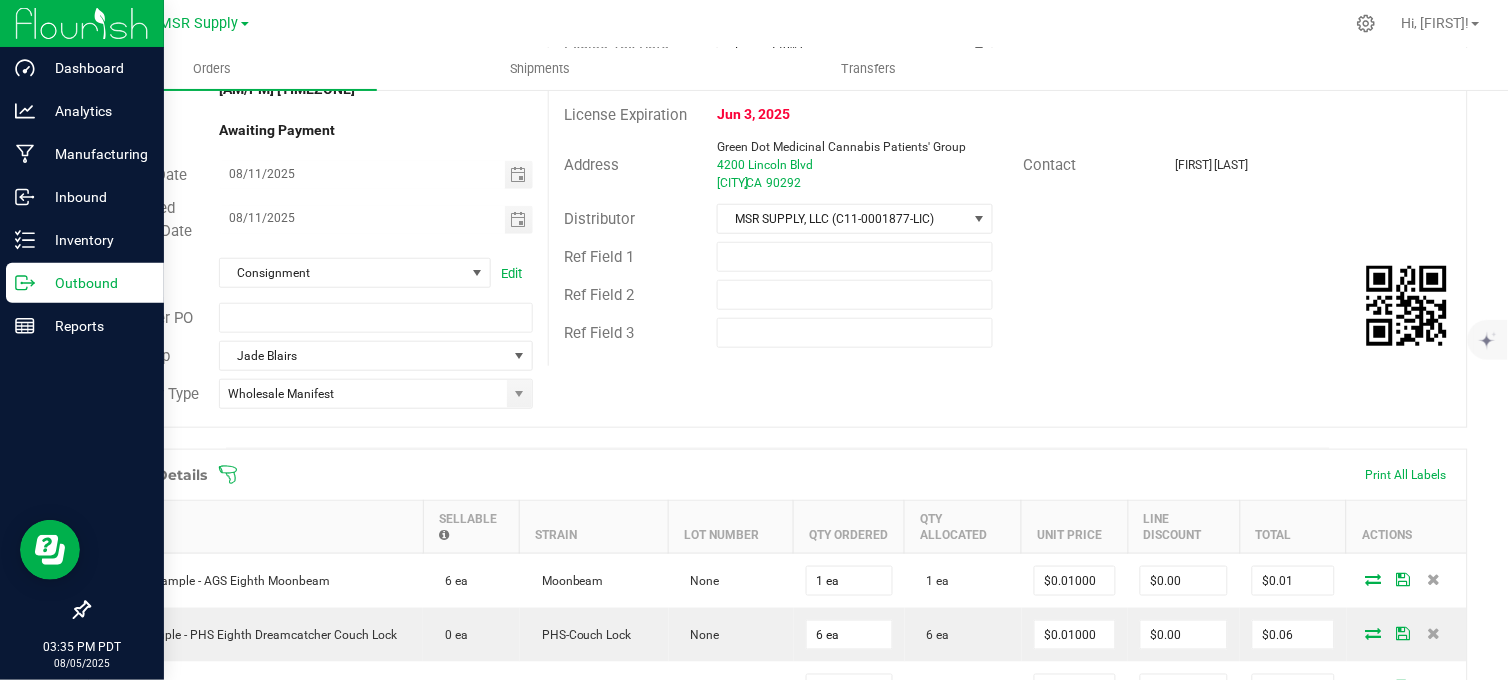 click 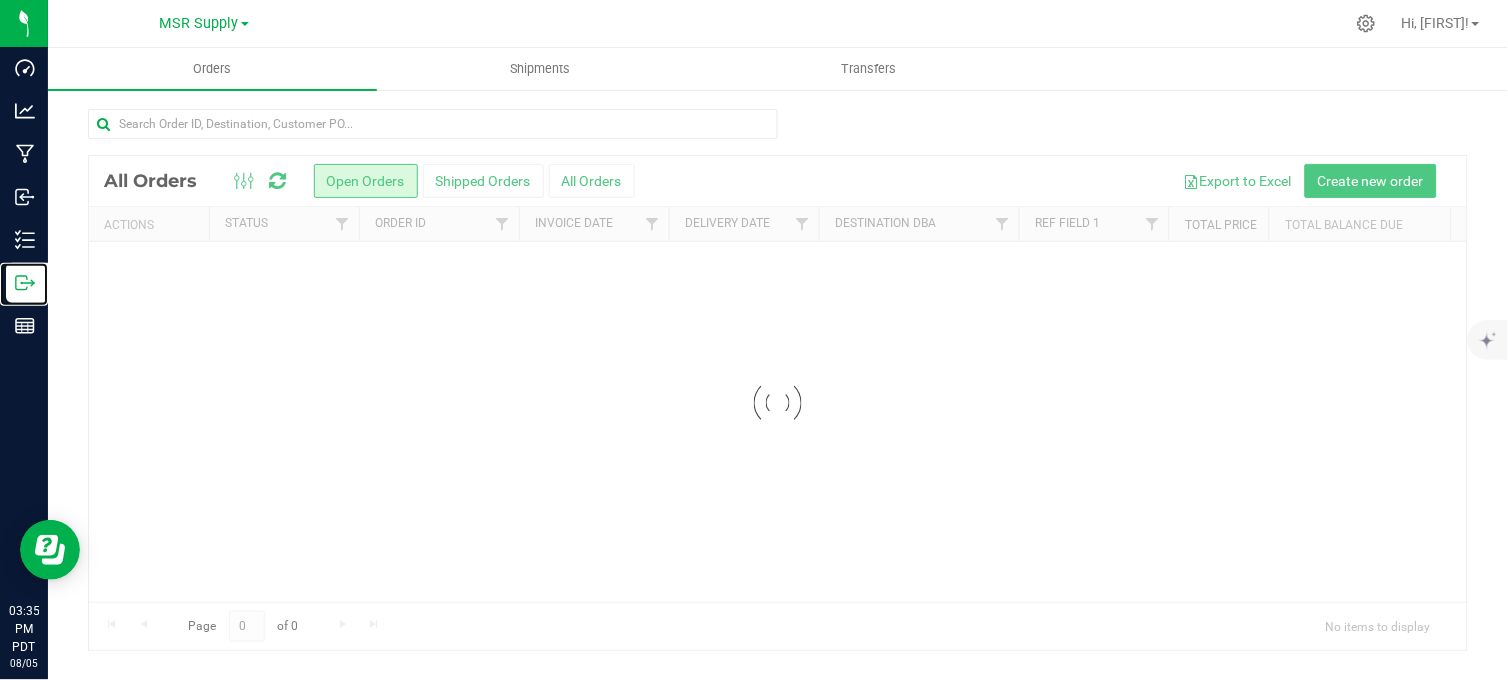 scroll, scrollTop: 0, scrollLeft: 0, axis: both 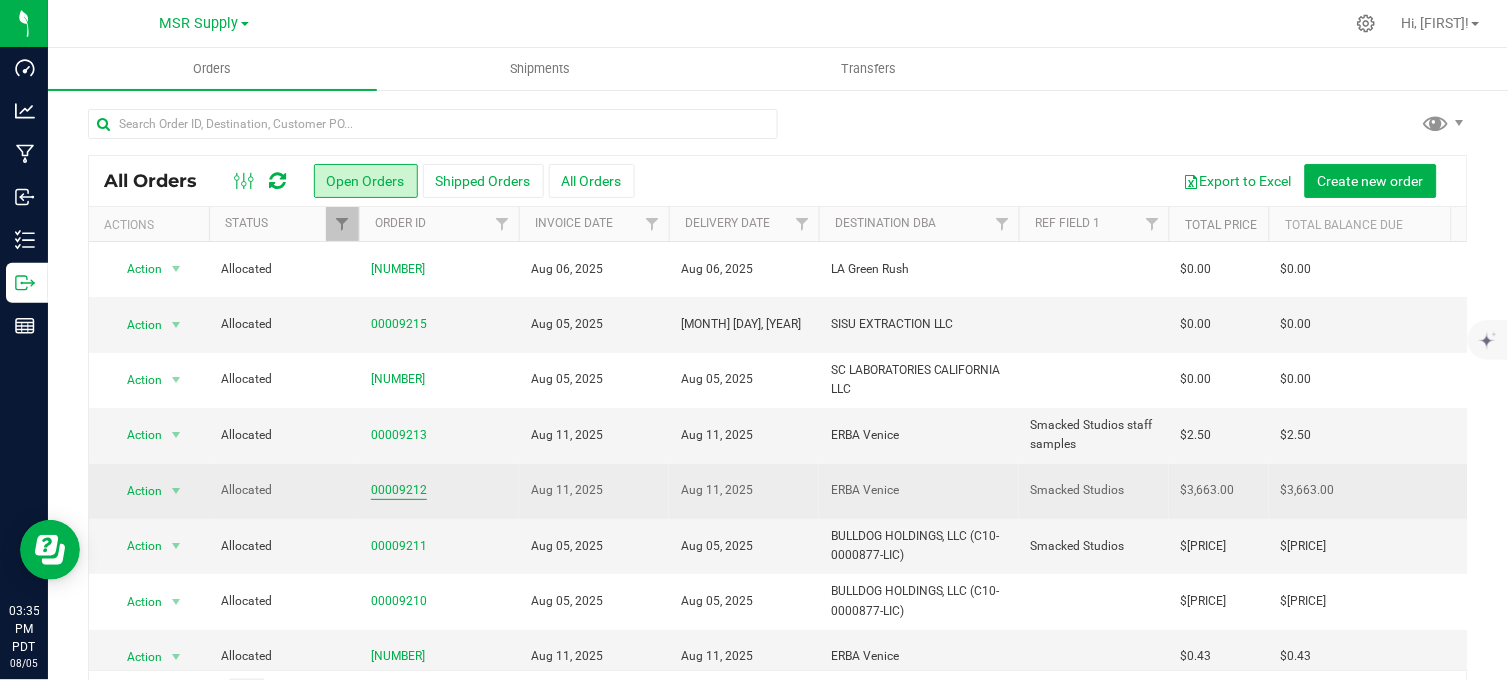 click on "00009212" at bounding box center [399, 490] 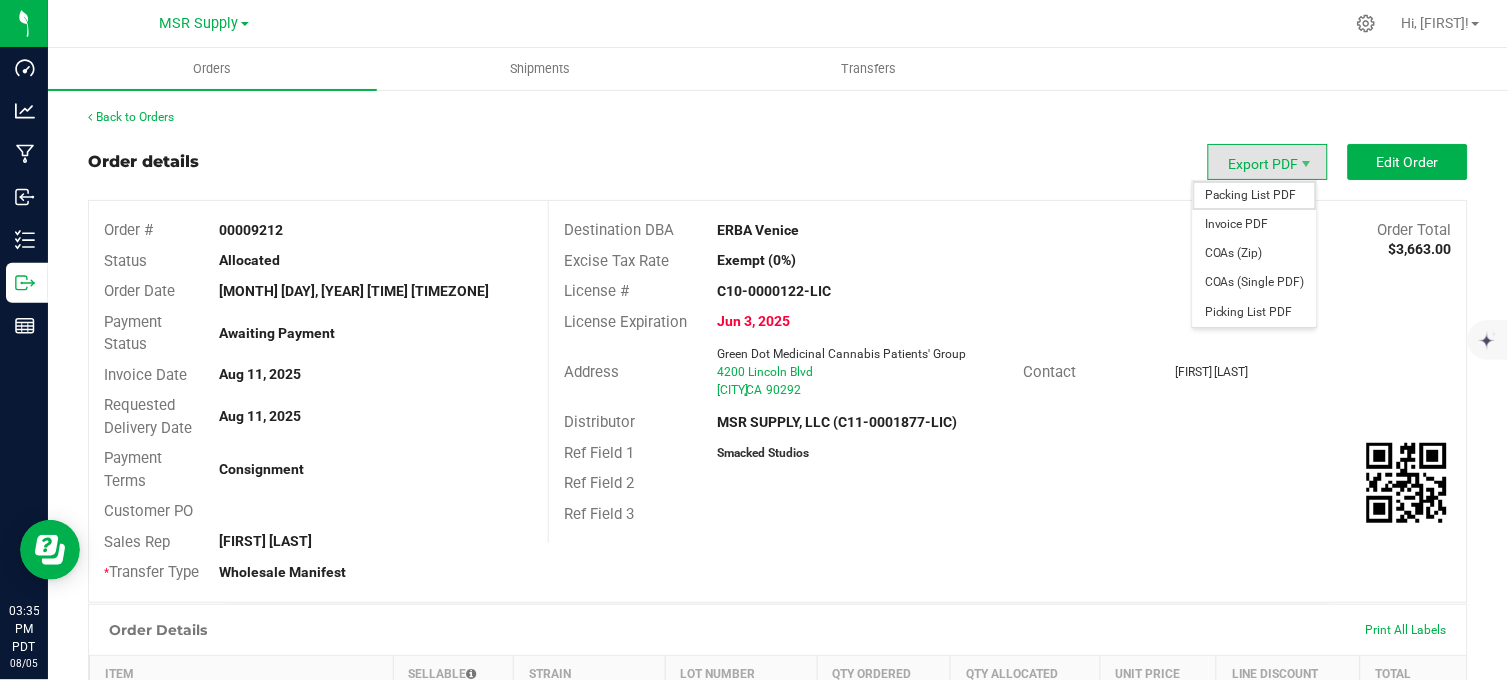 click on "Packing List PDF" at bounding box center (1255, 195) 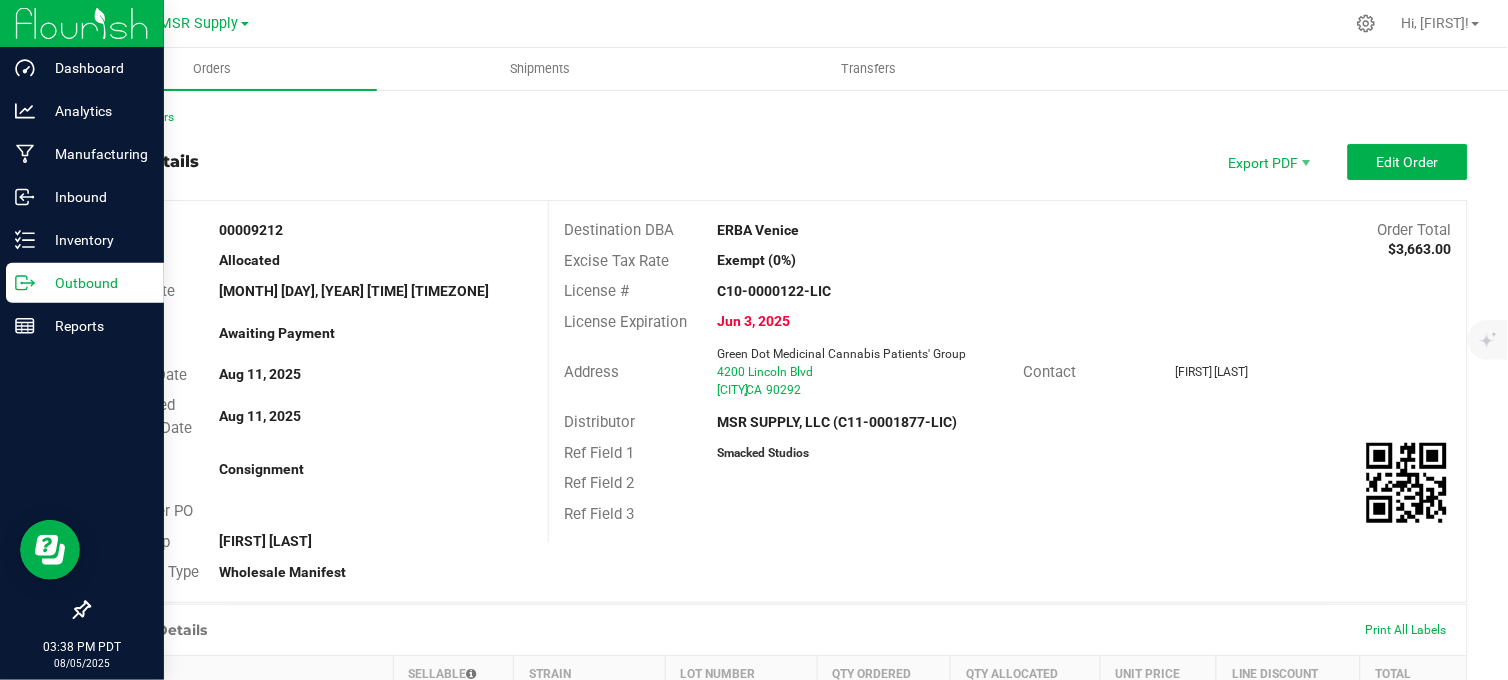 click 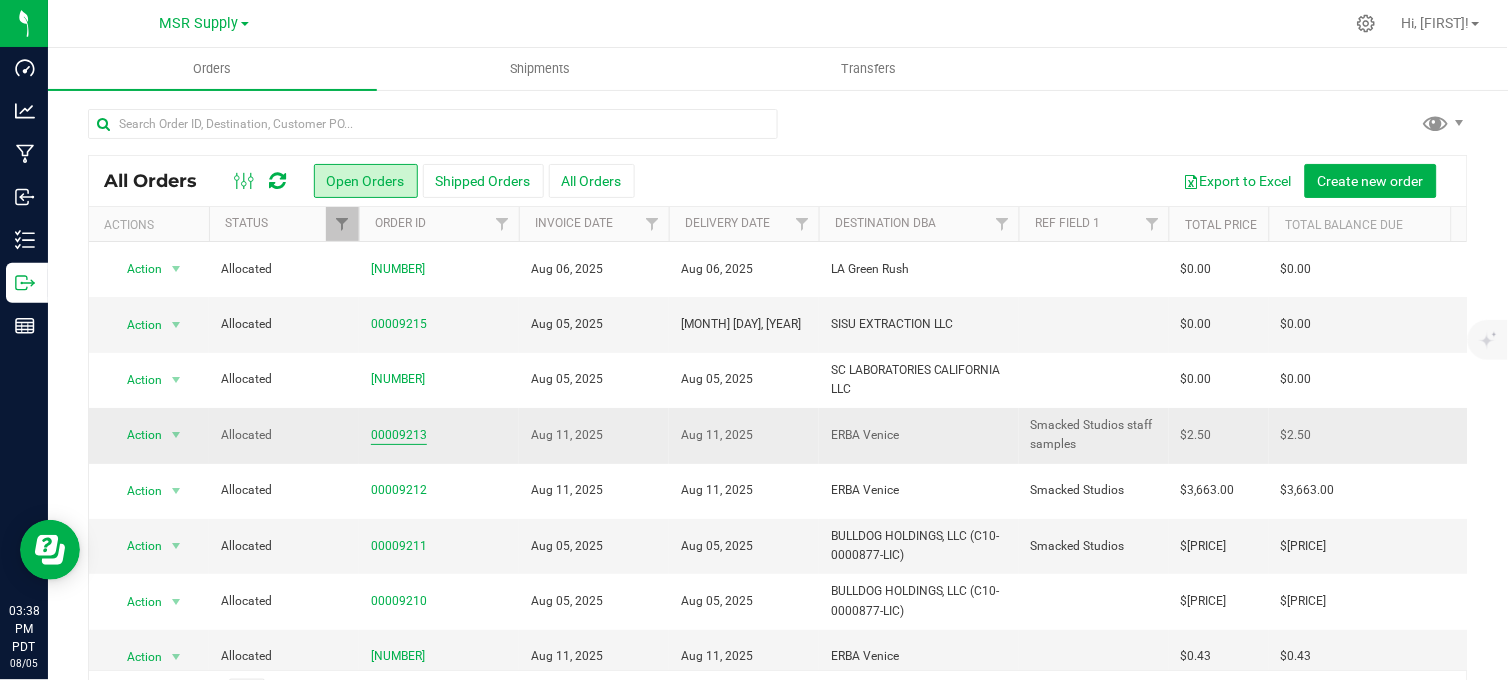 click on "00009213" at bounding box center [399, 435] 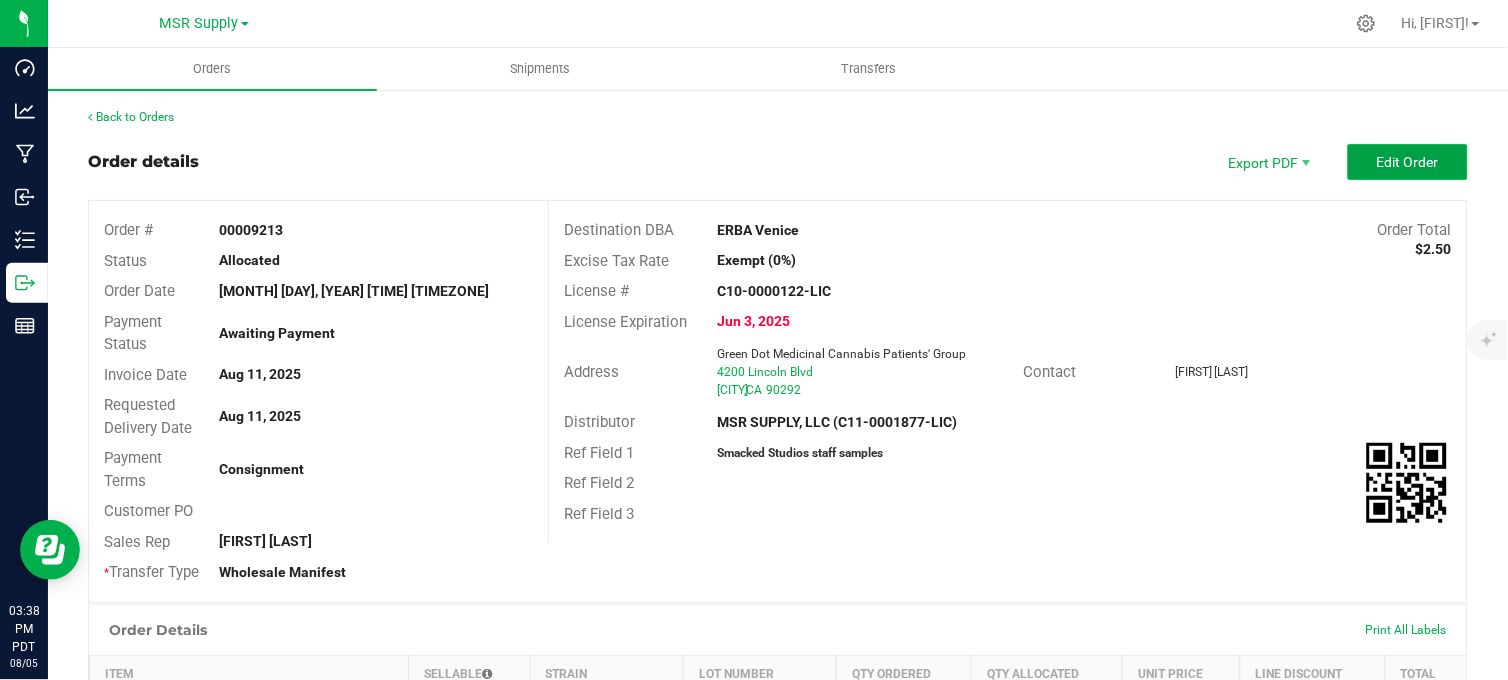 click on "Edit Order" at bounding box center (1408, 162) 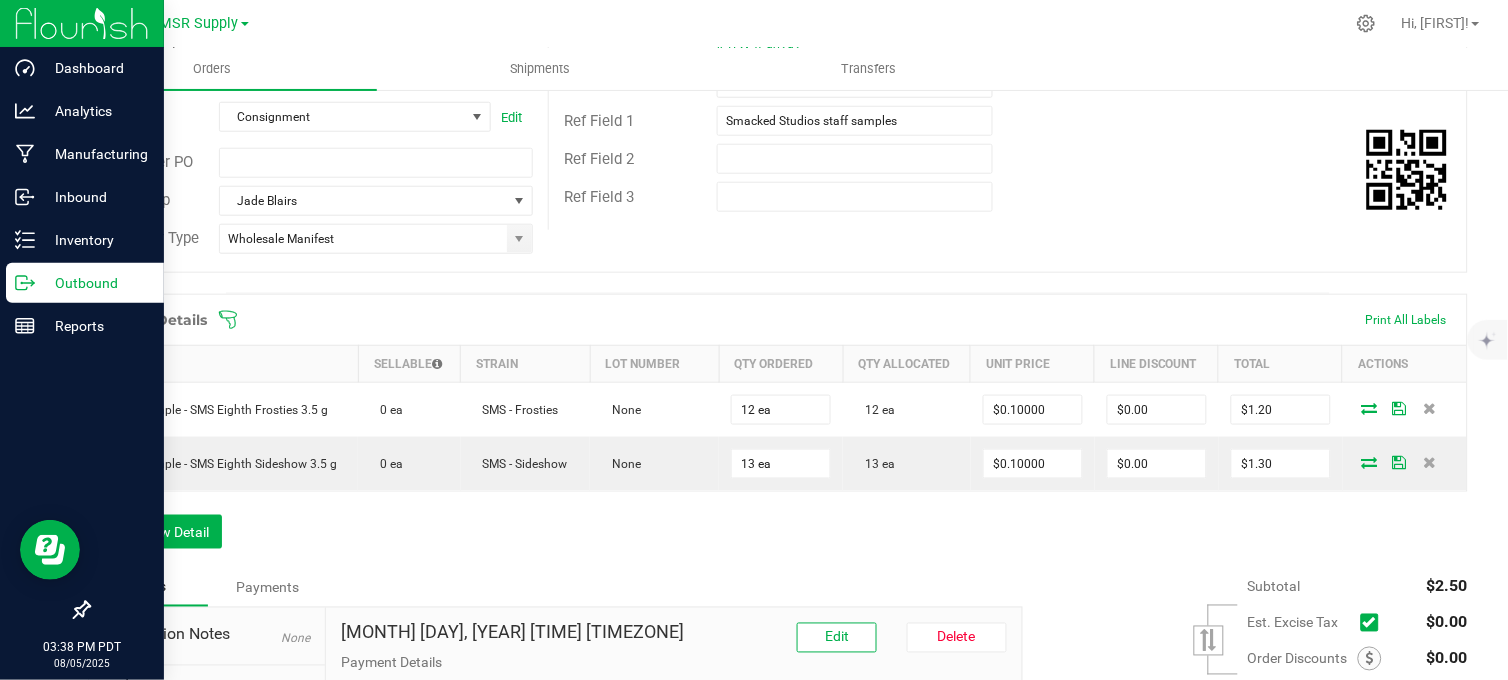 scroll, scrollTop: 333, scrollLeft: 0, axis: vertical 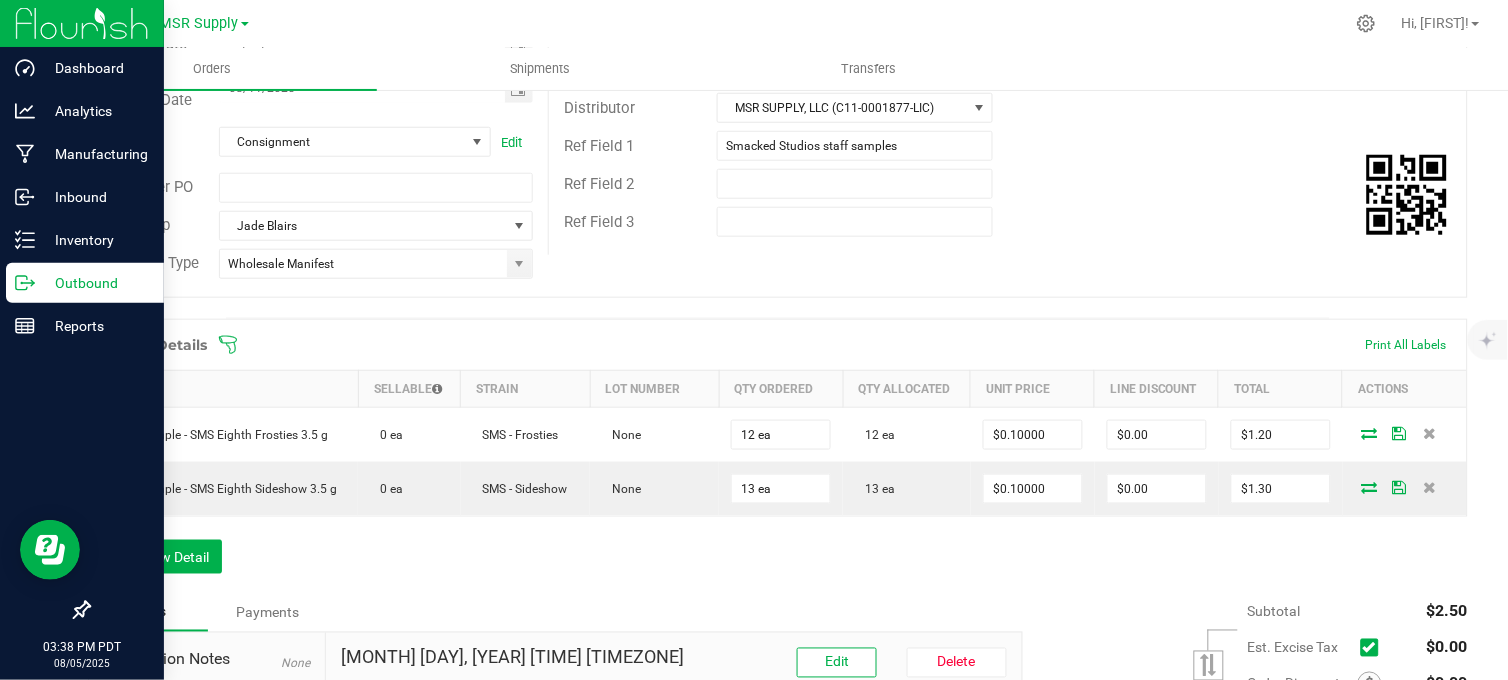 click on "Outbound" at bounding box center (82, 284) 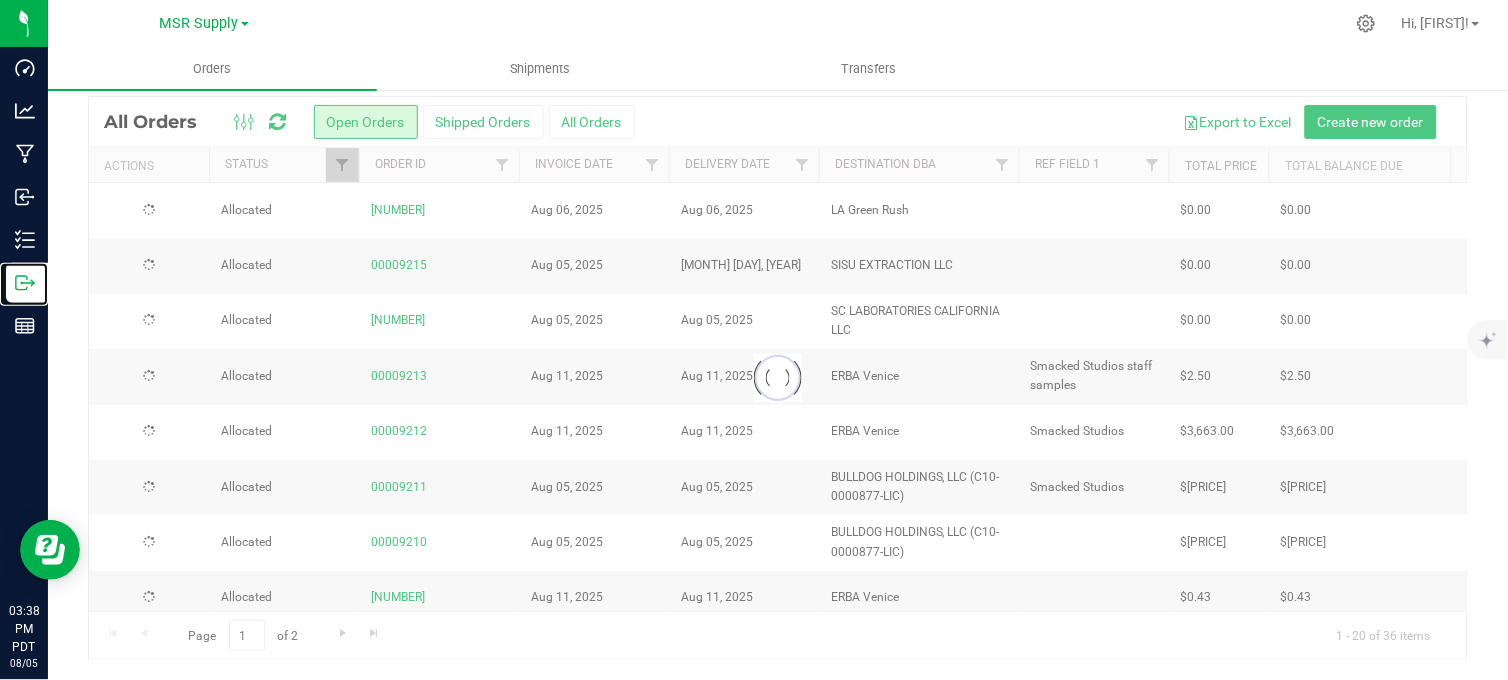 scroll, scrollTop: 0, scrollLeft: 0, axis: both 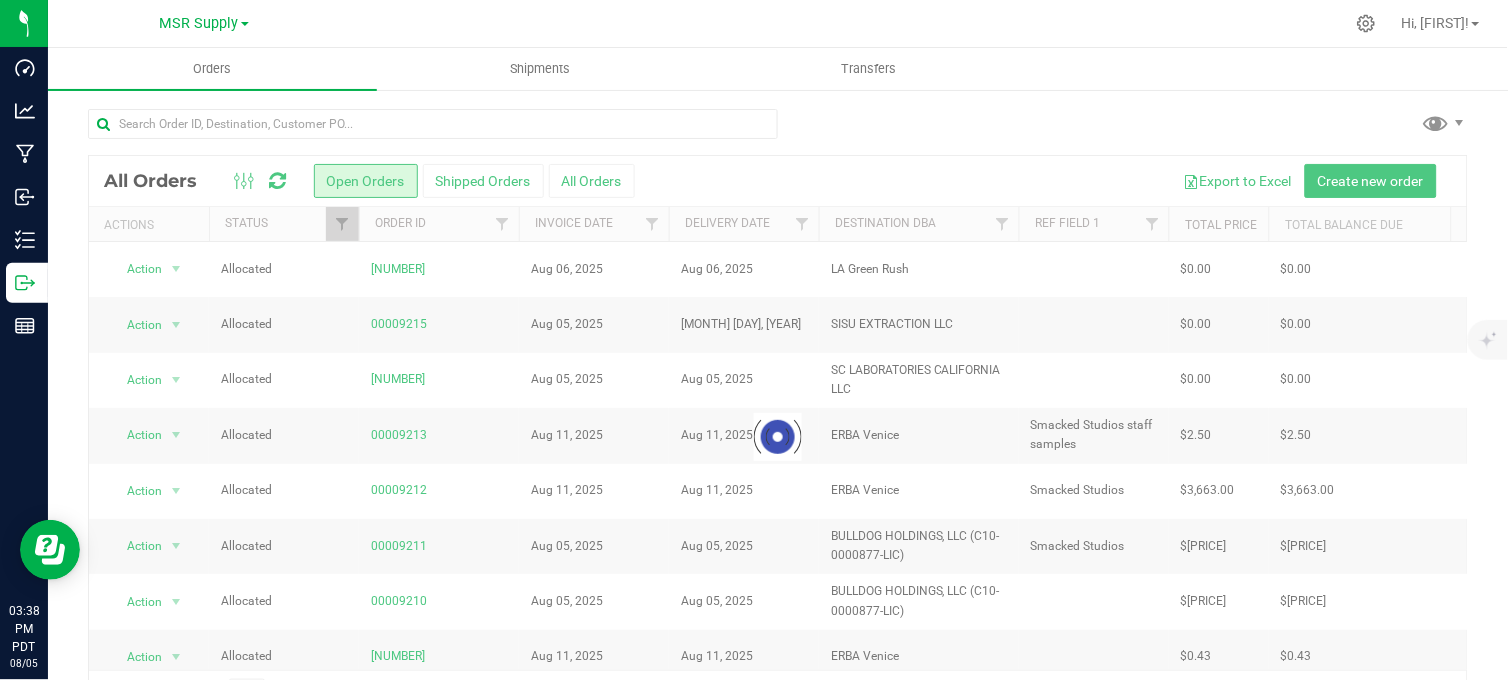 click at bounding box center (778, 132) 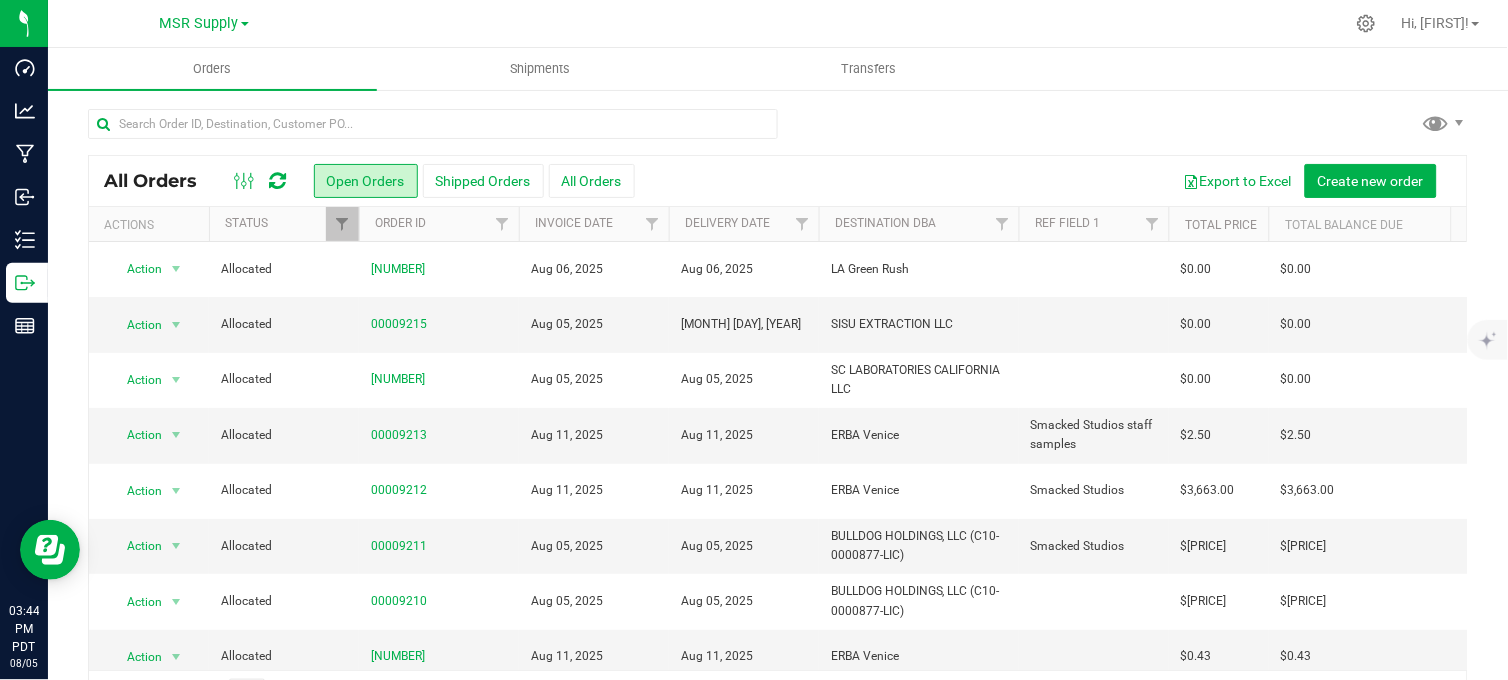 click at bounding box center [851, 23] 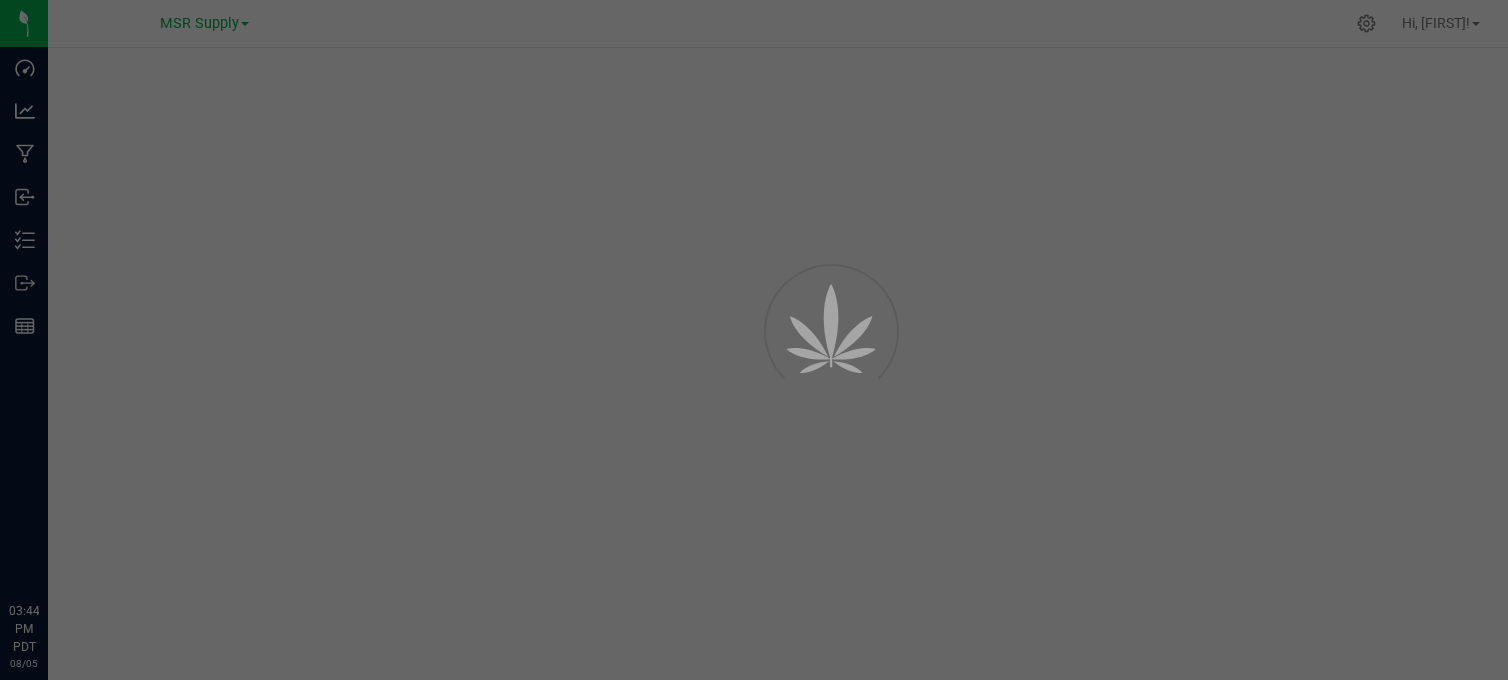 scroll, scrollTop: 0, scrollLeft: 0, axis: both 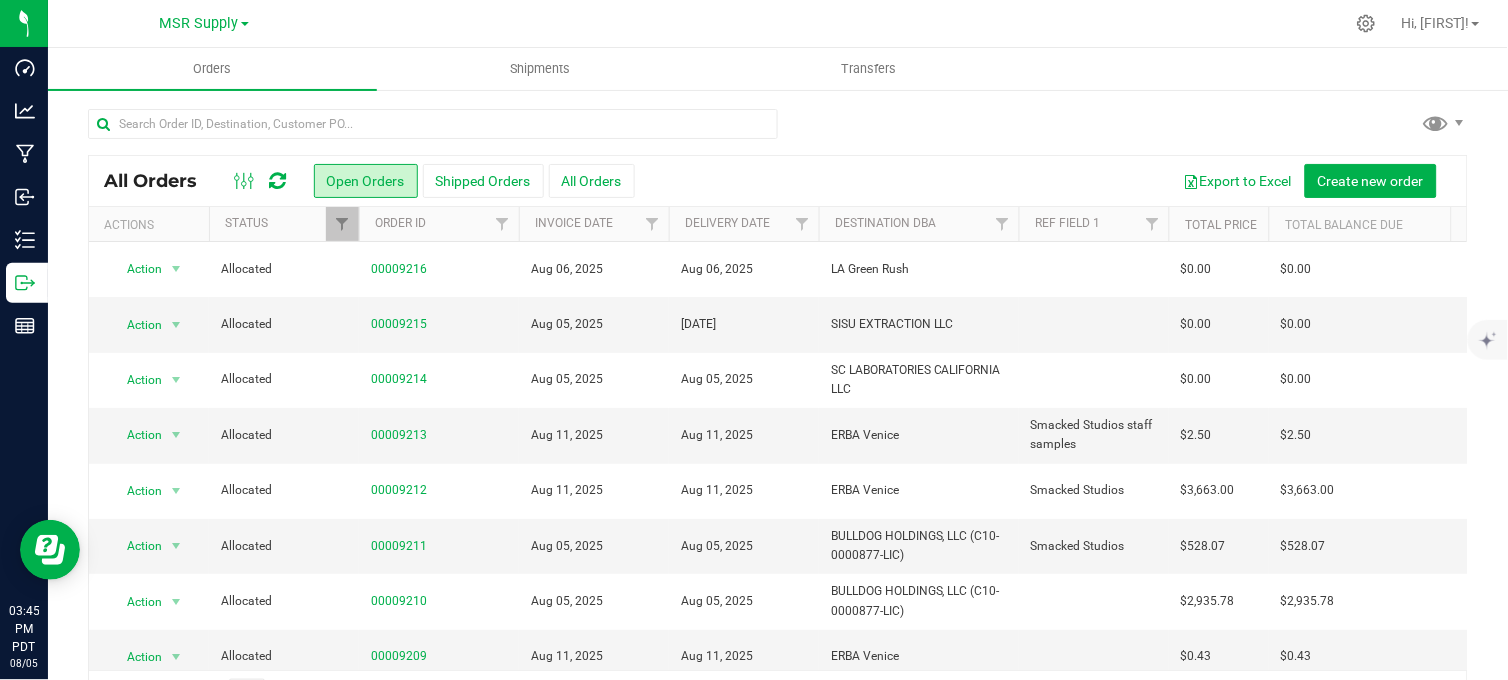 click at bounding box center (778, 132) 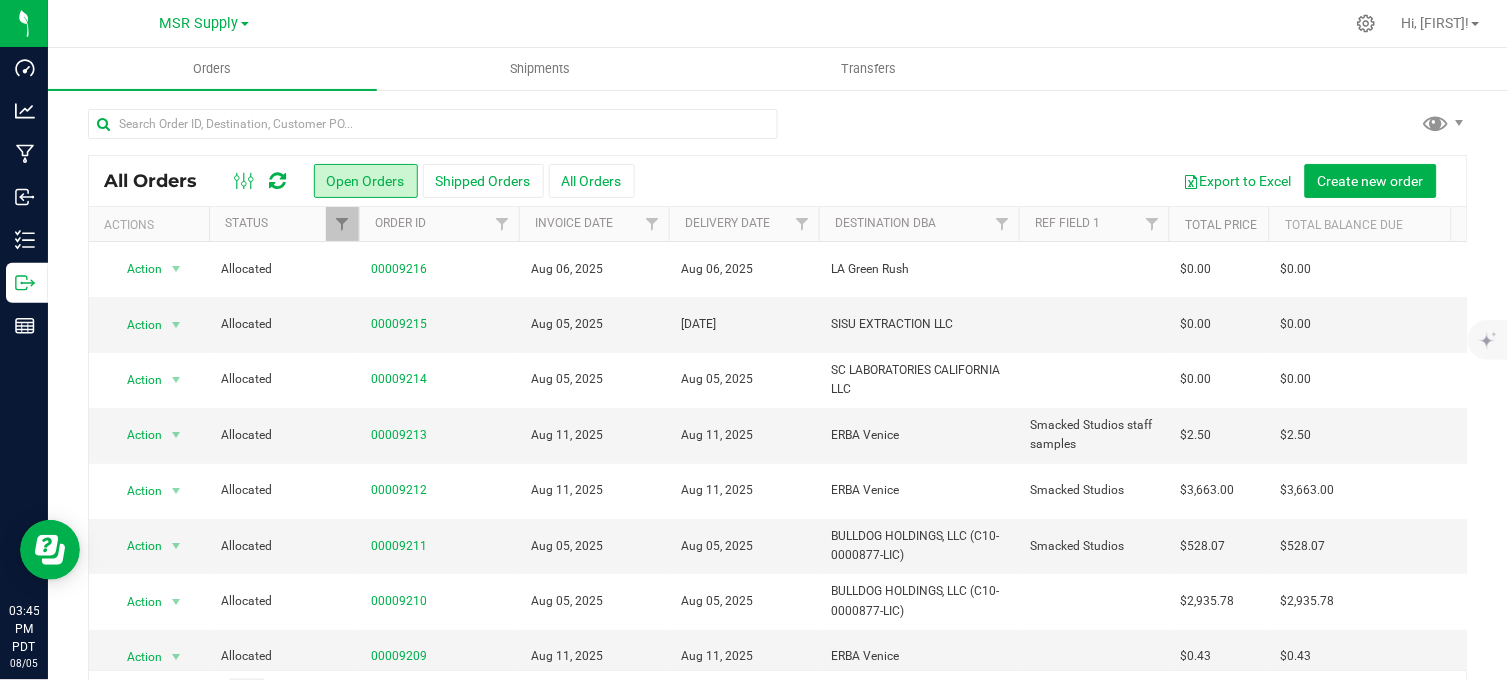 click at bounding box center (778, 132) 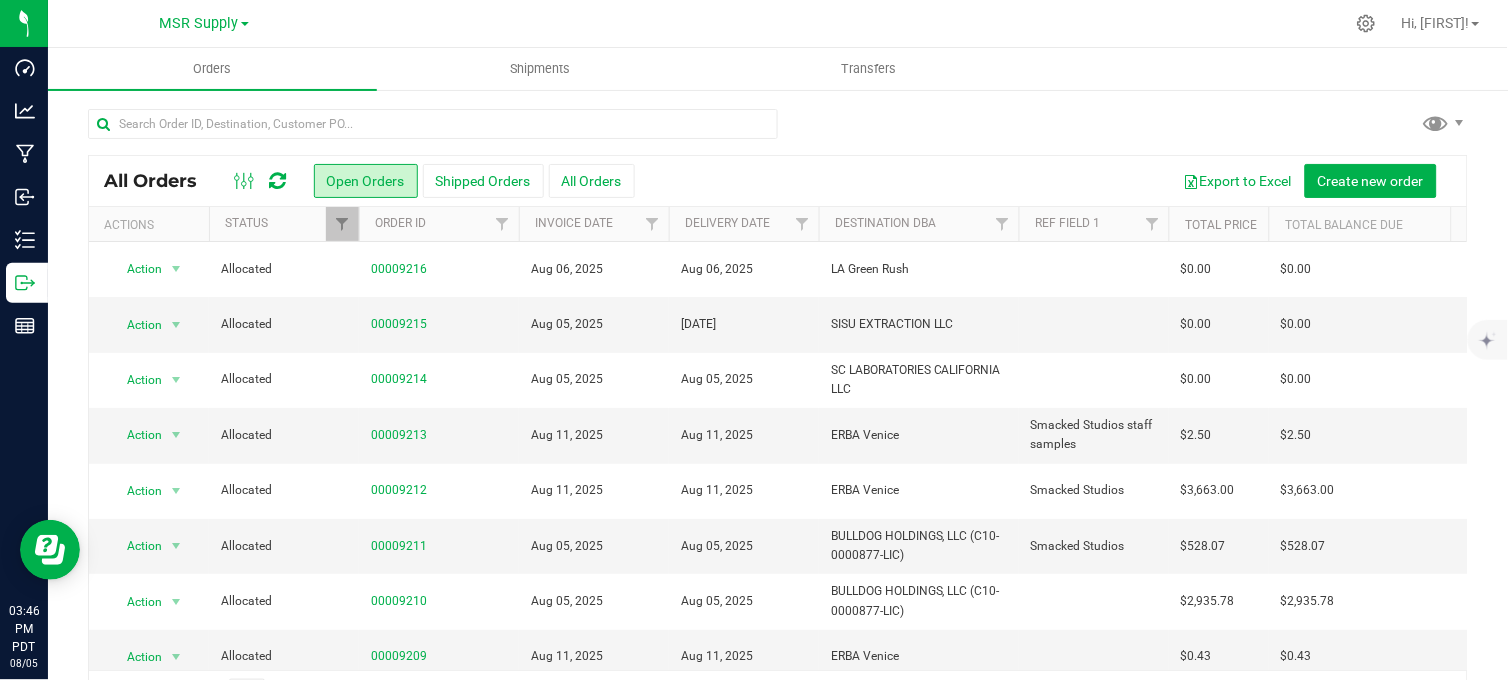 click at bounding box center (778, 132) 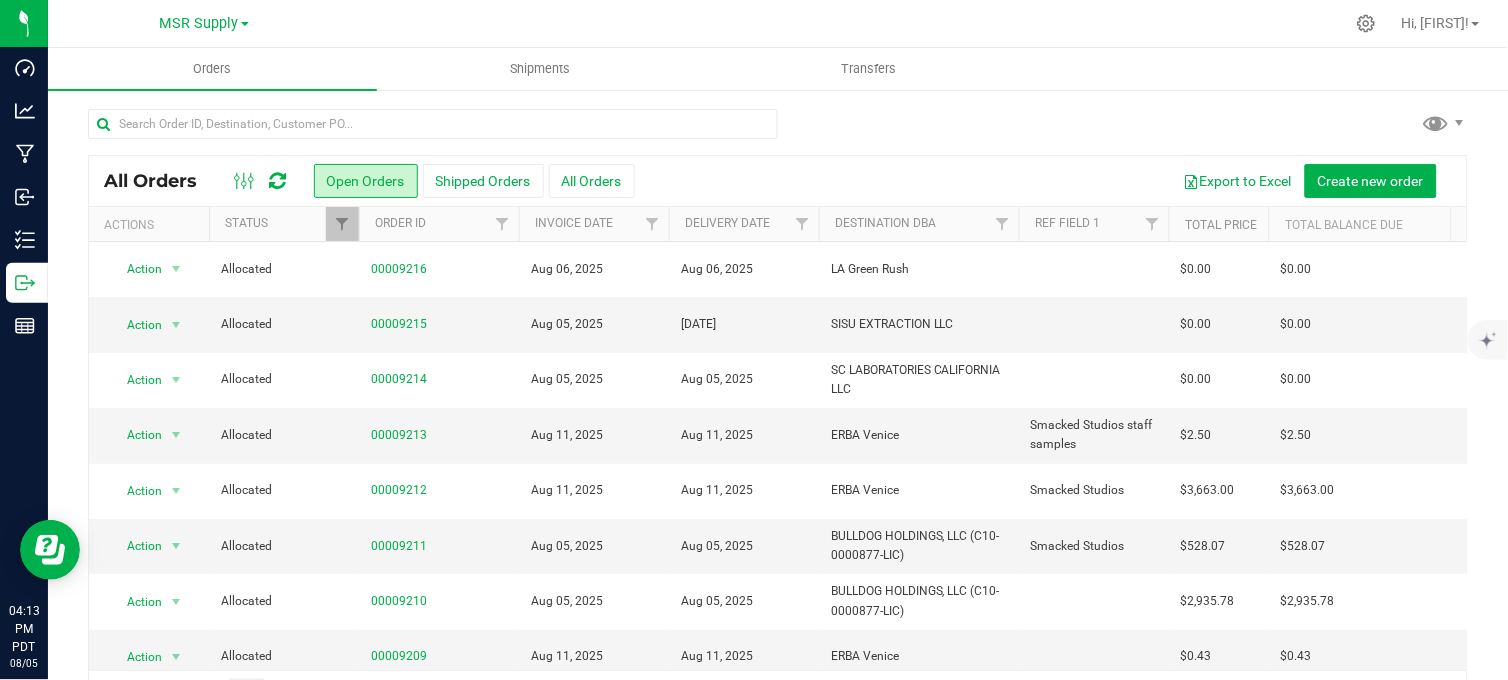 click on "MSR Supply   Hi, Stevie!" at bounding box center [778, 24] 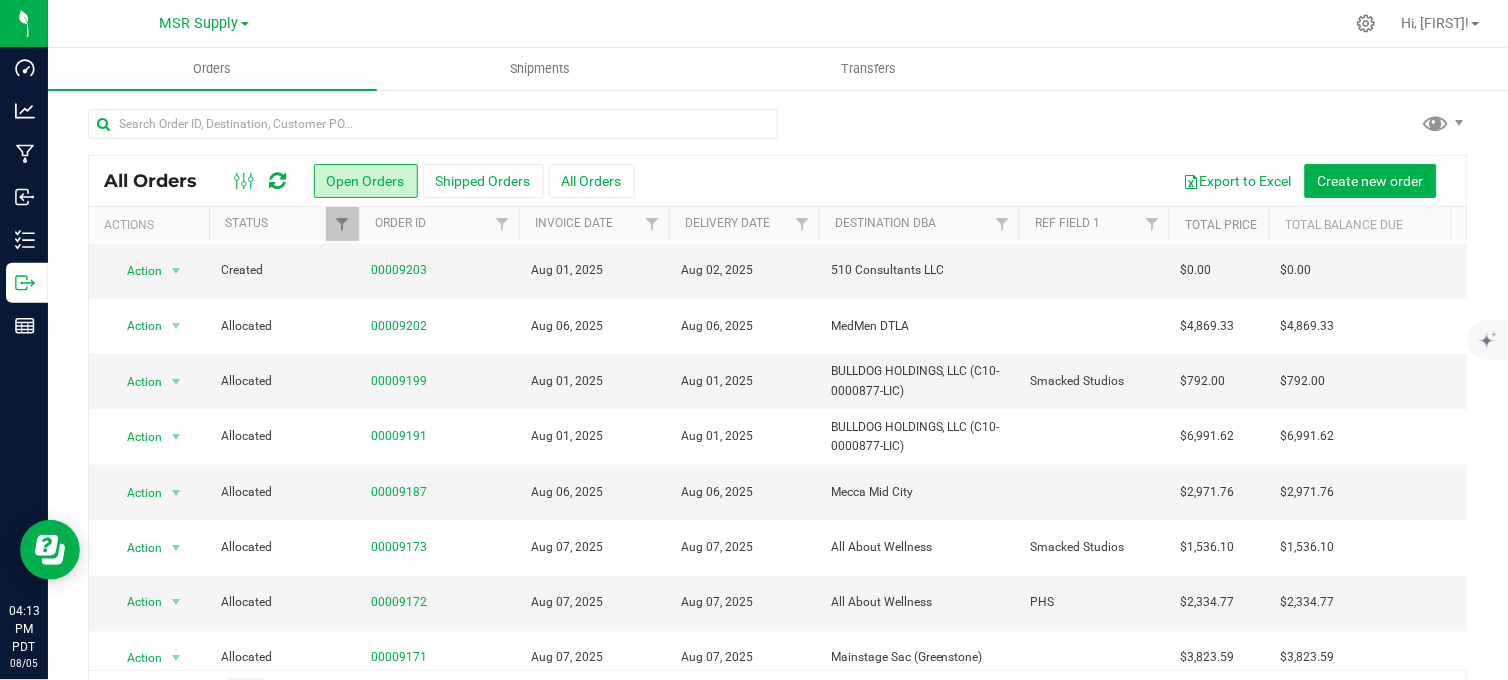 scroll, scrollTop: 696, scrollLeft: 0, axis: vertical 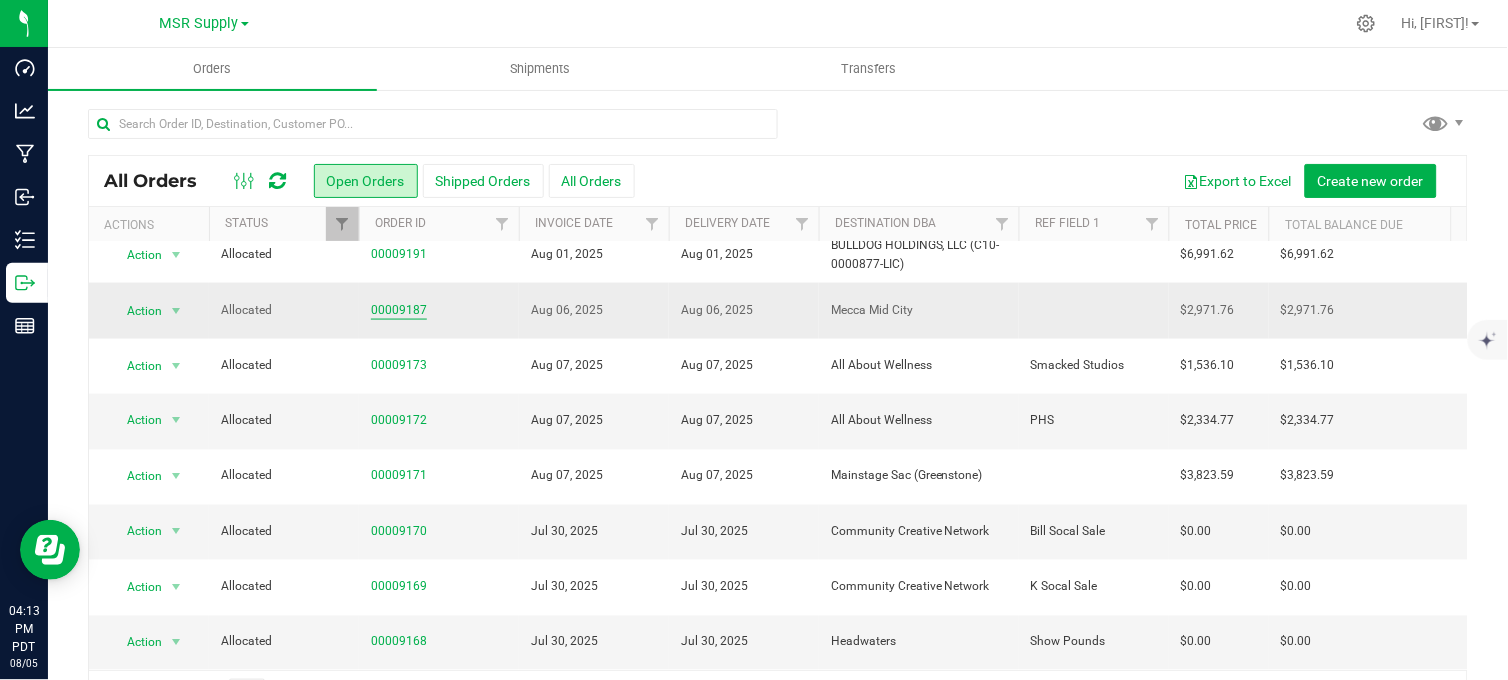 click on "00009187" at bounding box center (399, 310) 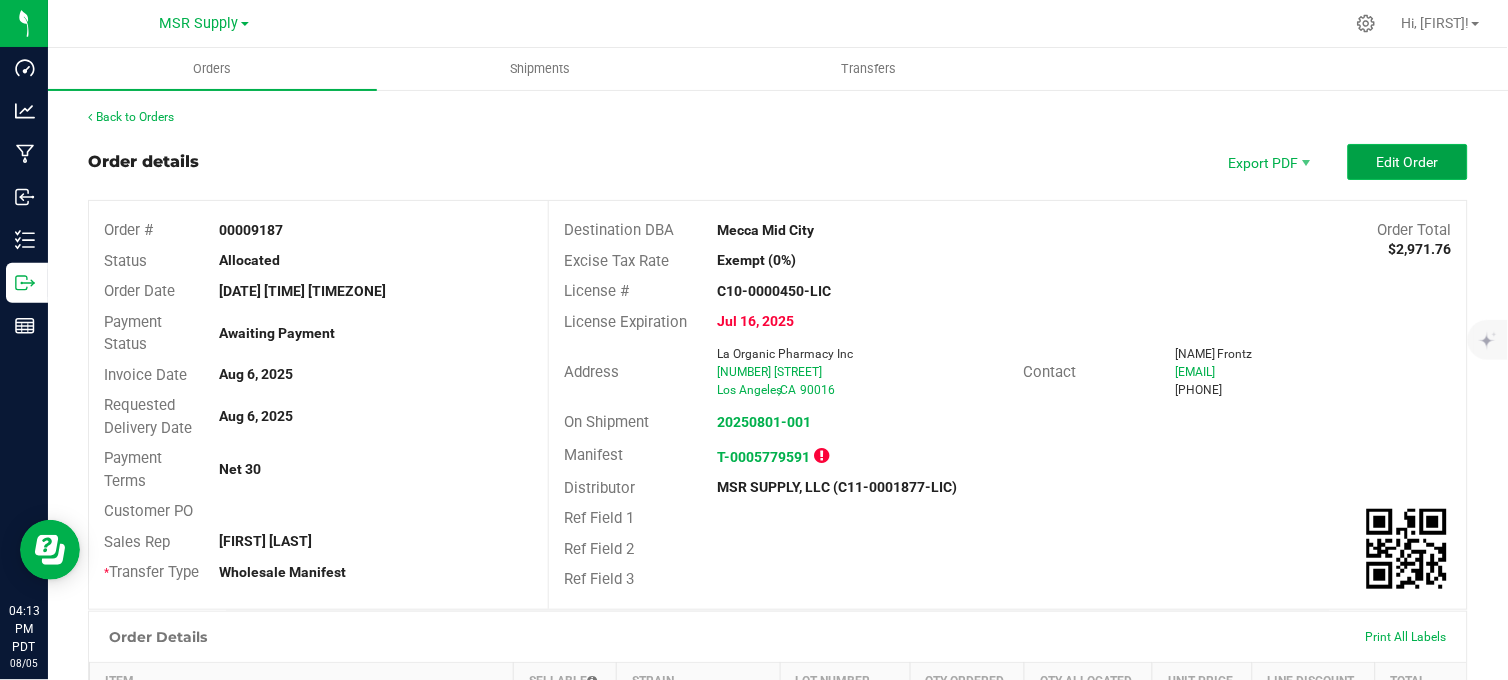 click on "Edit Order" at bounding box center [1408, 162] 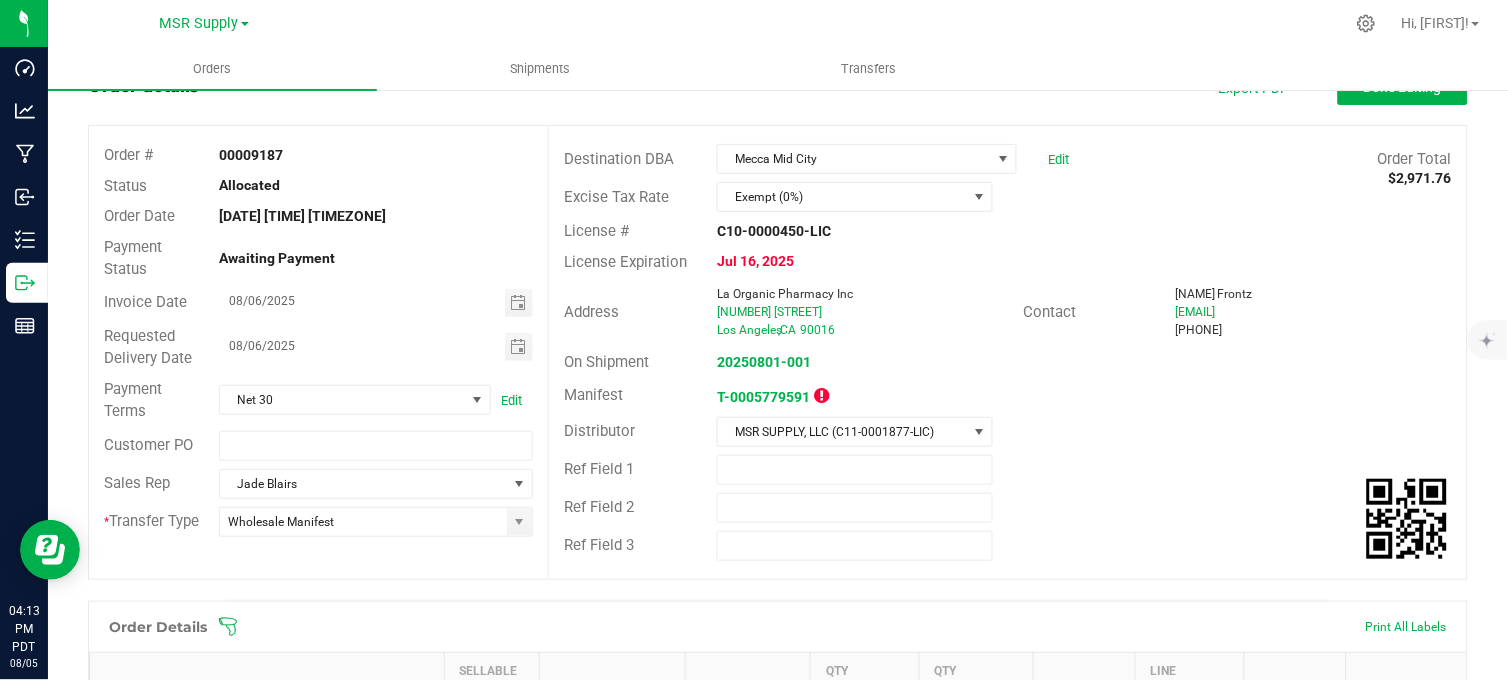 scroll, scrollTop: 46, scrollLeft: 0, axis: vertical 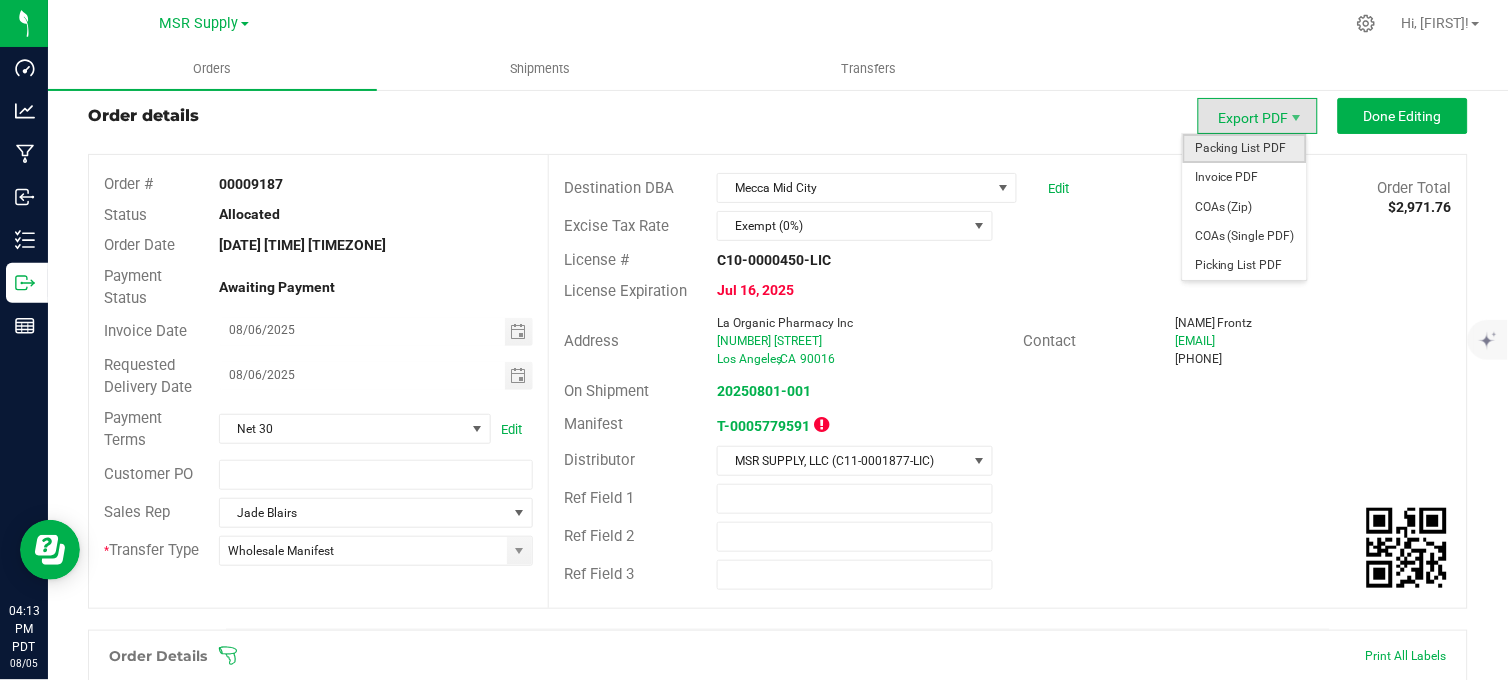 click on "Packing List PDF" at bounding box center (1245, 148) 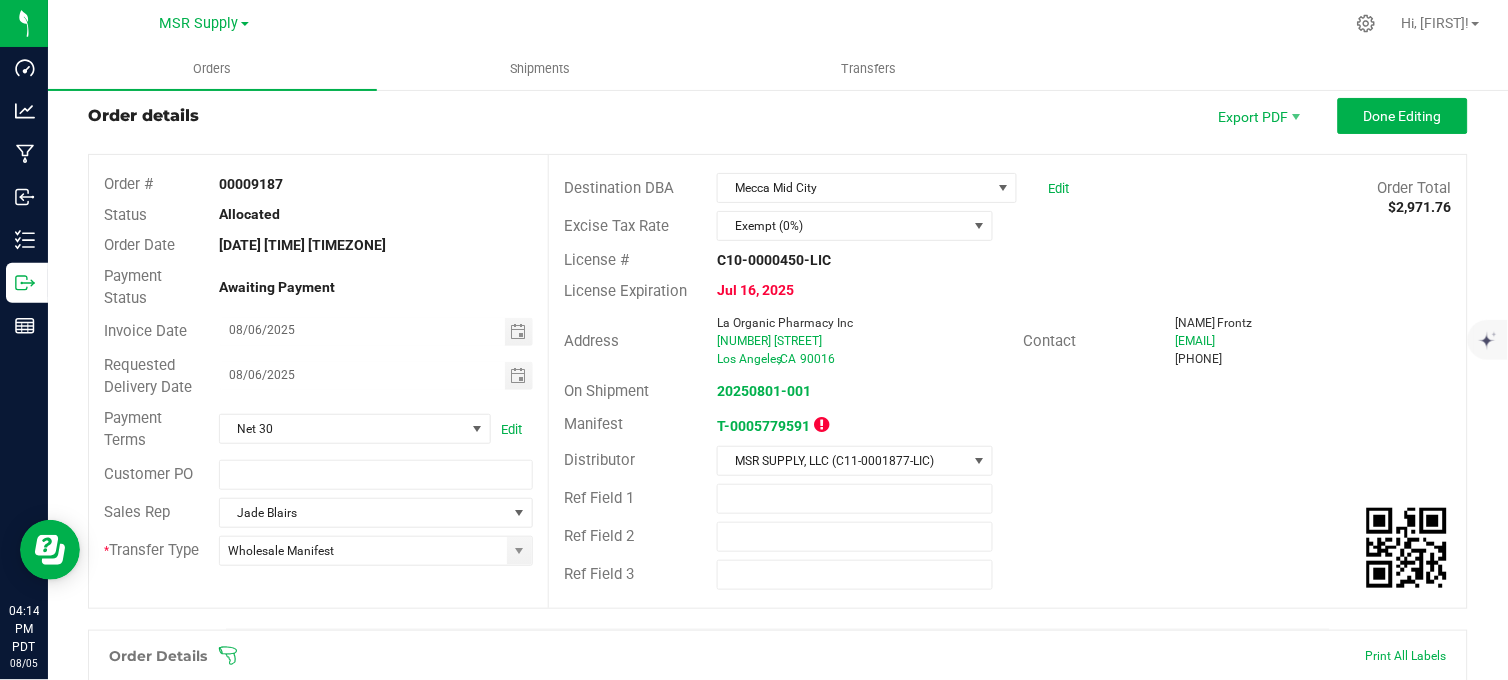 click on "Order details   Export PDF   Done Editing   Order #   00009187   Status   Allocated   Order Date   Jul 30, 2025 8:59 AM PDT   Payment Status   Awaiting Payment   Invoice Date  08/06/2025  Requested Delivery Date  08/06/2025  Payment Terms  Net 30  Edit   Customer PO   Sales Rep  Jade Blairs *  Transfer Type  Wholesale Manifest  Destination DBA  Mecca Mid City  Edit   Order Total   $2,971.76   Excise Tax Rate  Exempt (0%)  License #   C10-0000450-LIC   License Expiration   Jul 16, 2025   Address  La Organic Pharmacy Inc 5738 W Washington Blvd Los Angeles  ,  CA 90016  Contact  Noelle Frontz Noellefrontz@gmail.com  (323) 496-9041   On Shipment   20250801-001   Manifest   T-0005779591
Distributor  MSR SUPPLY, LLC (C11-0001877-LIC)  Ref Field 1   Ref Field 2   Ref Field 3" at bounding box center [778, 363] 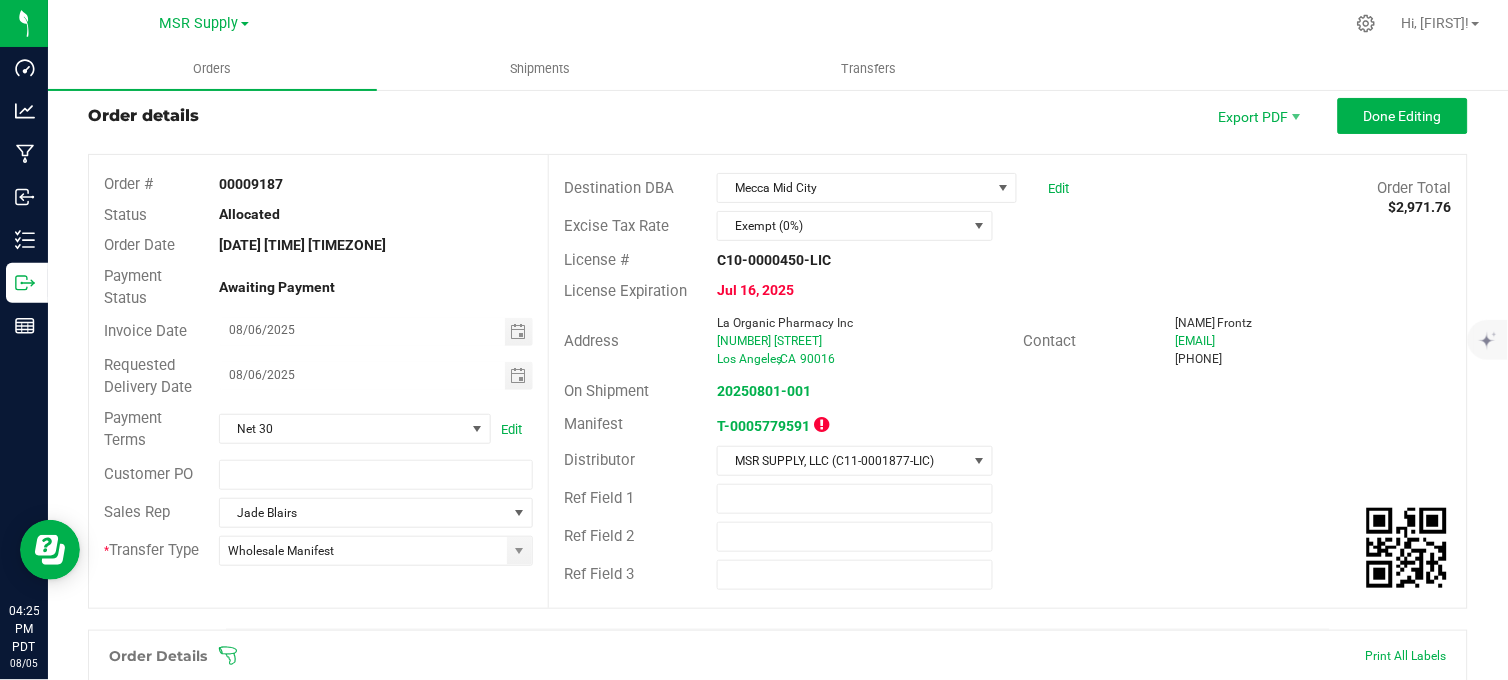 click on "Order details   Export PDF   Done Editing" at bounding box center [778, 116] 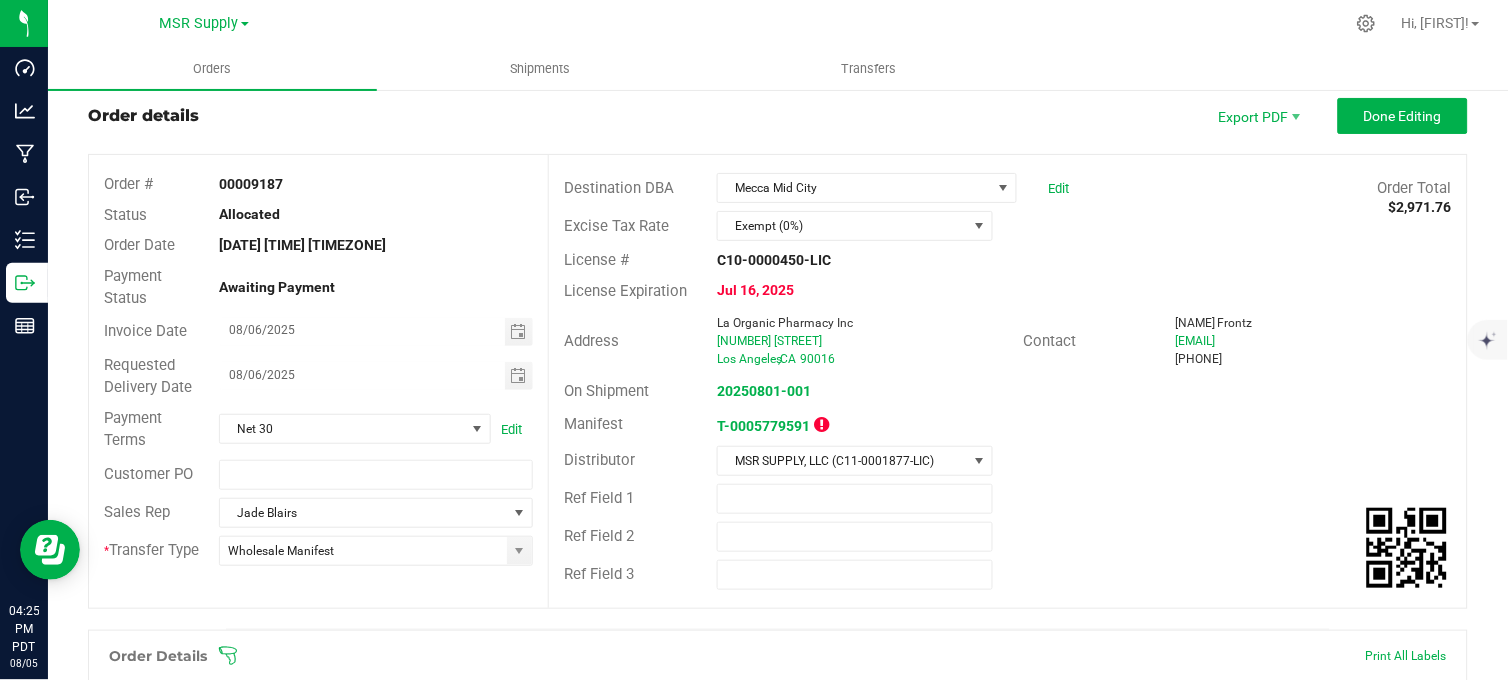 scroll, scrollTop: 466, scrollLeft: 0, axis: vertical 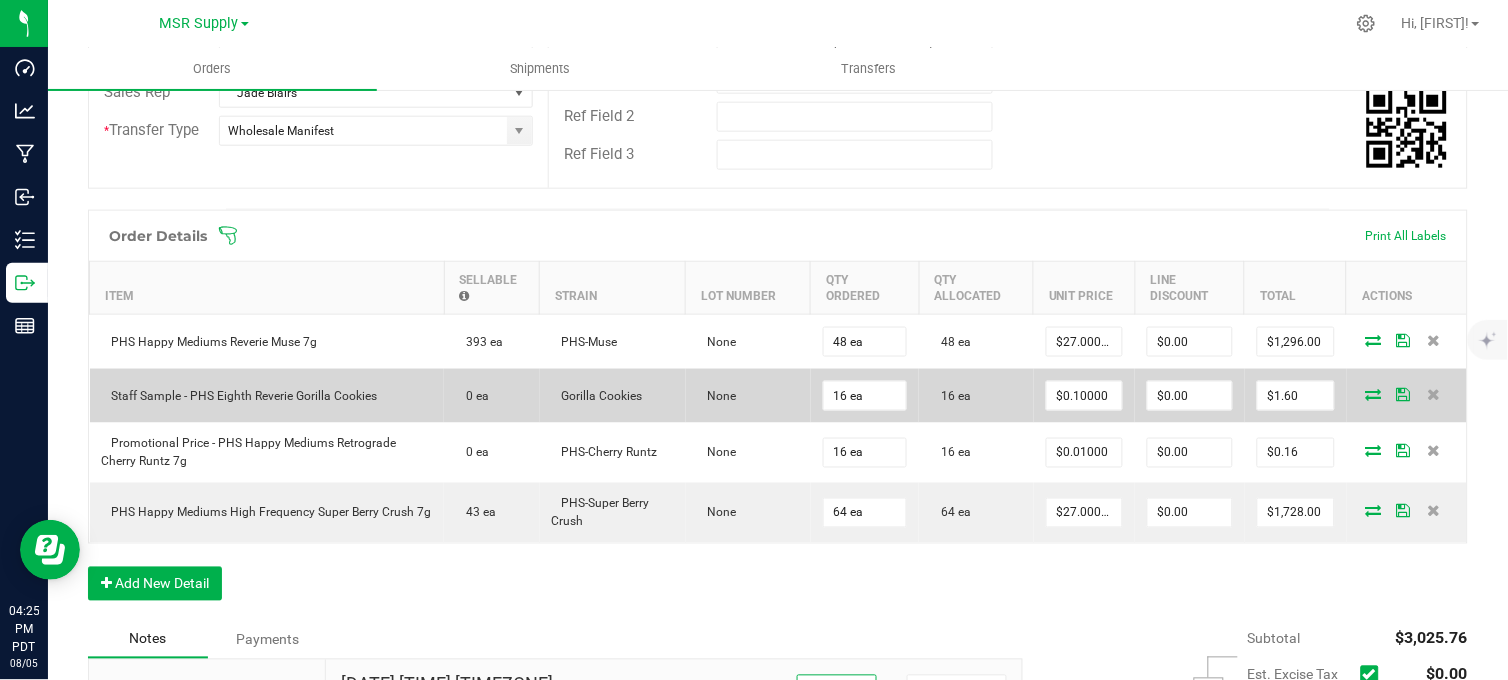 click at bounding box center (1374, 394) 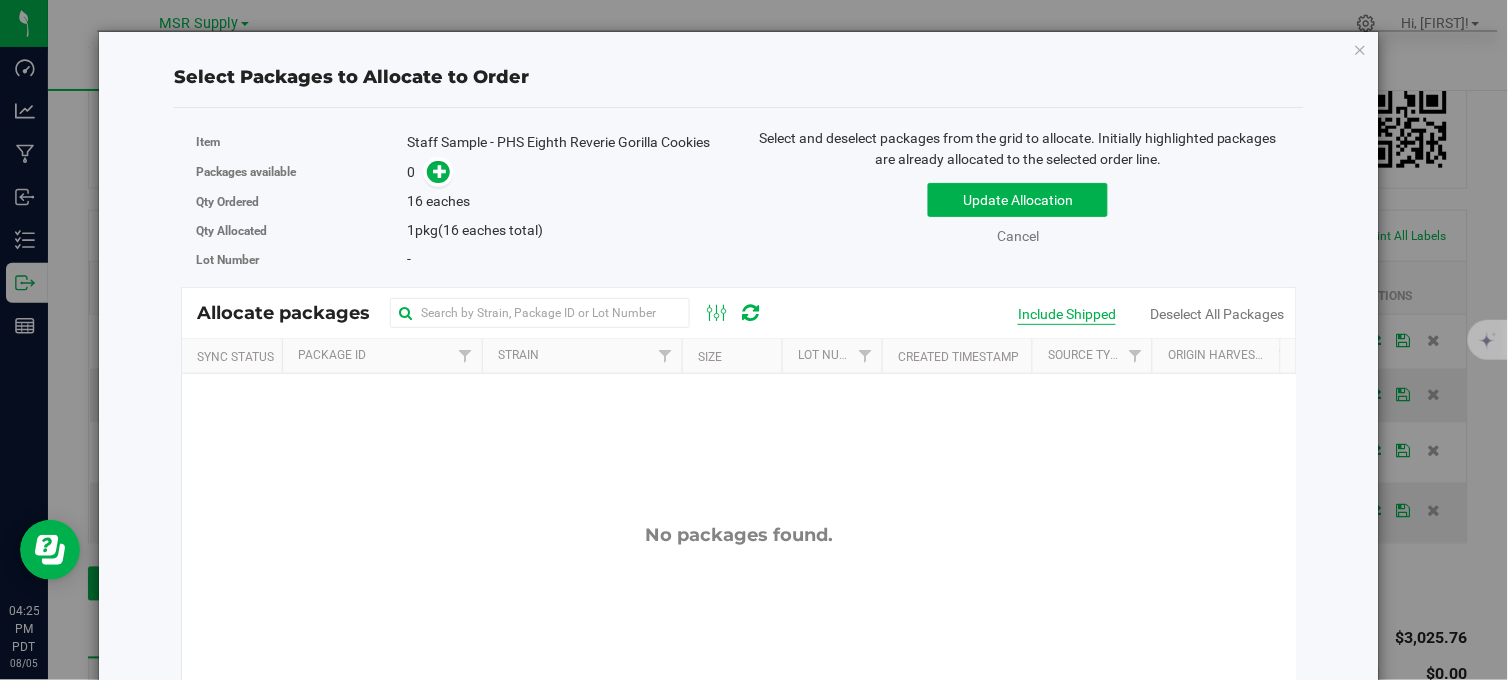 click on "Include Shipped" at bounding box center (1067, 314) 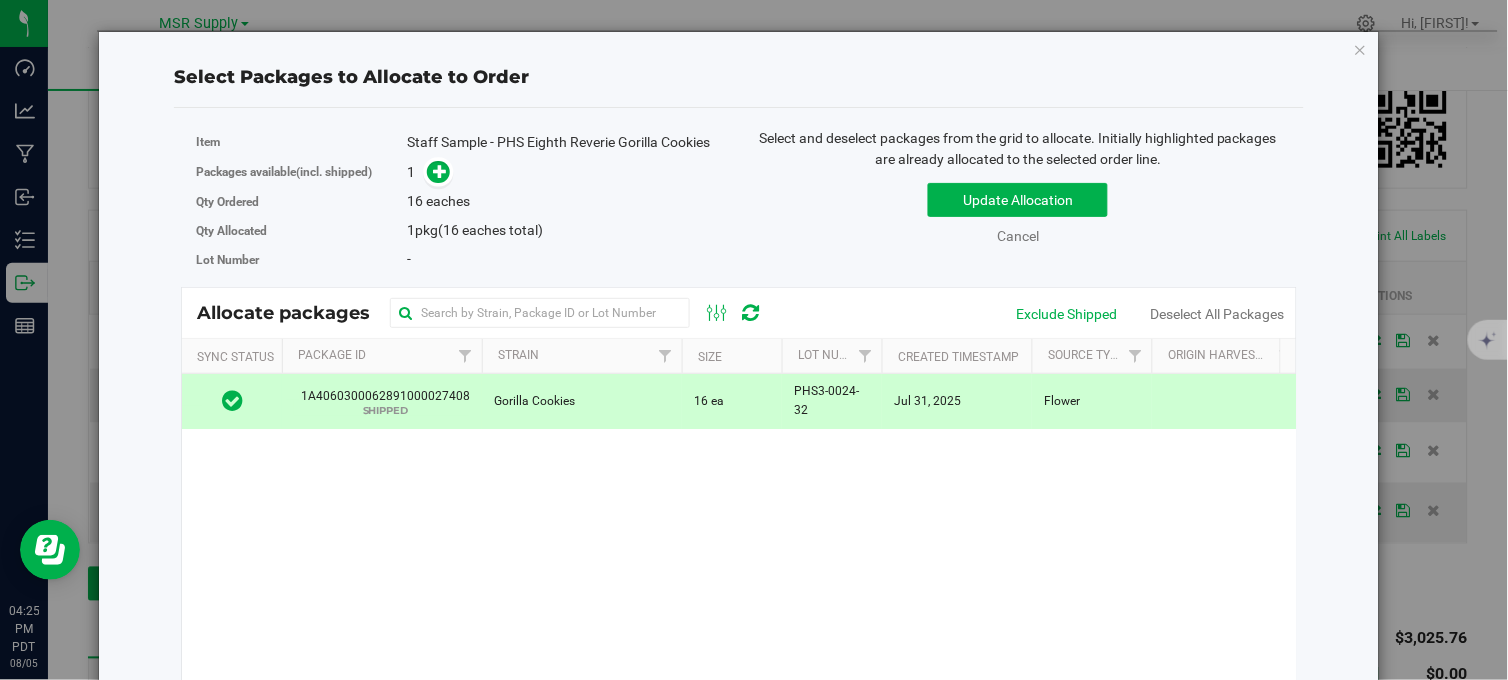 click on "Gorilla Cookies" at bounding box center [582, 401] 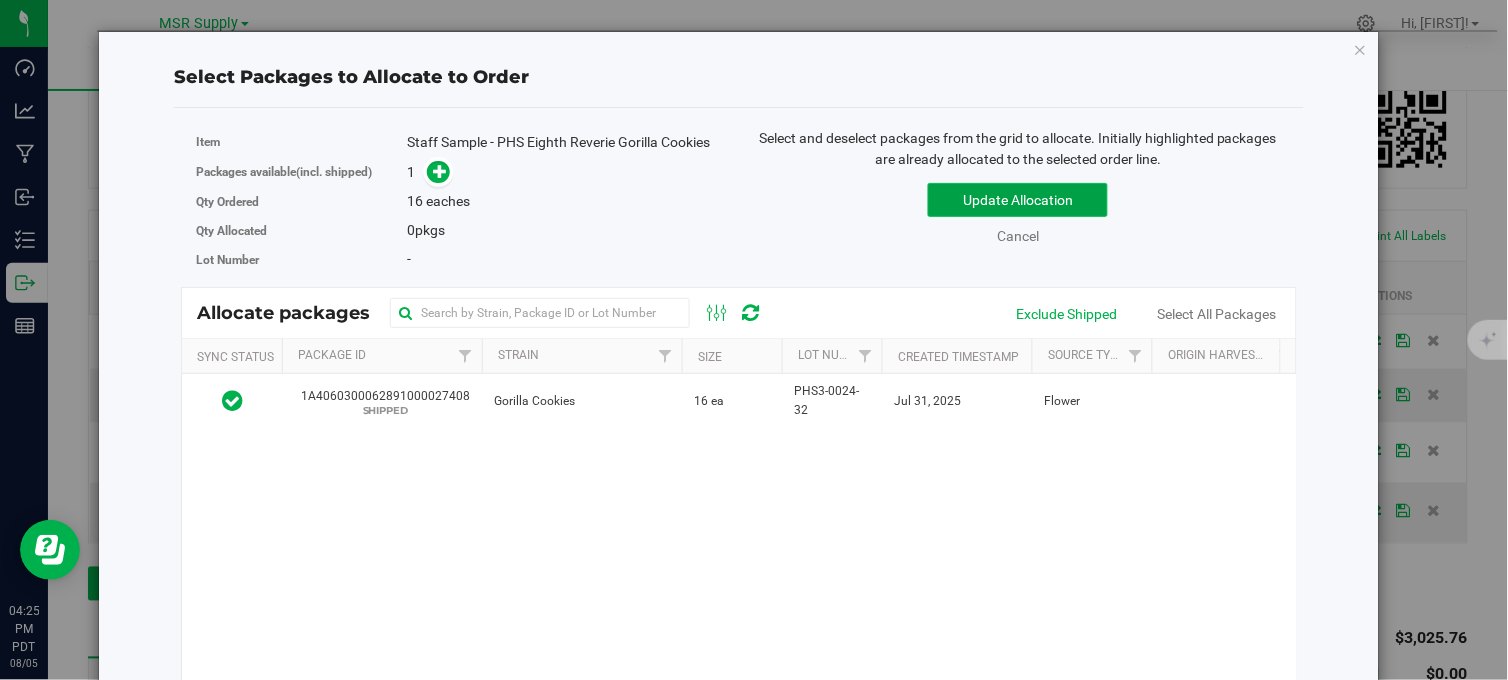 click on "Update Allocation" at bounding box center [1018, 200] 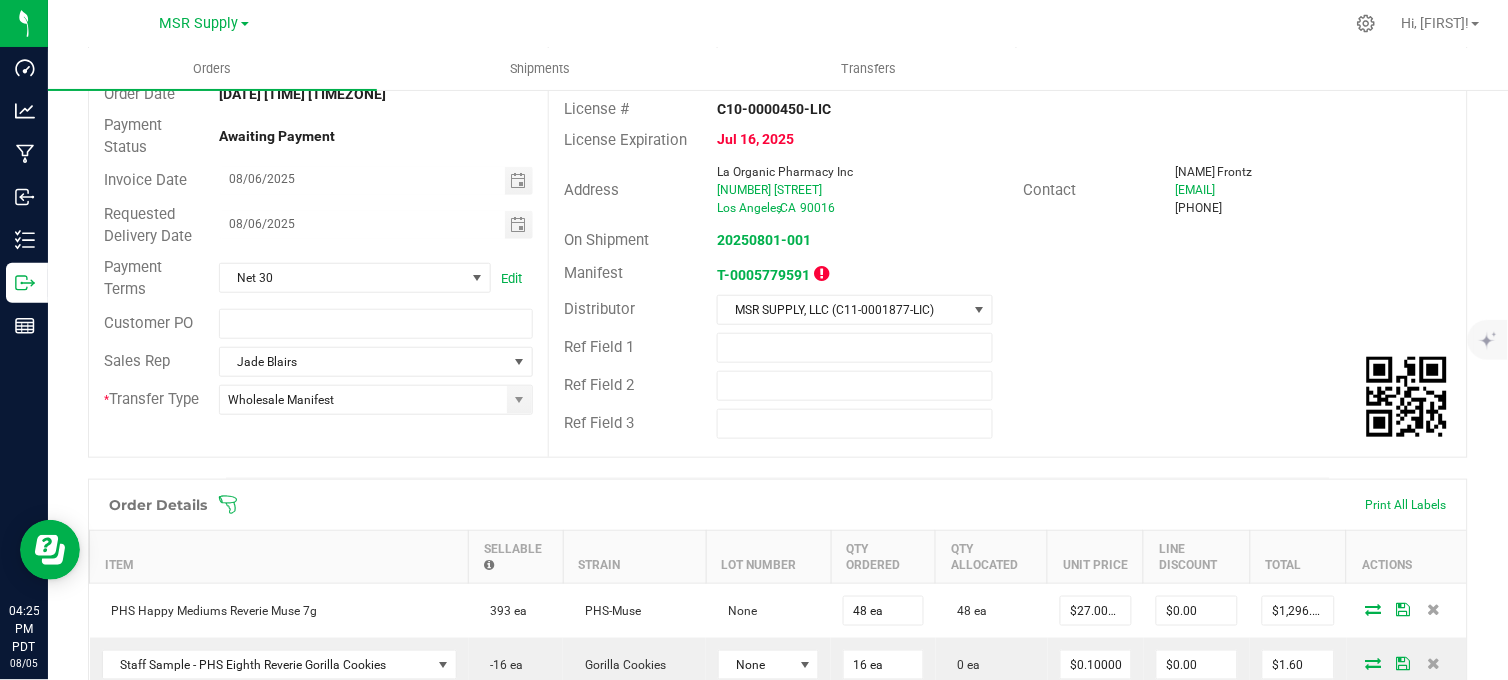 scroll, scrollTop: 174, scrollLeft: 0, axis: vertical 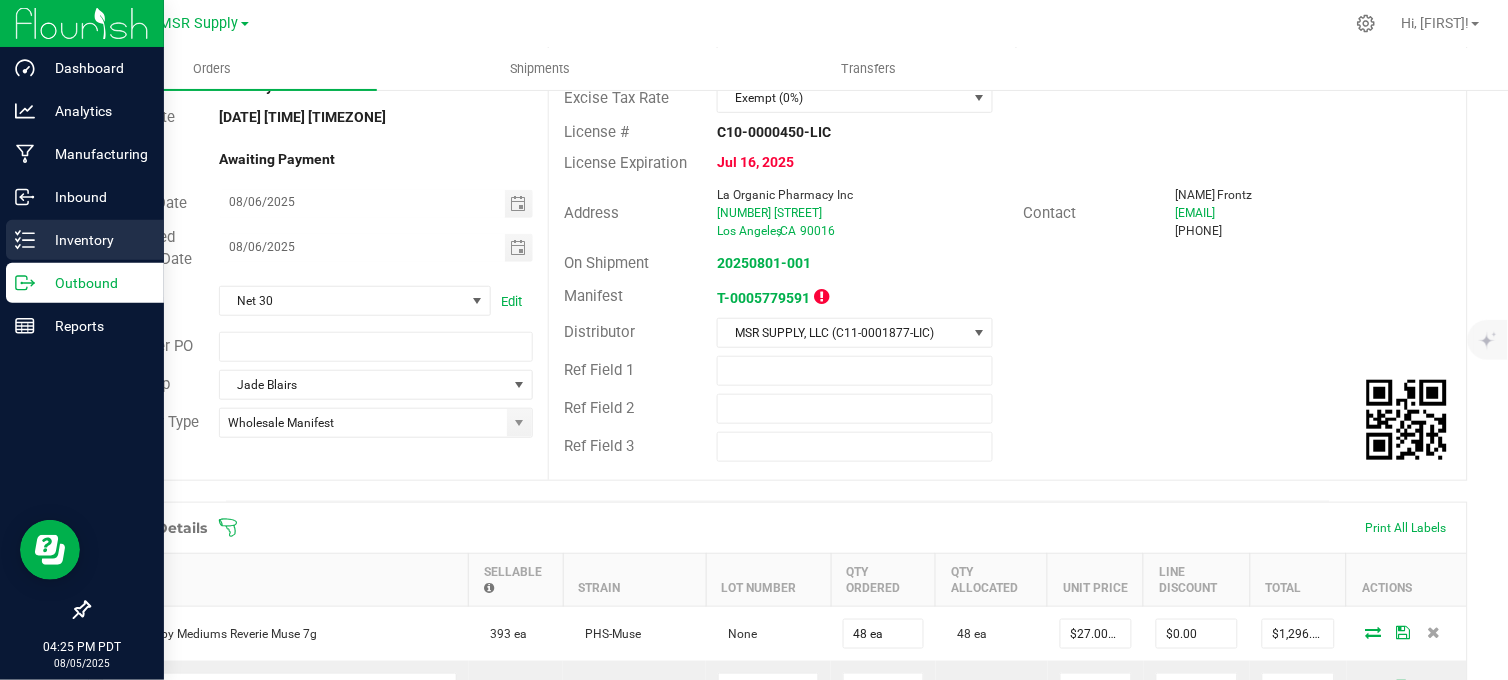 click 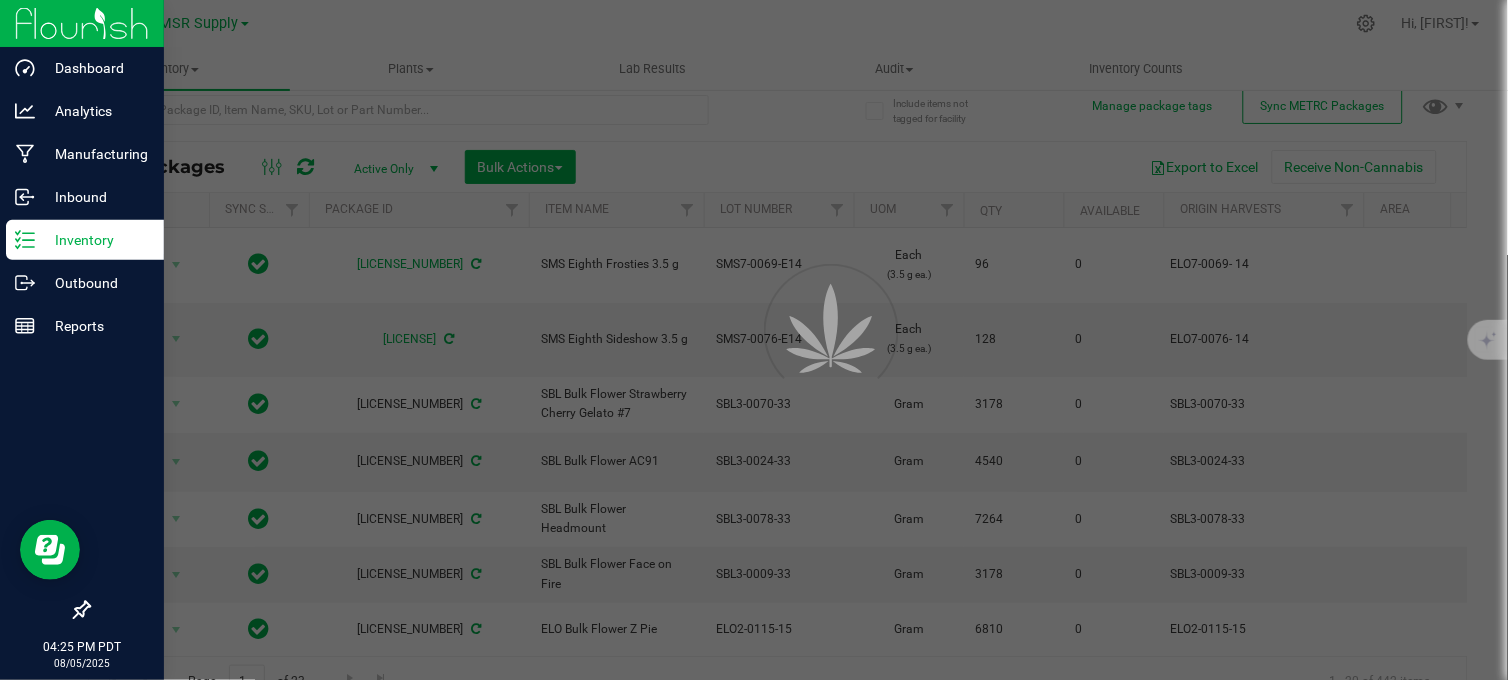 scroll, scrollTop: 42, scrollLeft: 0, axis: vertical 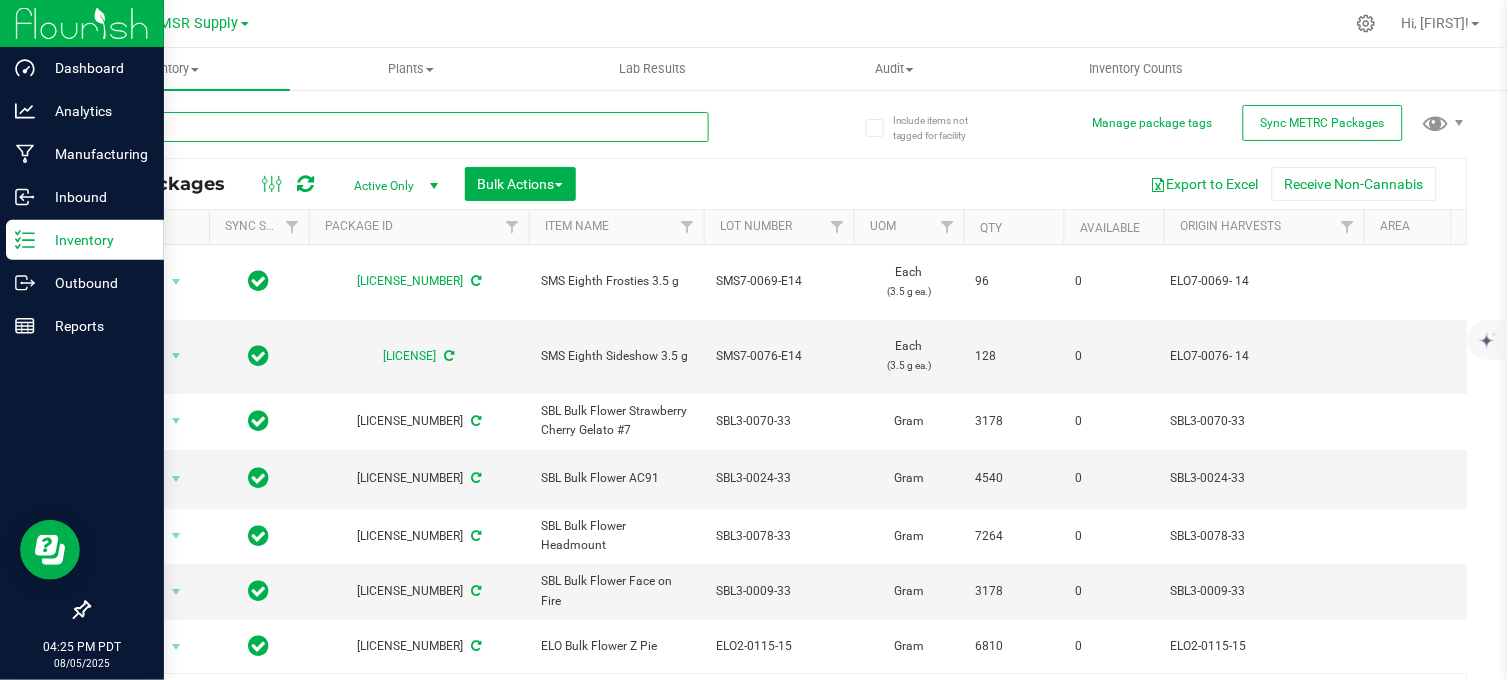 click at bounding box center (398, 127) 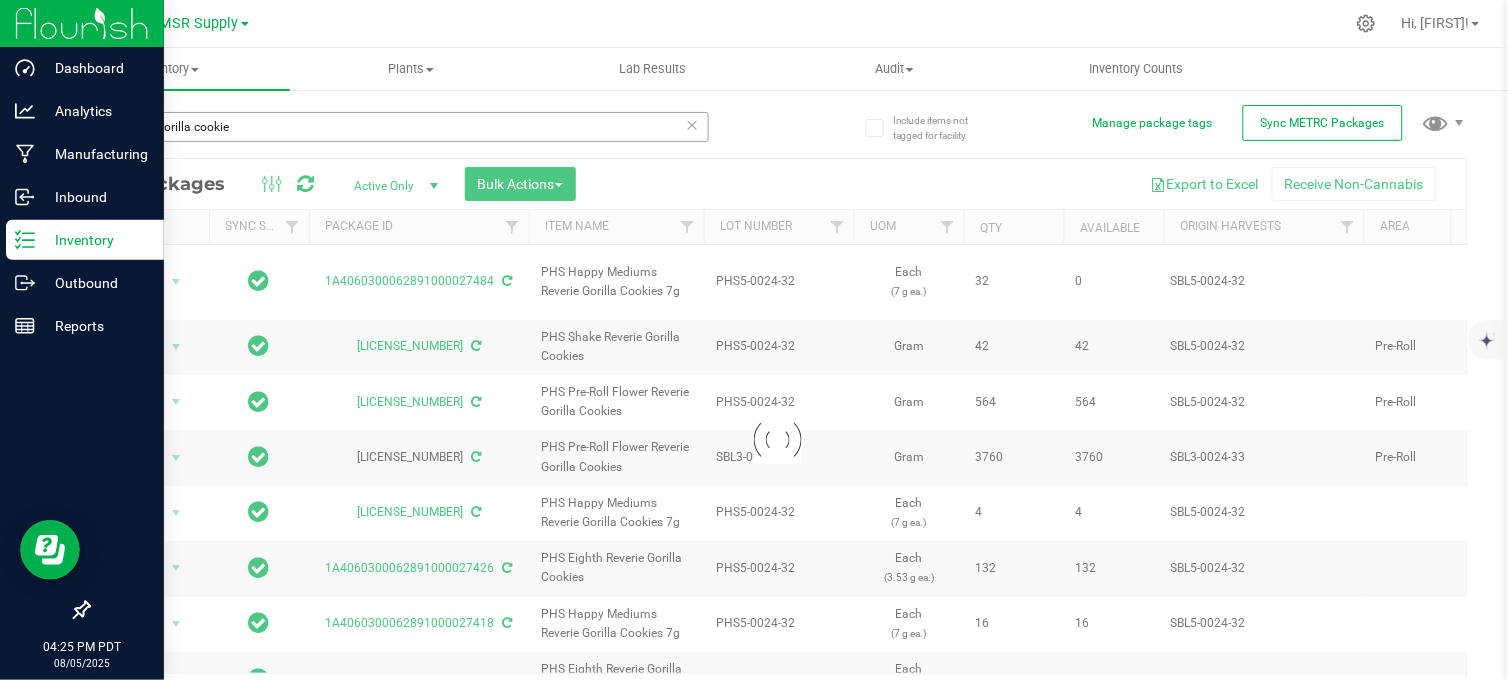 scroll, scrollTop: 42, scrollLeft: 0, axis: vertical 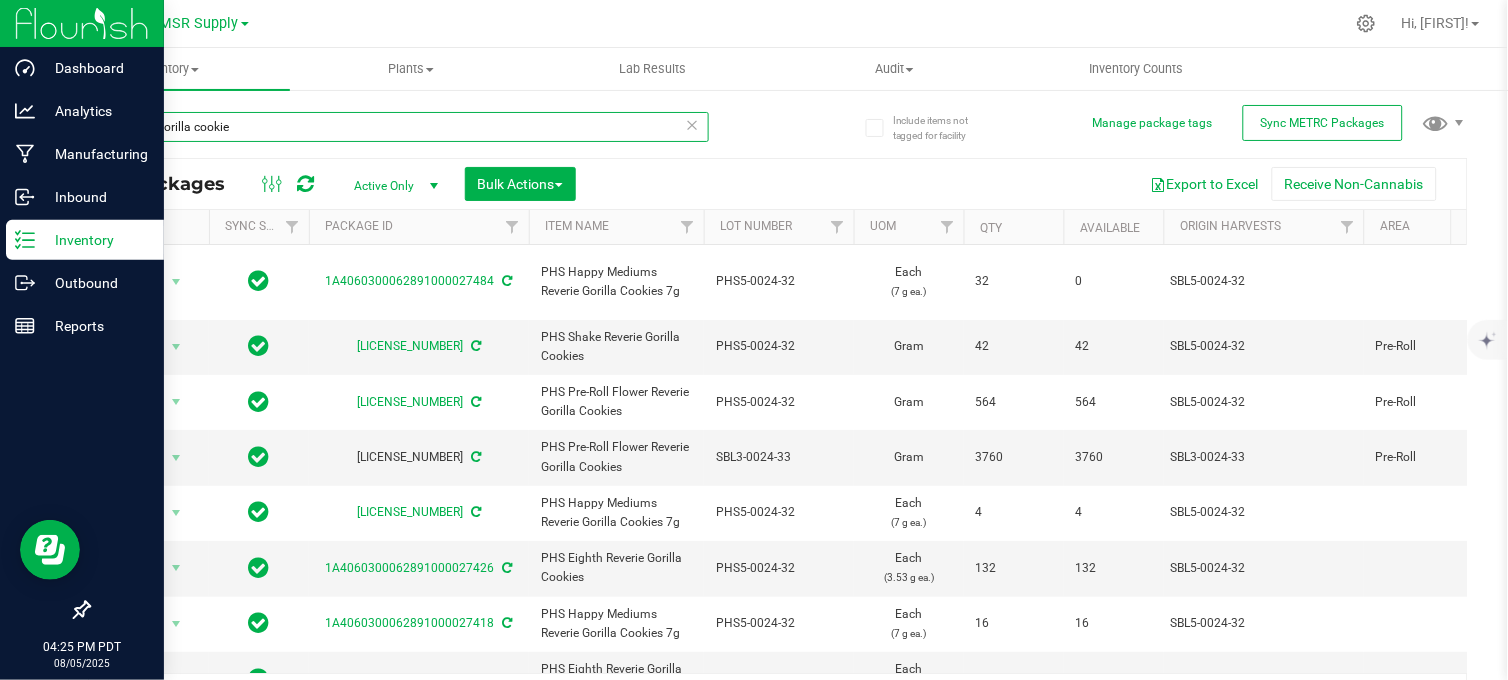 click on "reverie gorilla cookie" at bounding box center (398, 127) 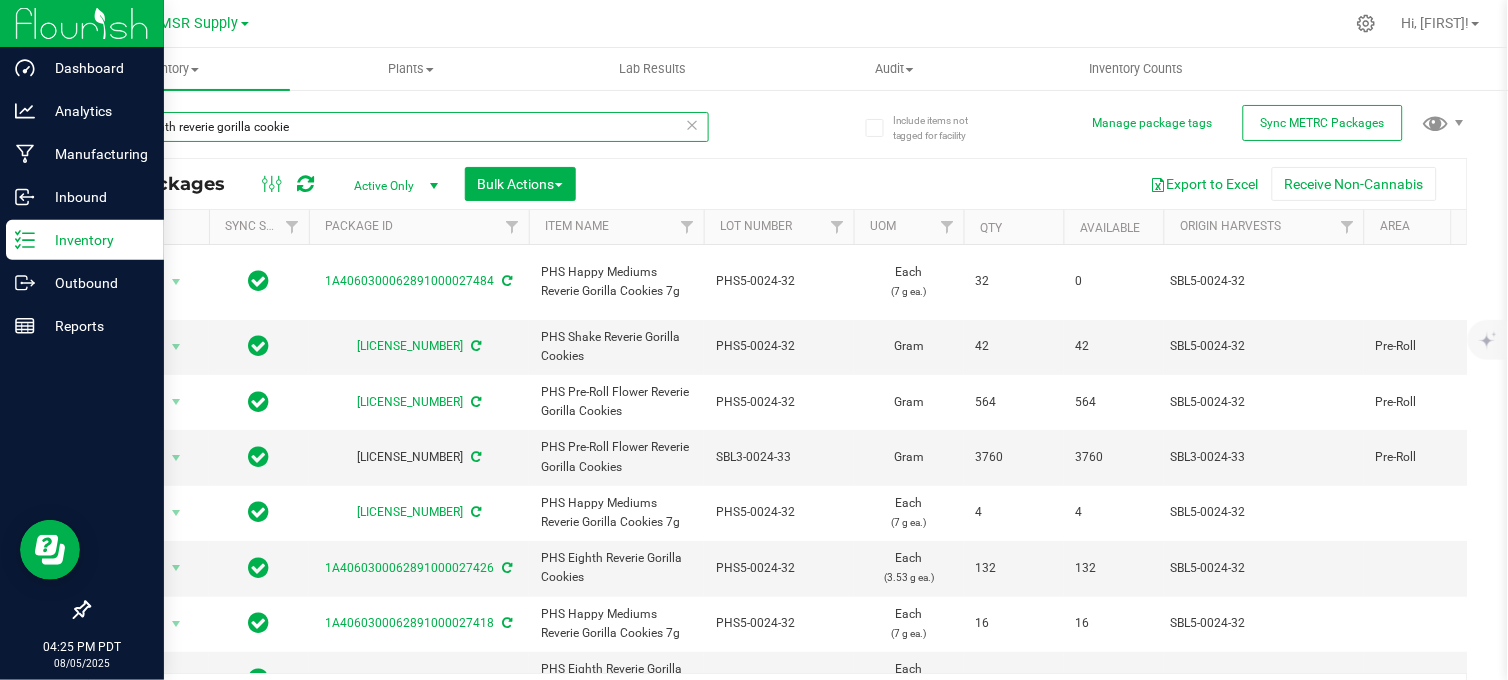 type on "phs eighth reverie gorilla cookie" 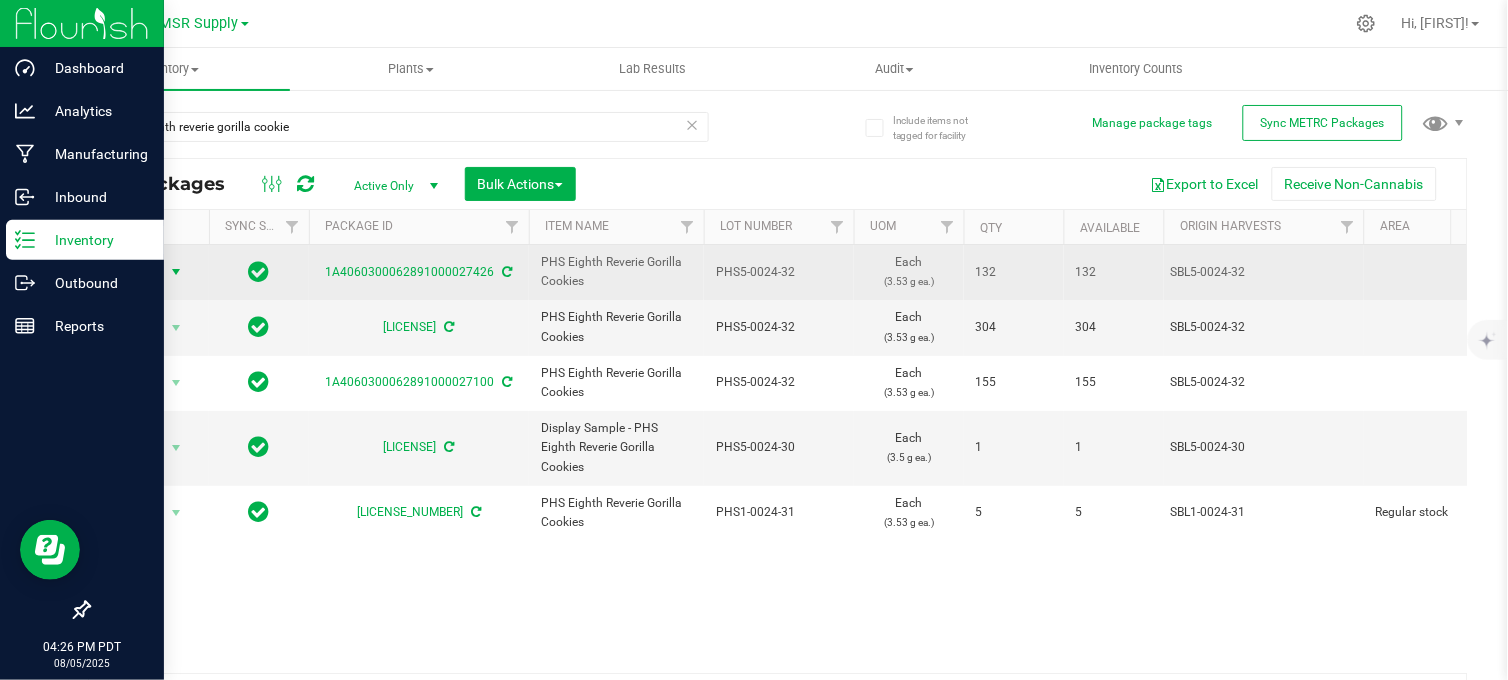 click at bounding box center [176, 272] 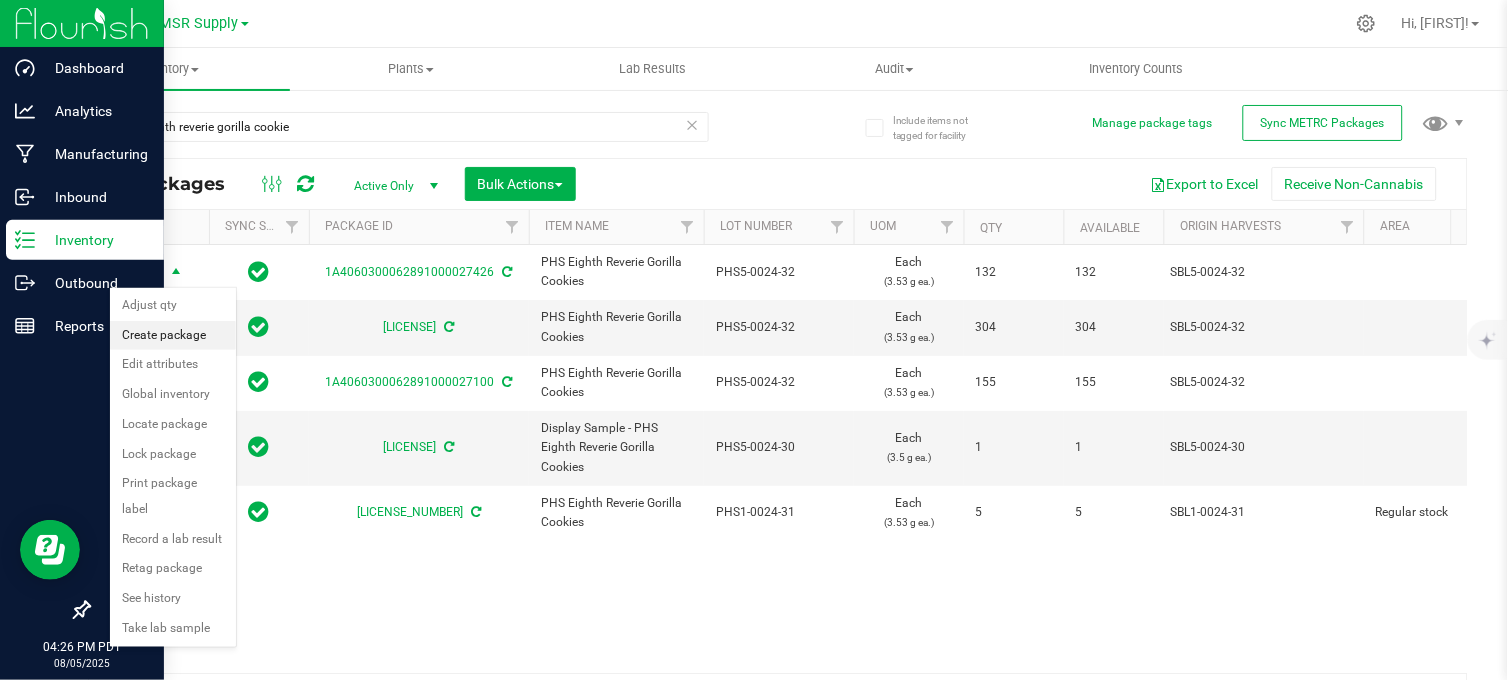 click on "Create package" at bounding box center (173, 336) 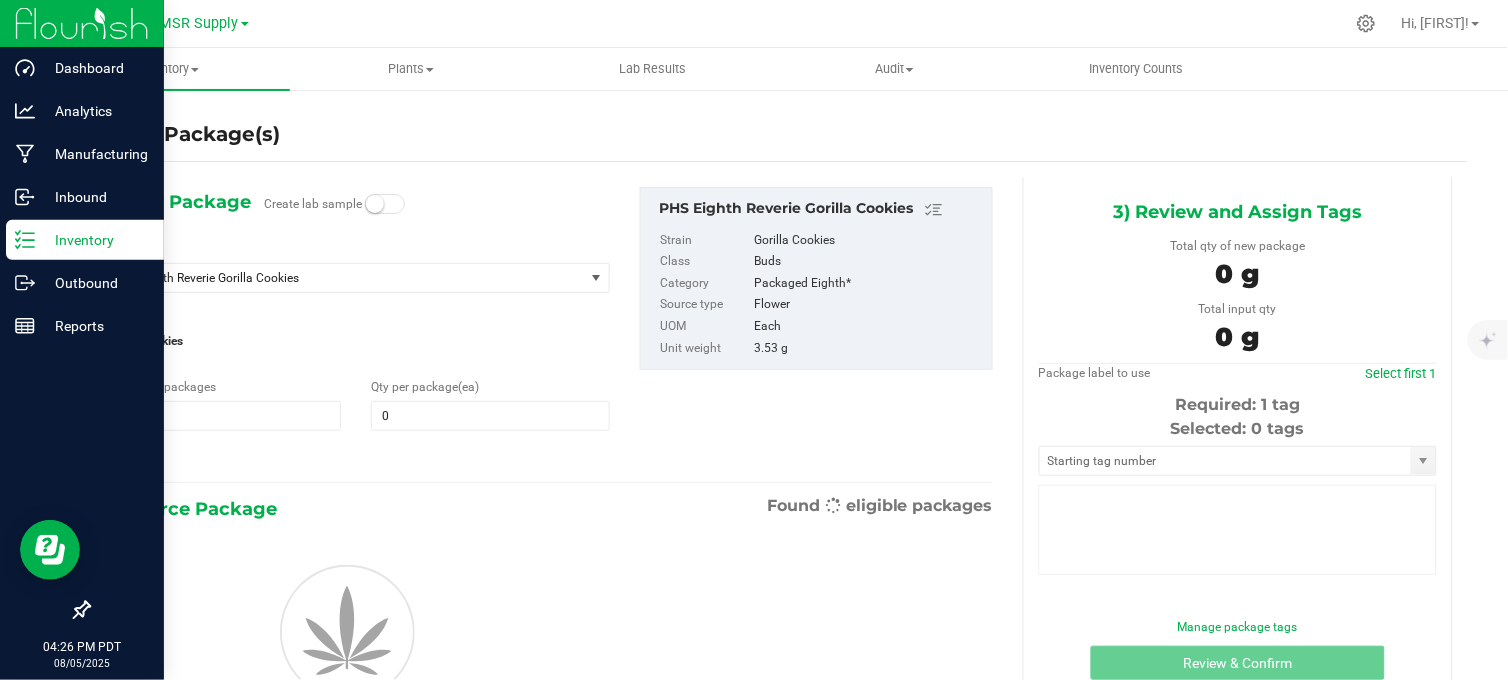 type on "0" 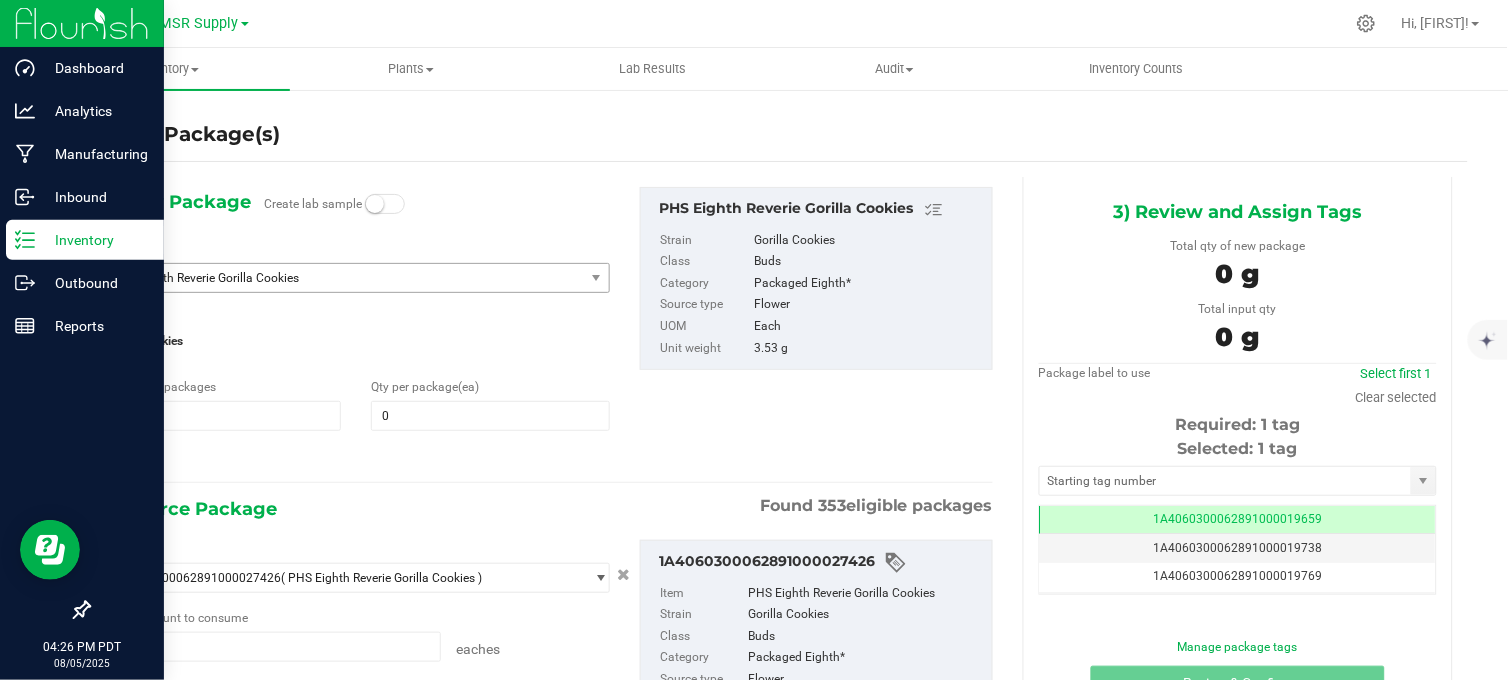 scroll, scrollTop: 0, scrollLeft: -1, axis: horizontal 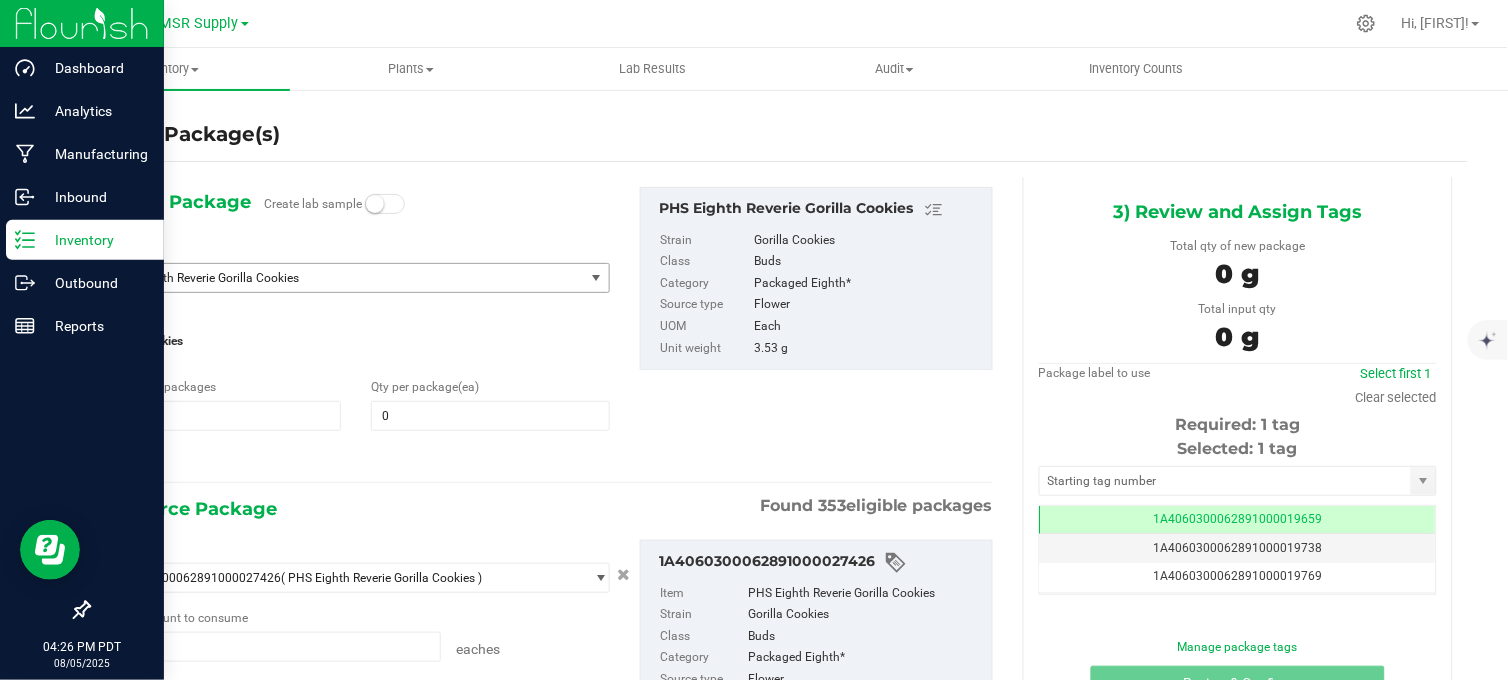 click on "PHS Eighth Reverie Gorilla Cookies" at bounding box center [334, 278] 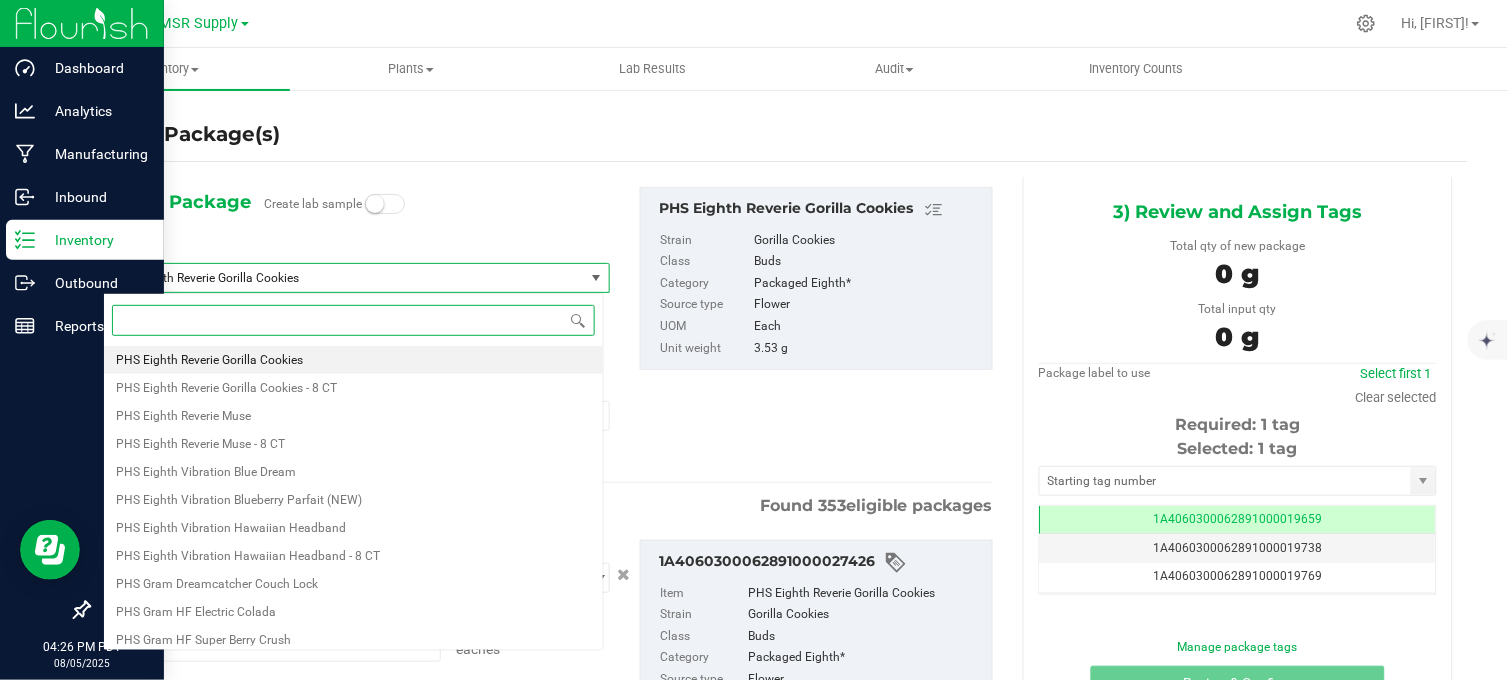 type on "f" 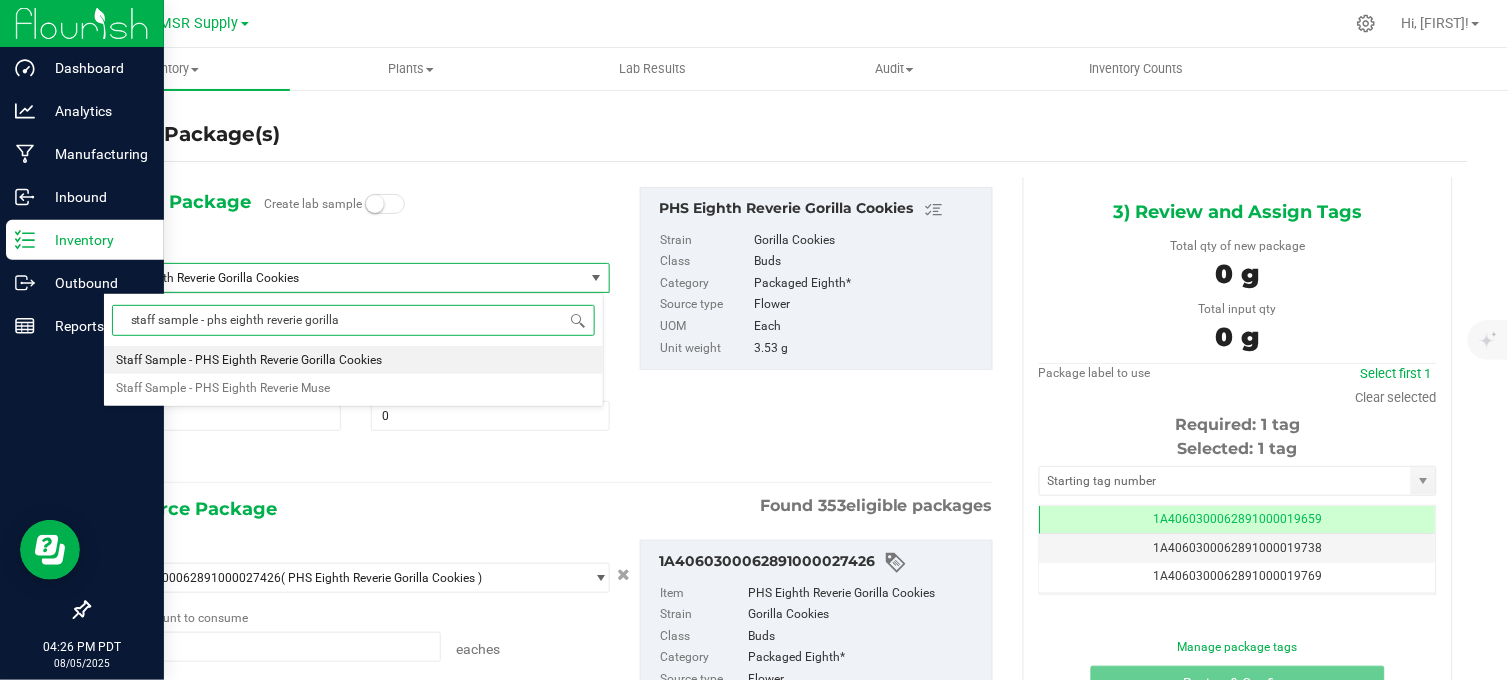 type on "staff sample - phs eighth reverie gorilla" 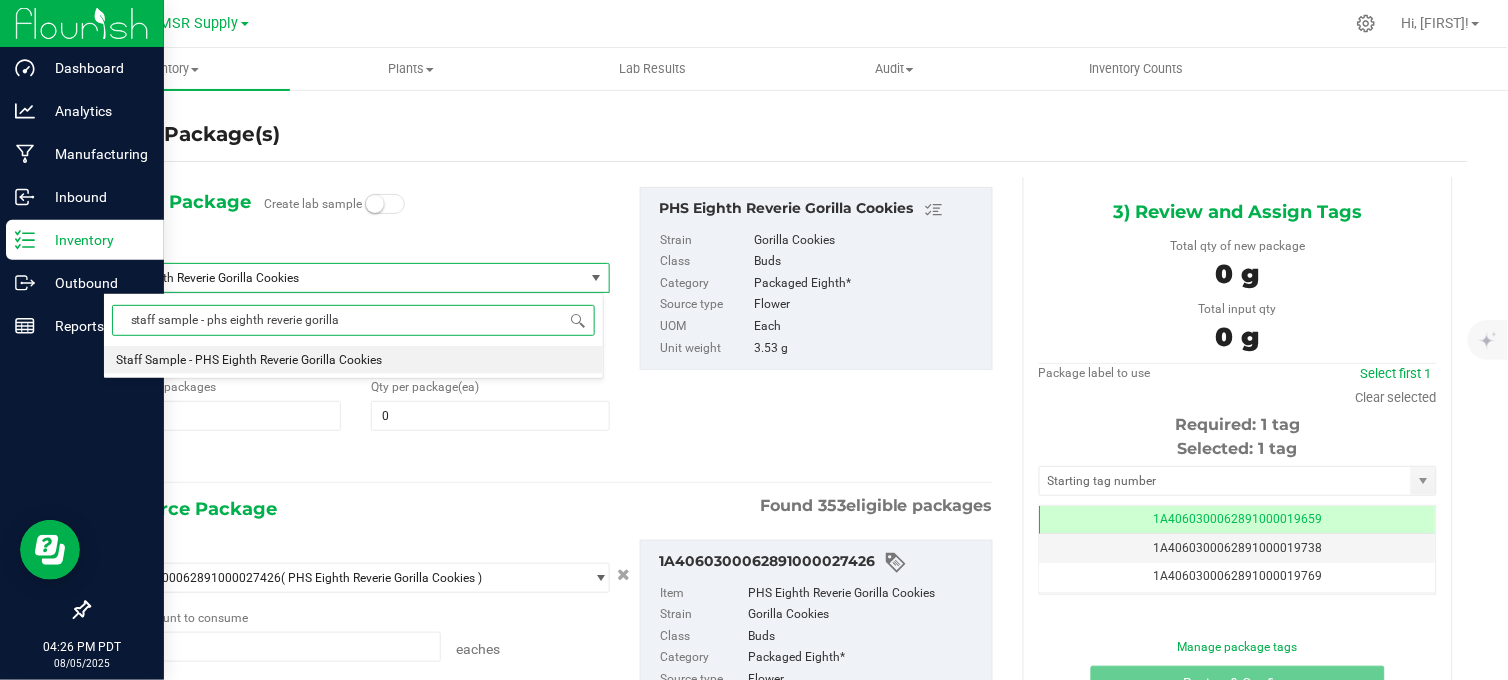 click on "Staff Sample - PHS Eighth Reverie Gorilla Cookies" at bounding box center [249, 360] 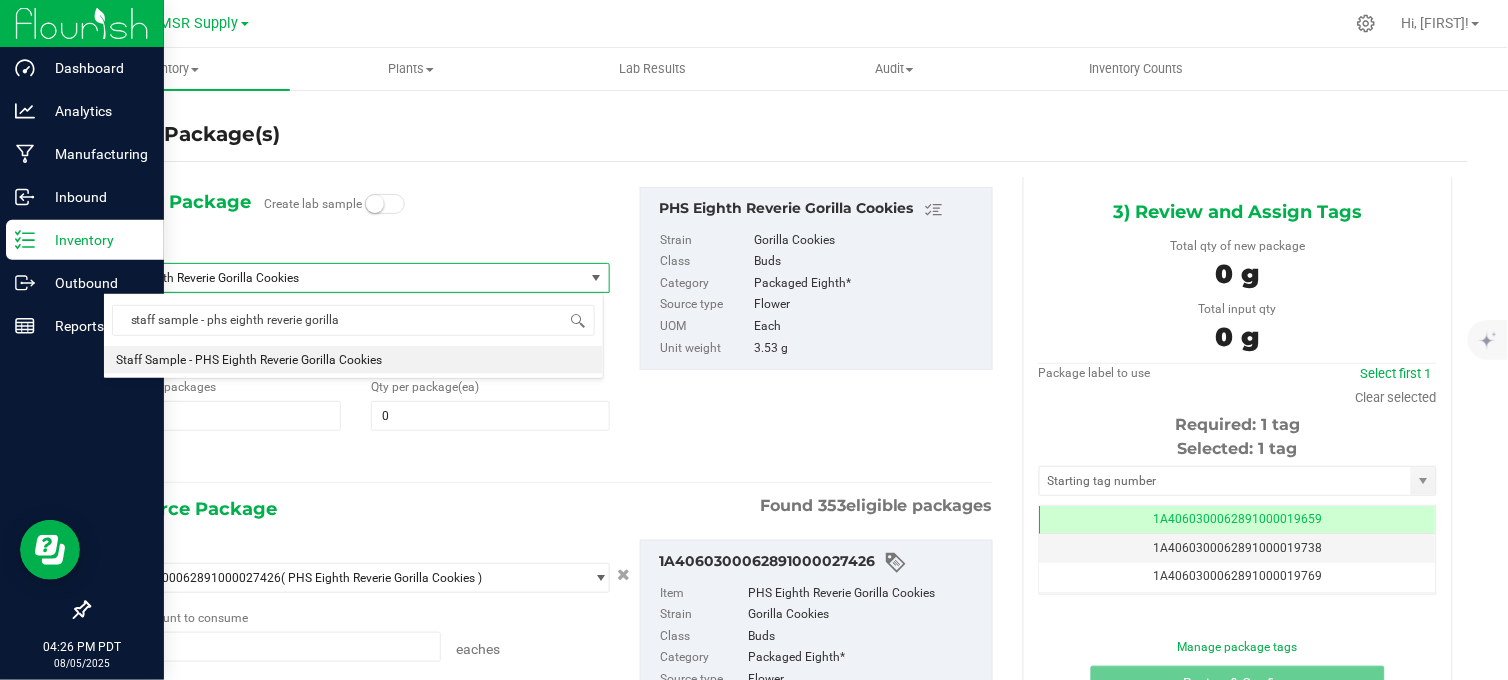 type 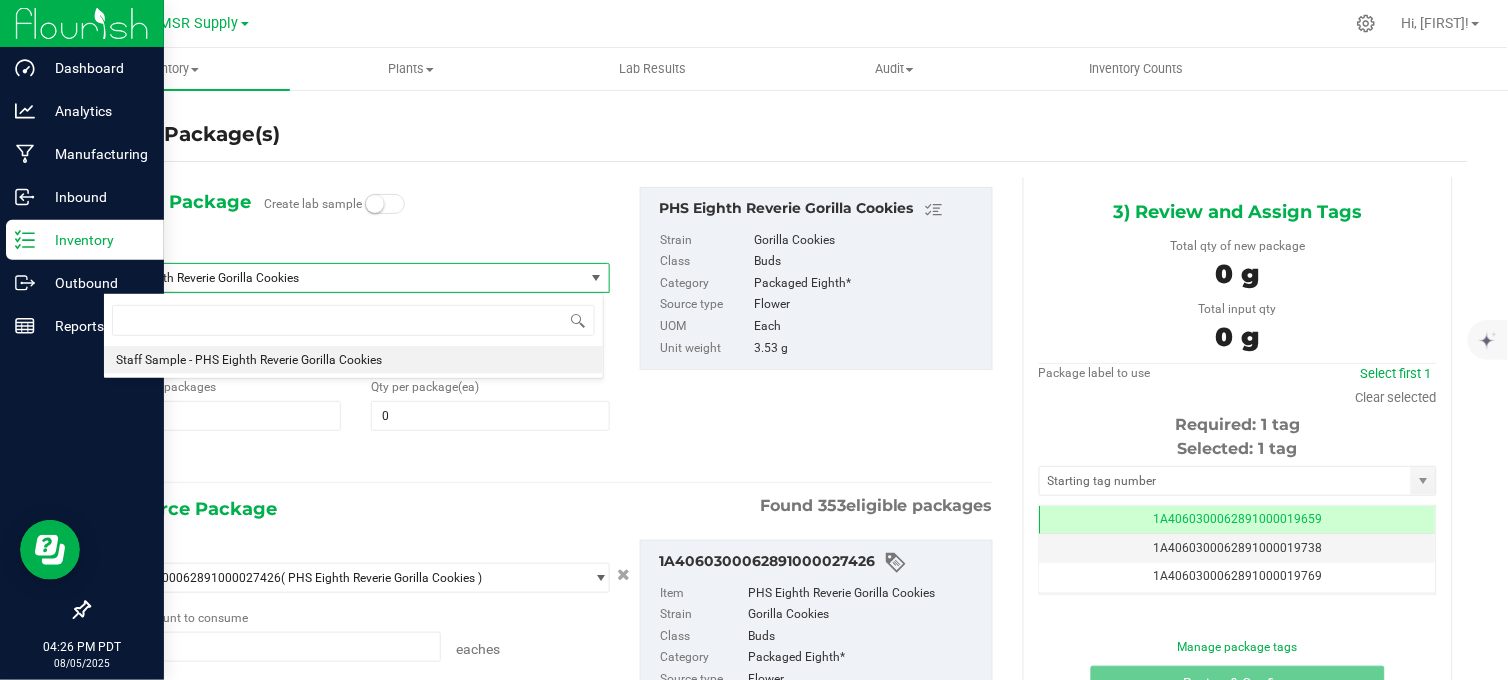 type on "0" 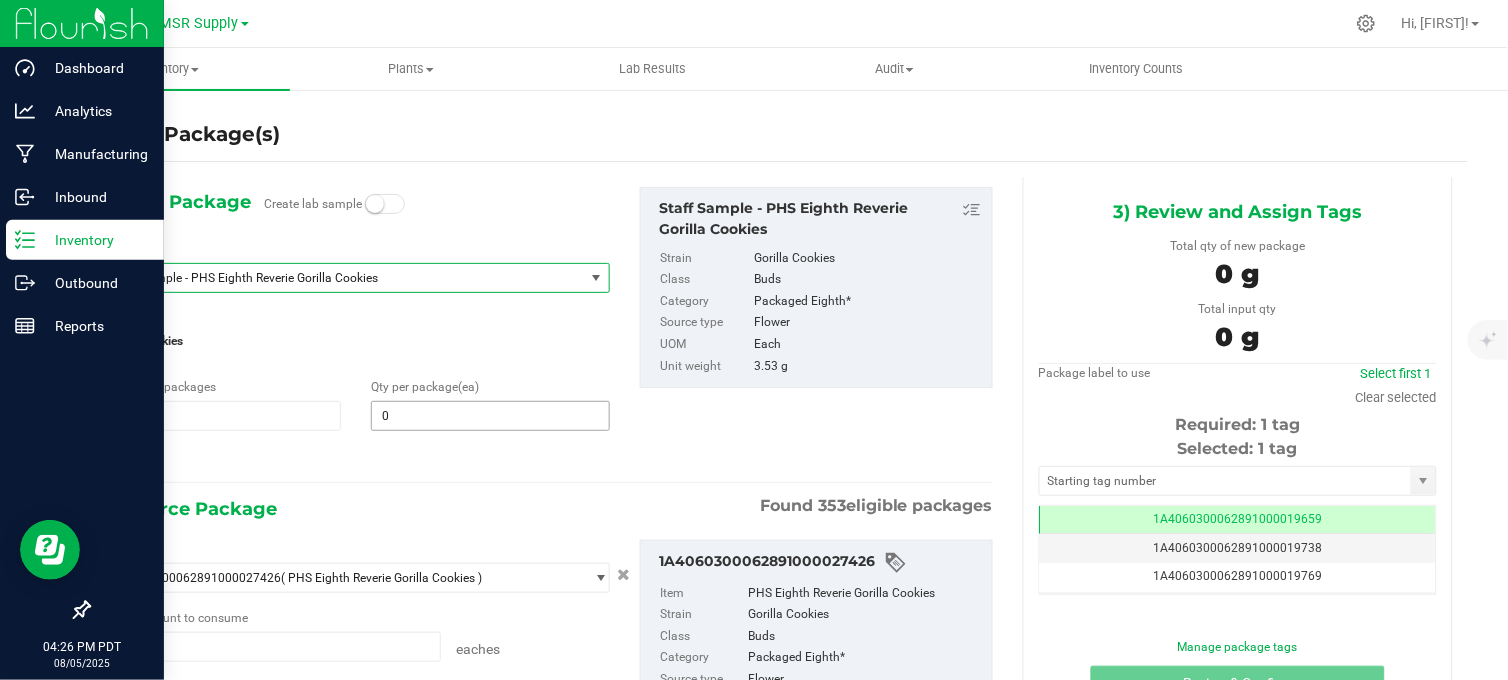 type on "0 ea" 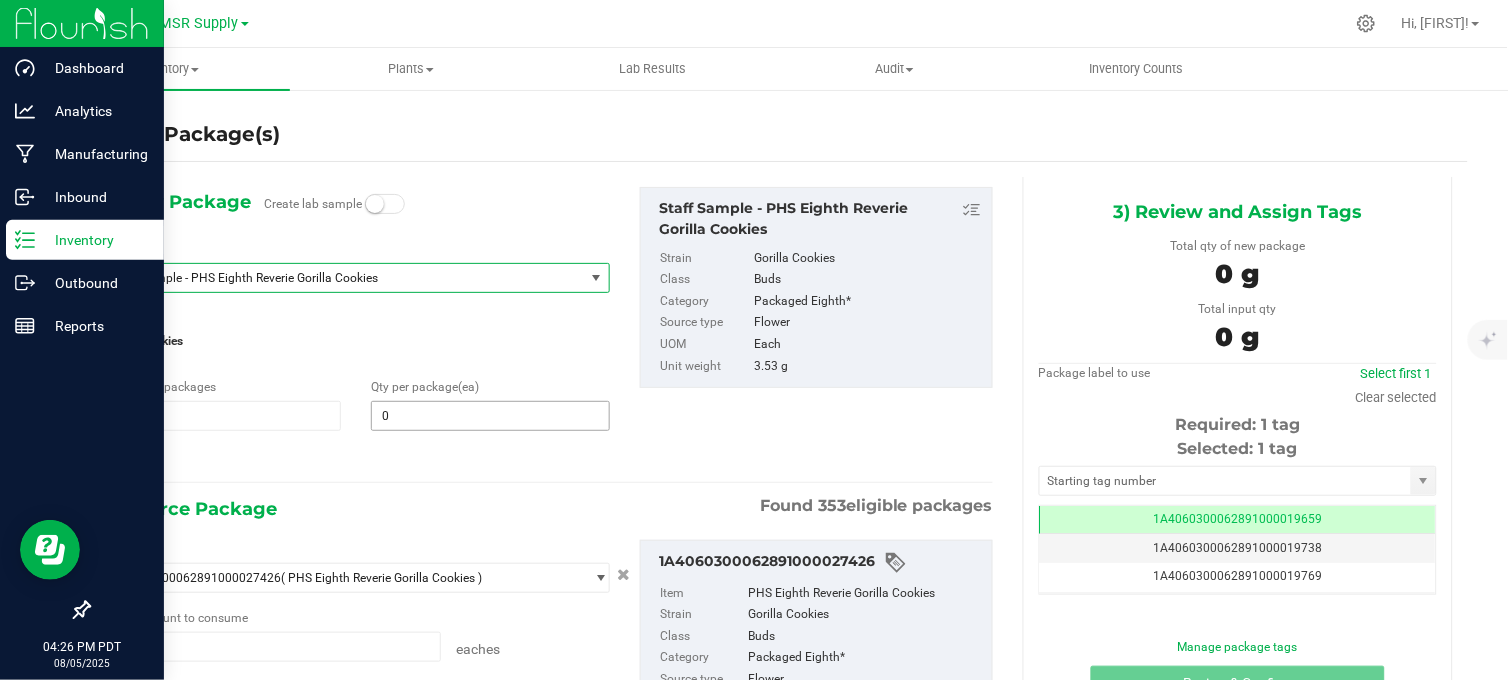 type 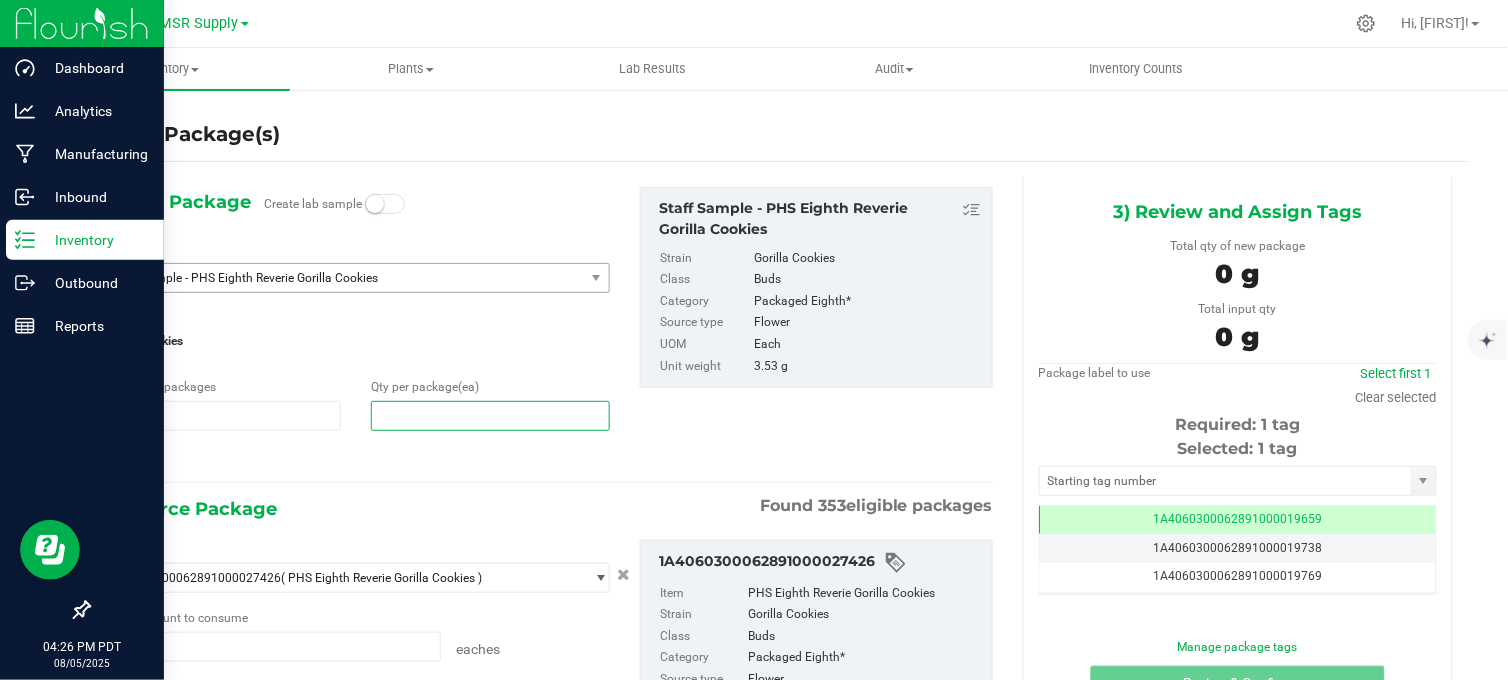 click at bounding box center [490, 416] 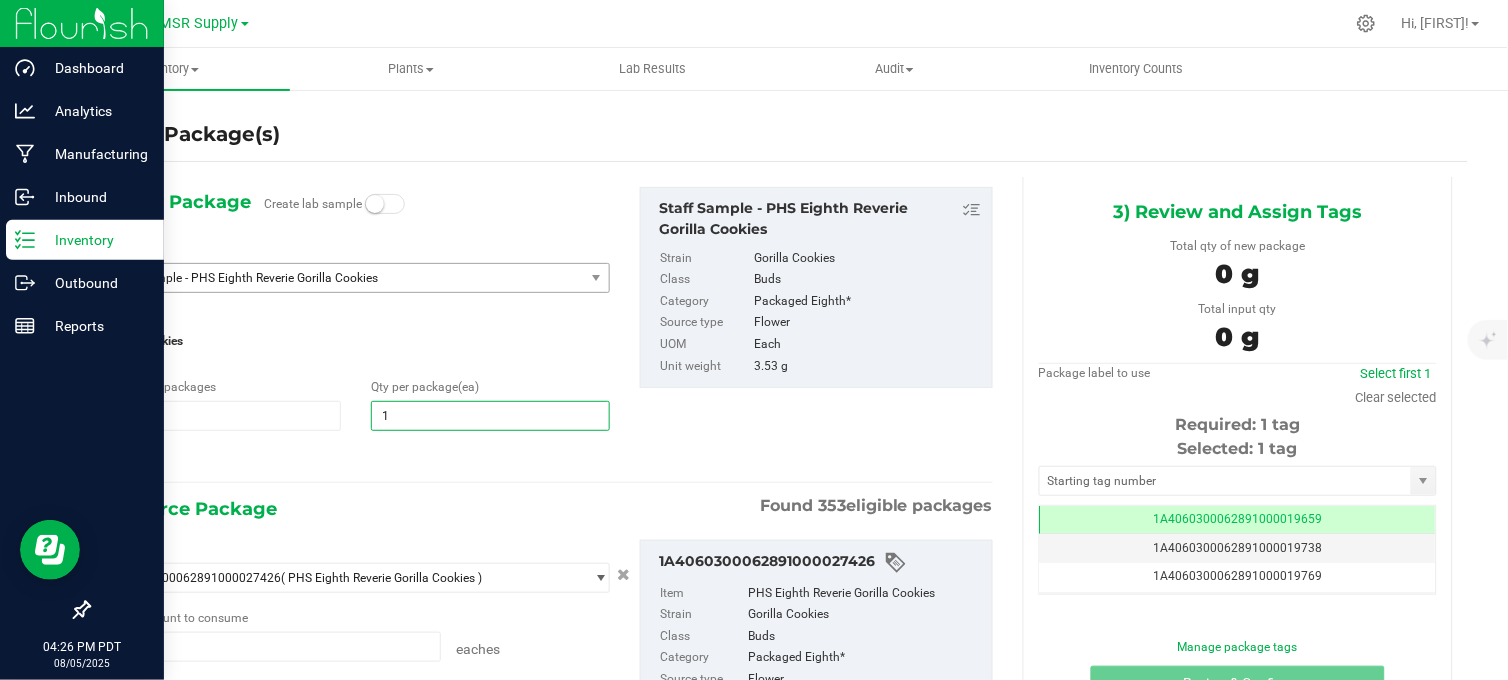 type on "16" 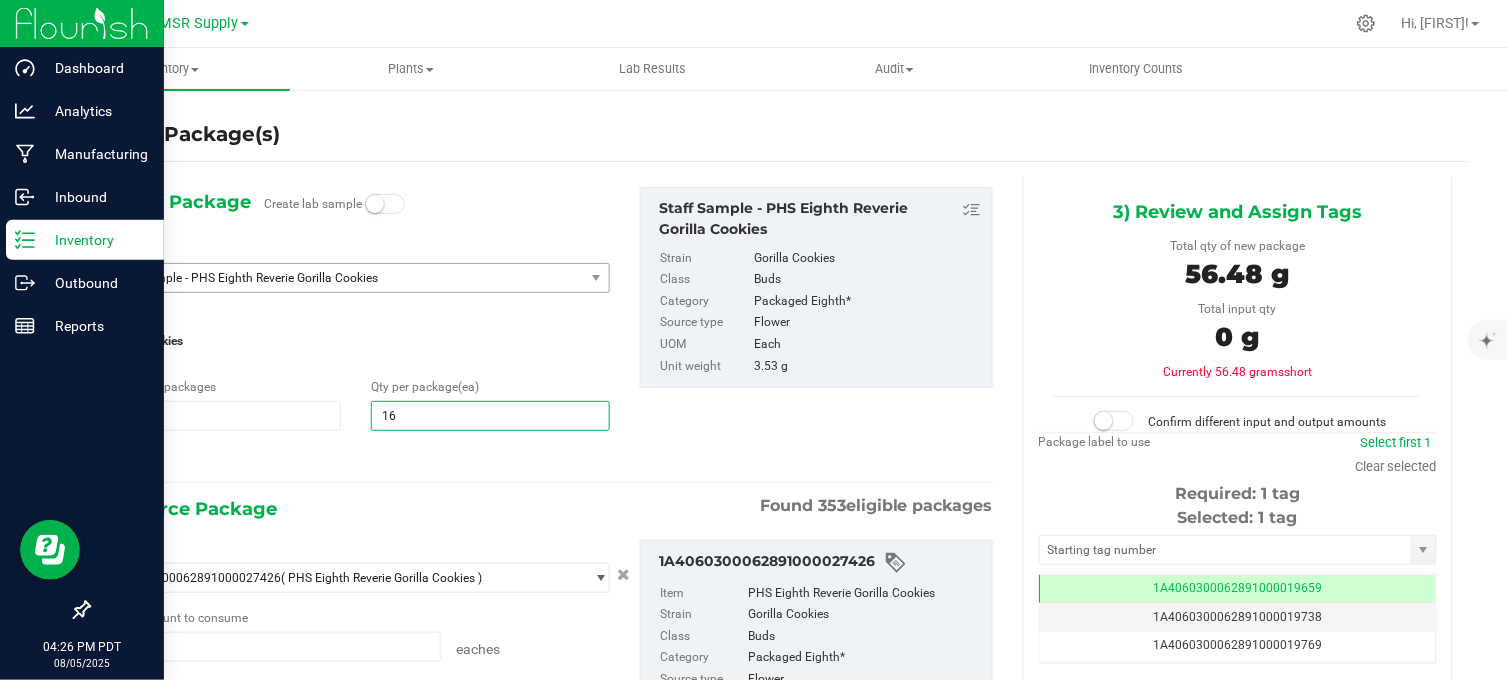 type on "16" 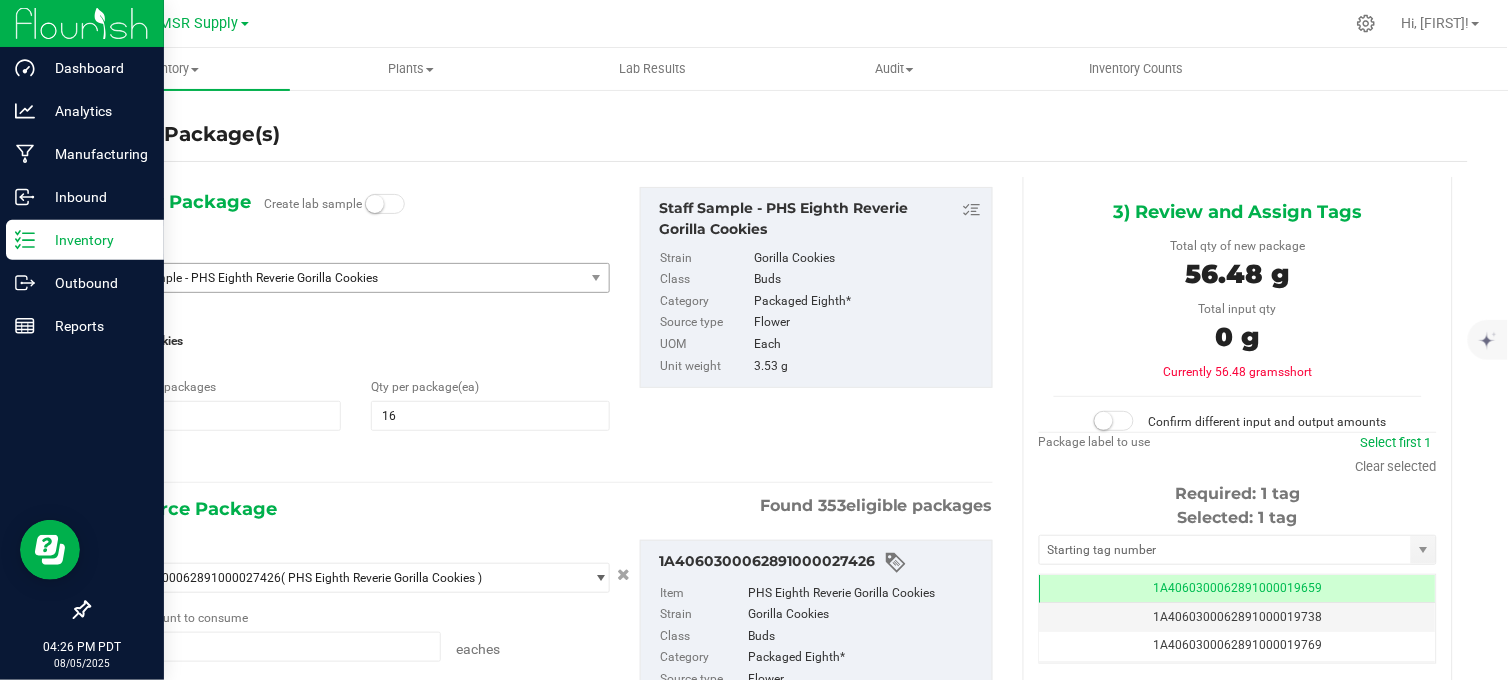 click at bounding box center [356, 459] 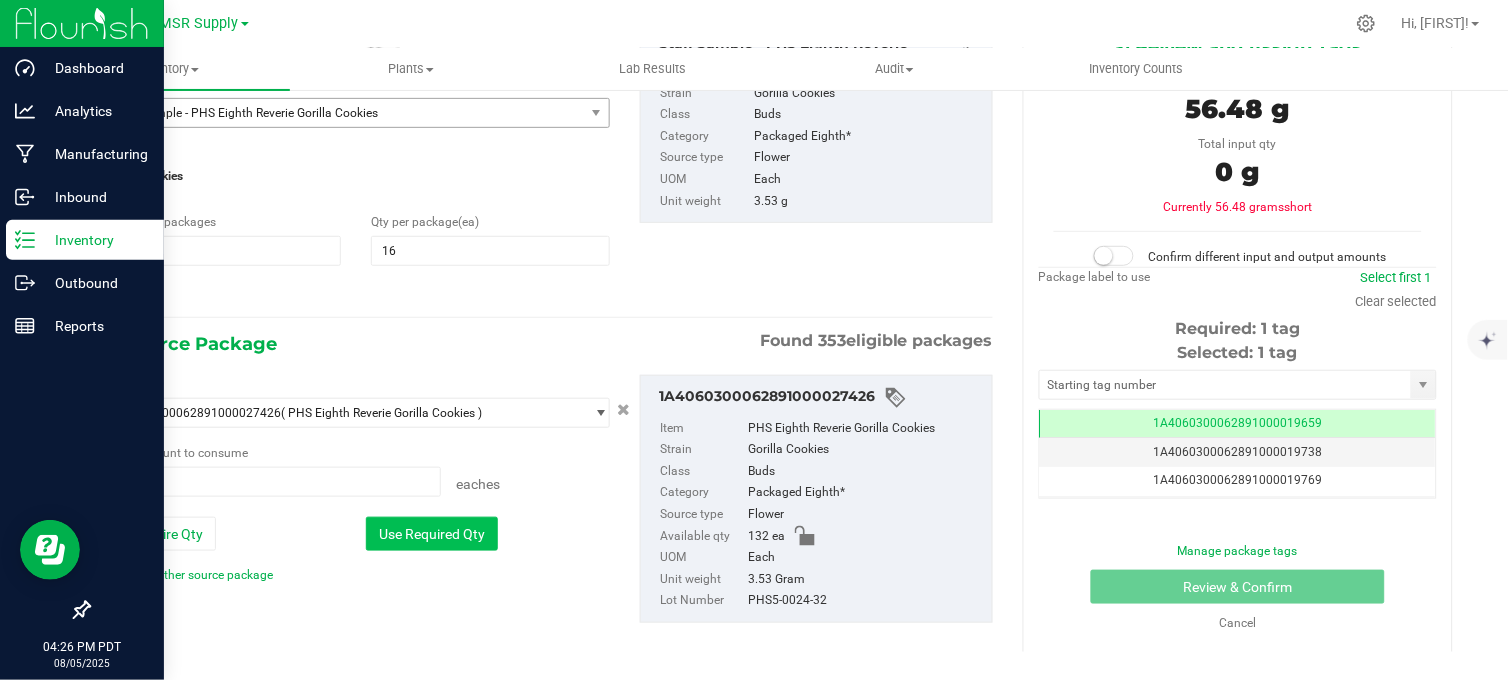 click on "Use Required Qty" at bounding box center [432, 534] 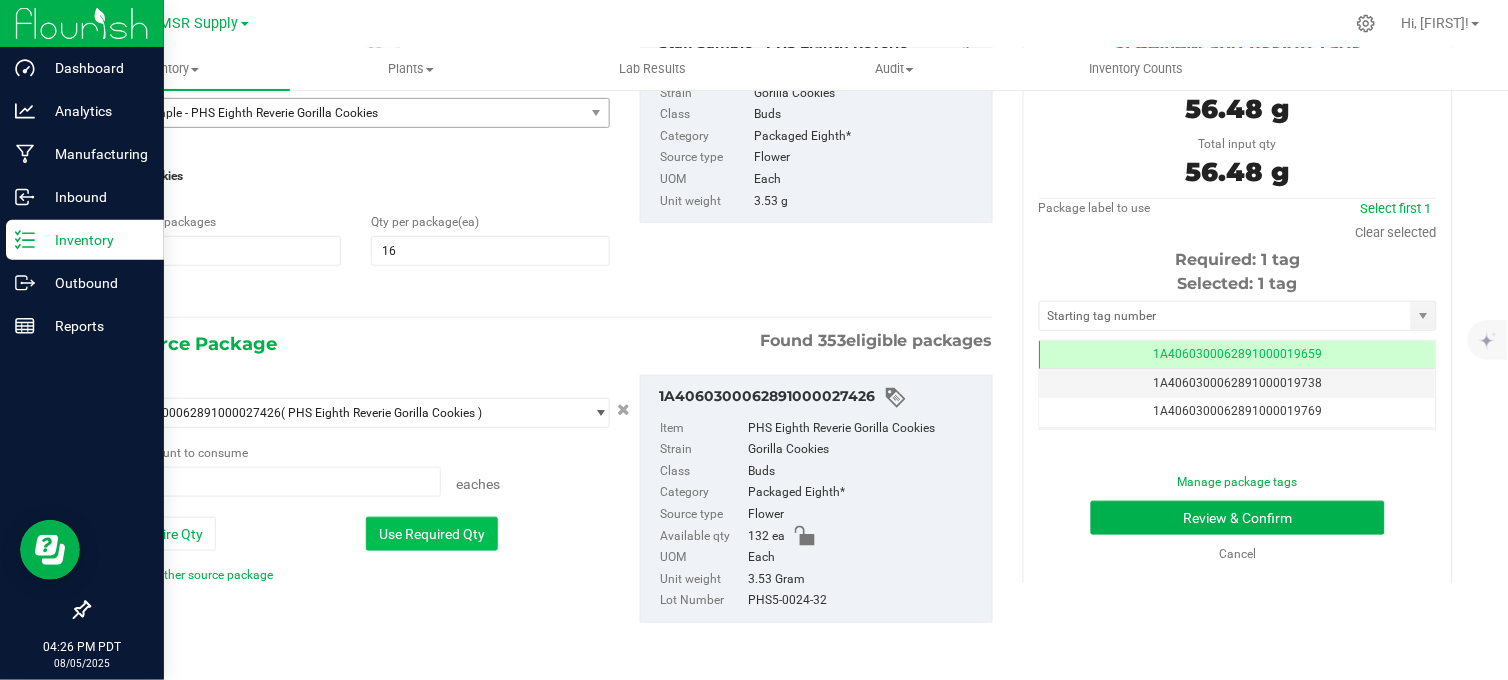 type on "16 ea" 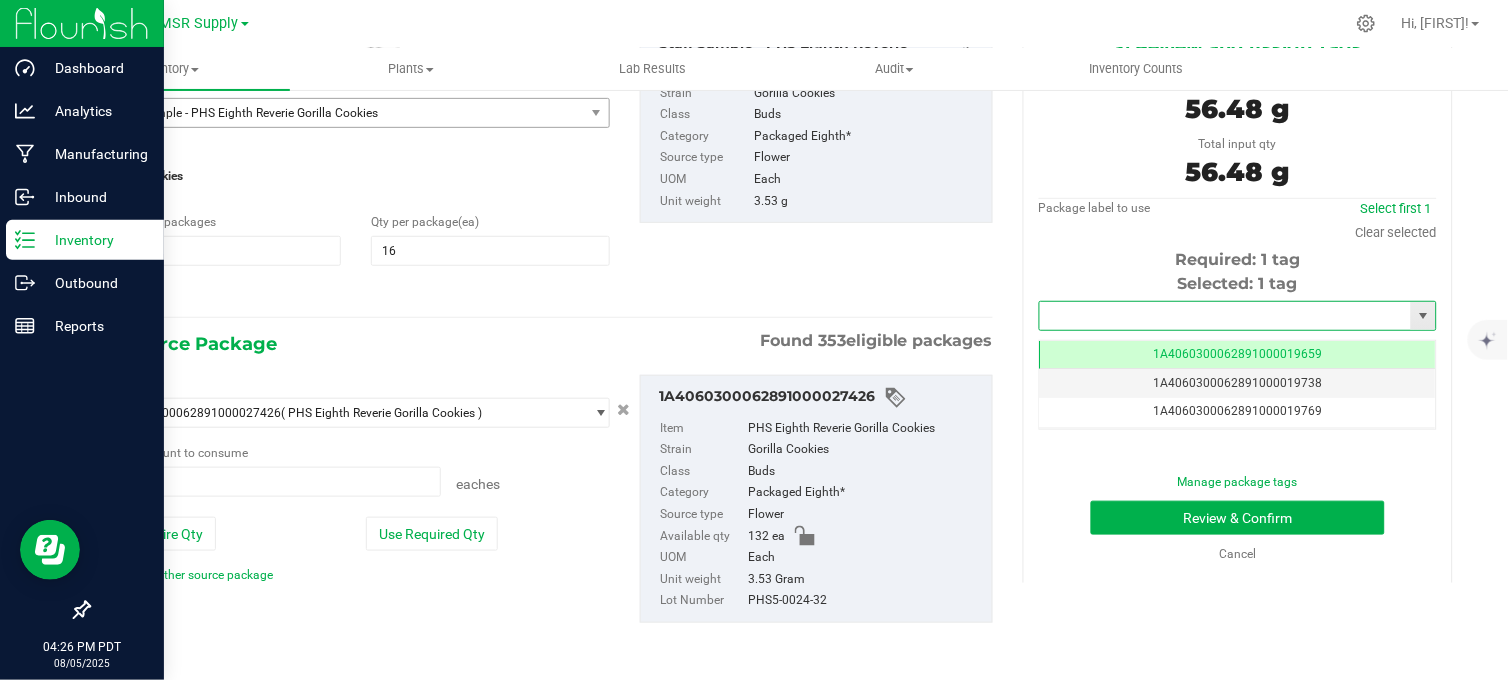 click at bounding box center (1225, 316) 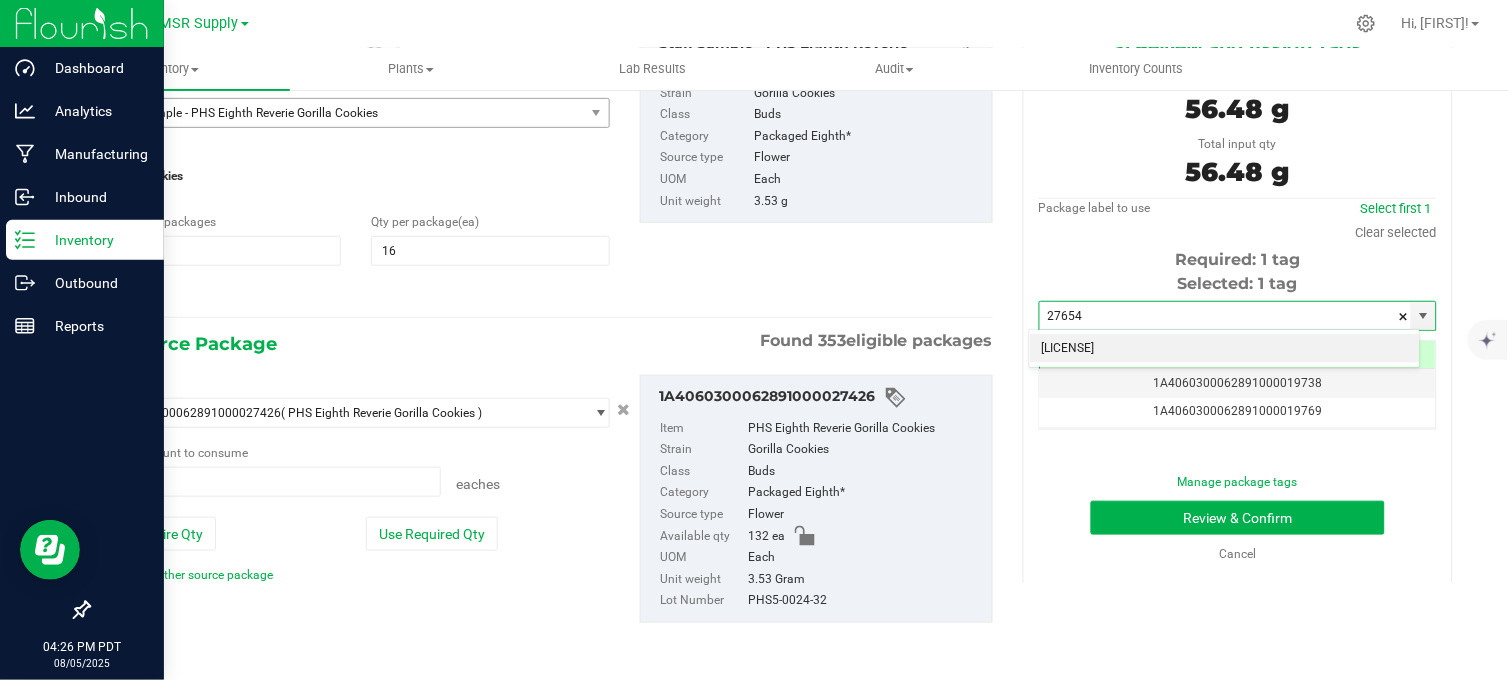 click on "[NUMBER]" at bounding box center [1225, 349] 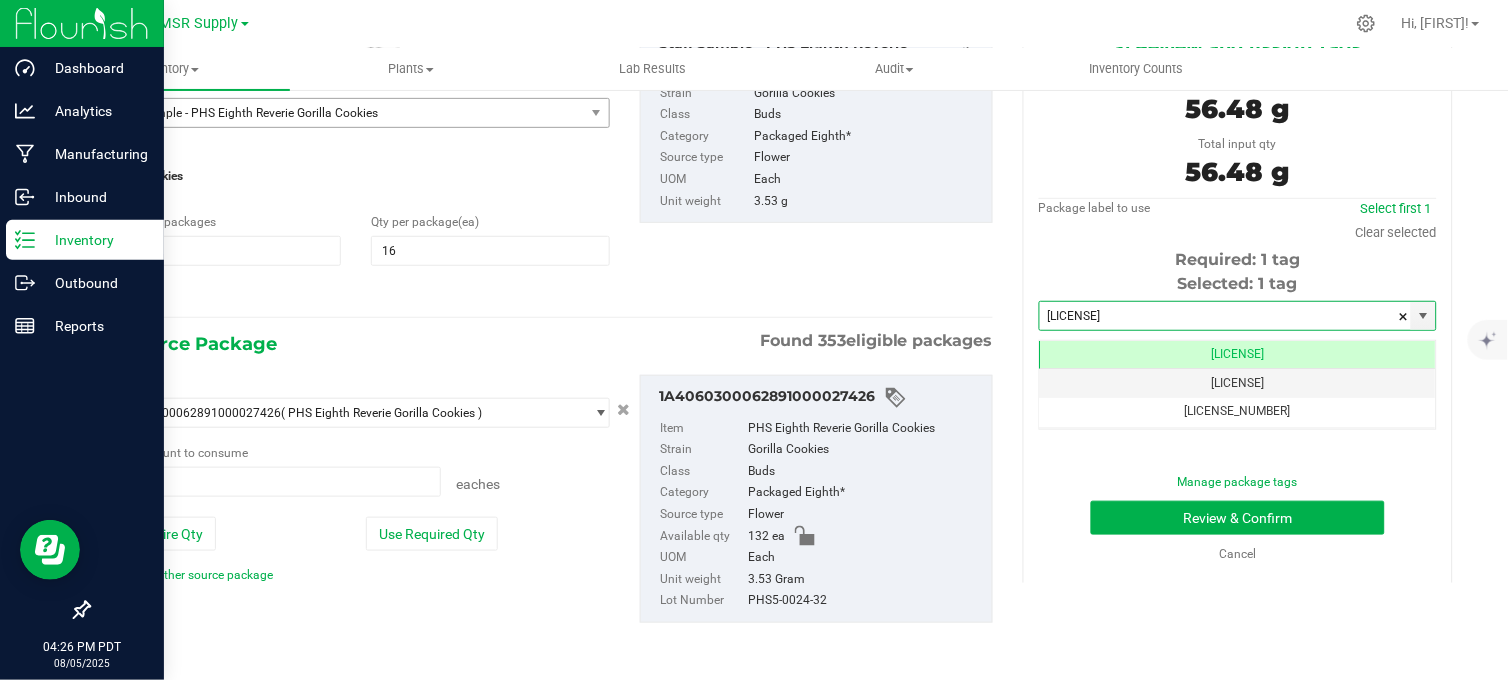 type on "[NUMBER]" 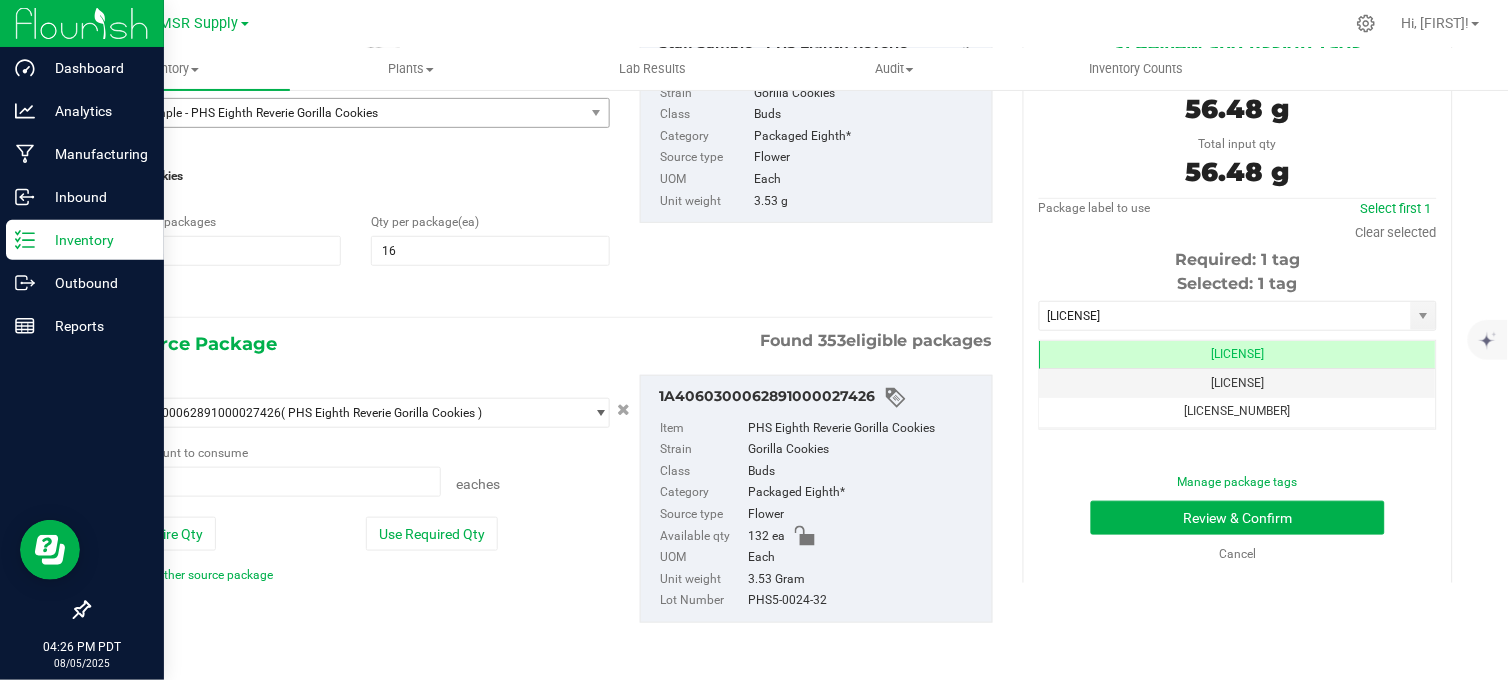 click on "Manage package tags
Review & Confirm
Cancel" at bounding box center [1238, 518] 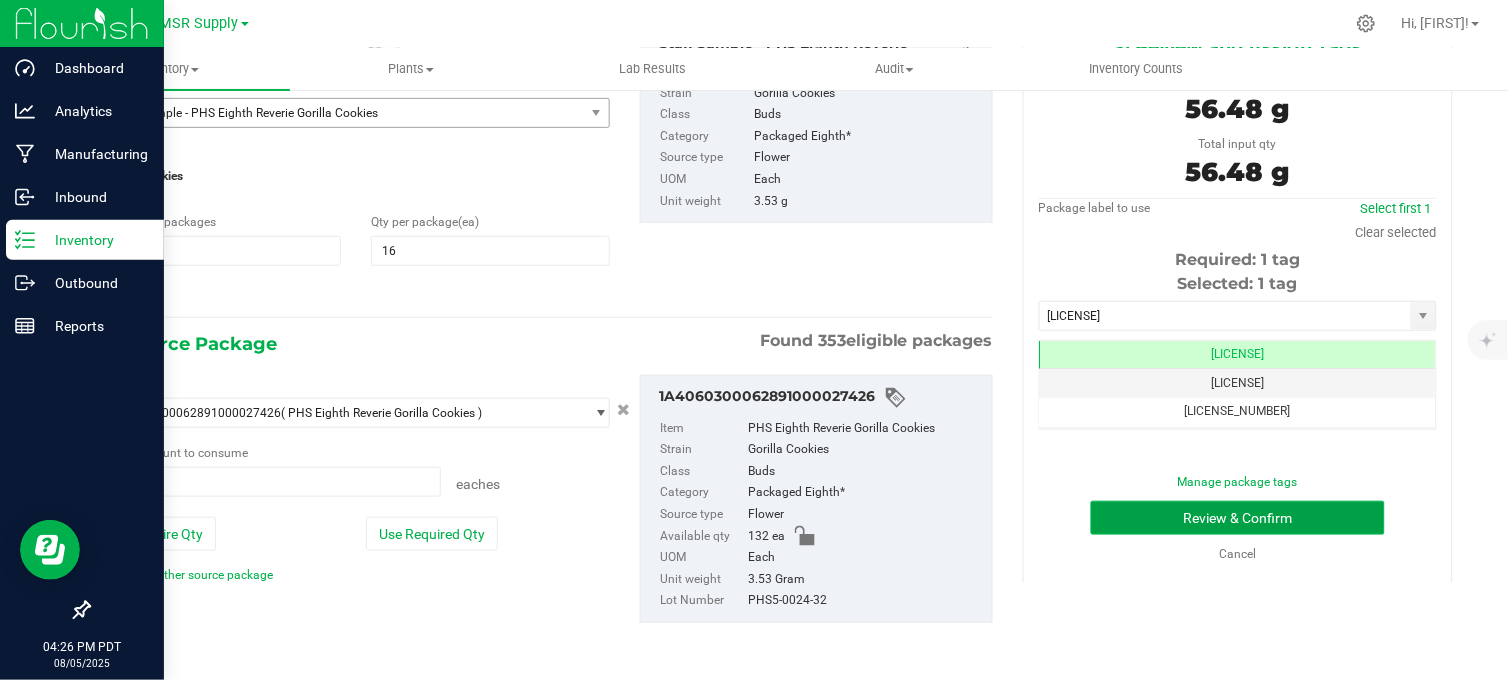click on "Review & Confirm" at bounding box center [1238, 518] 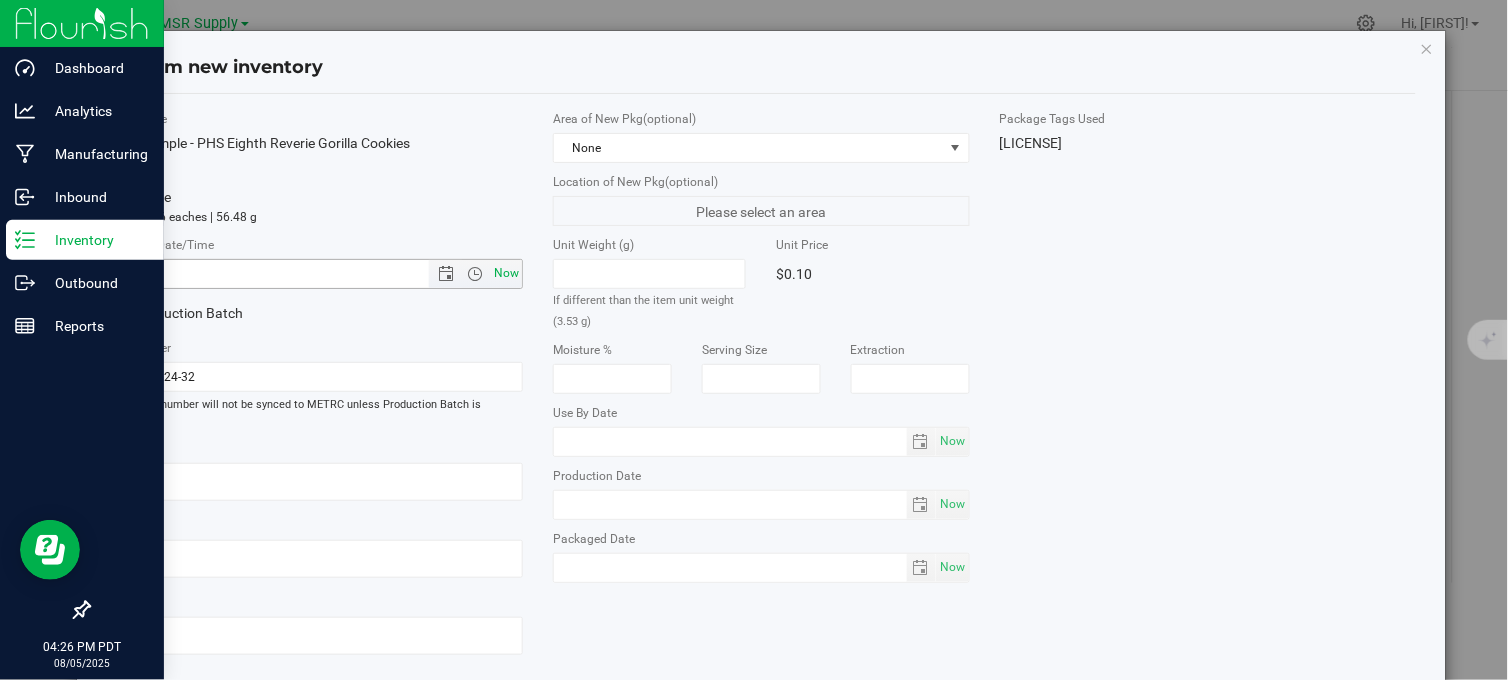 click on "Now" at bounding box center [507, 273] 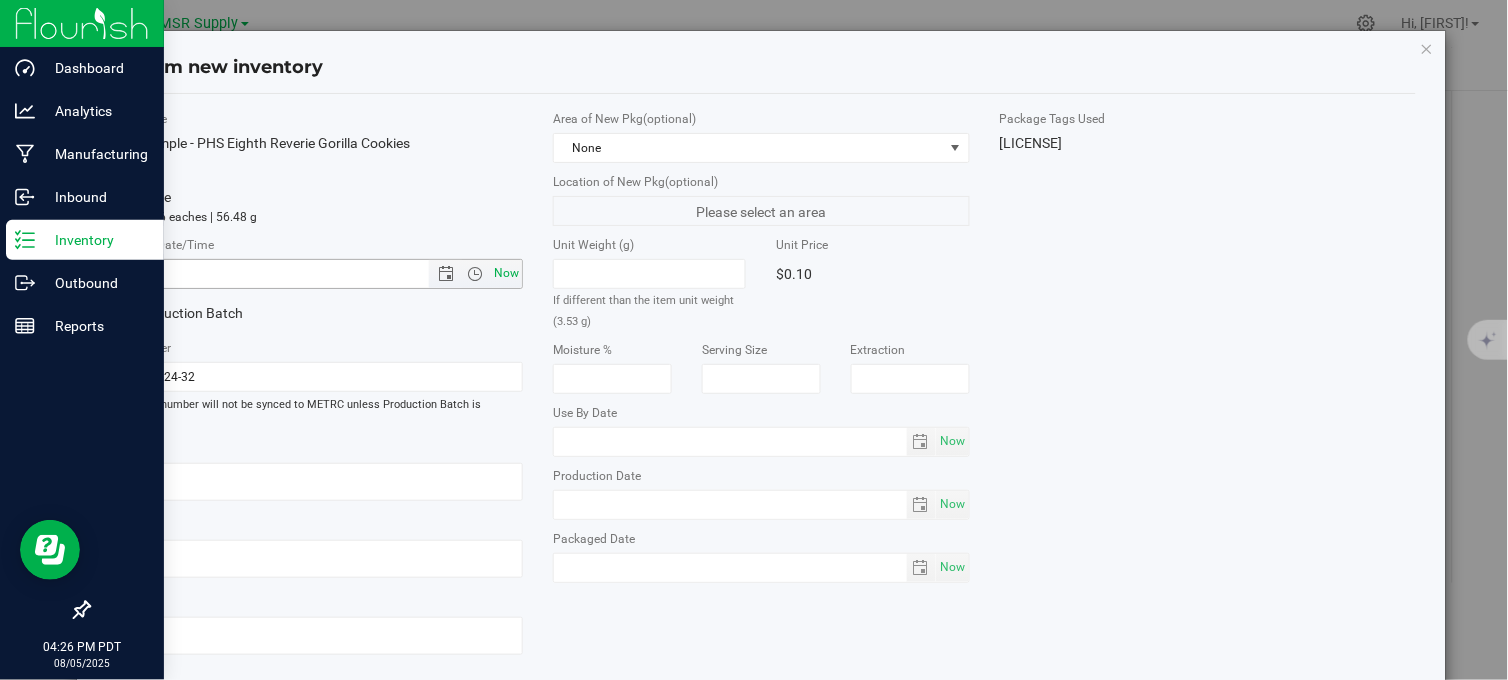 type on "8/5/2025 4:26 PM" 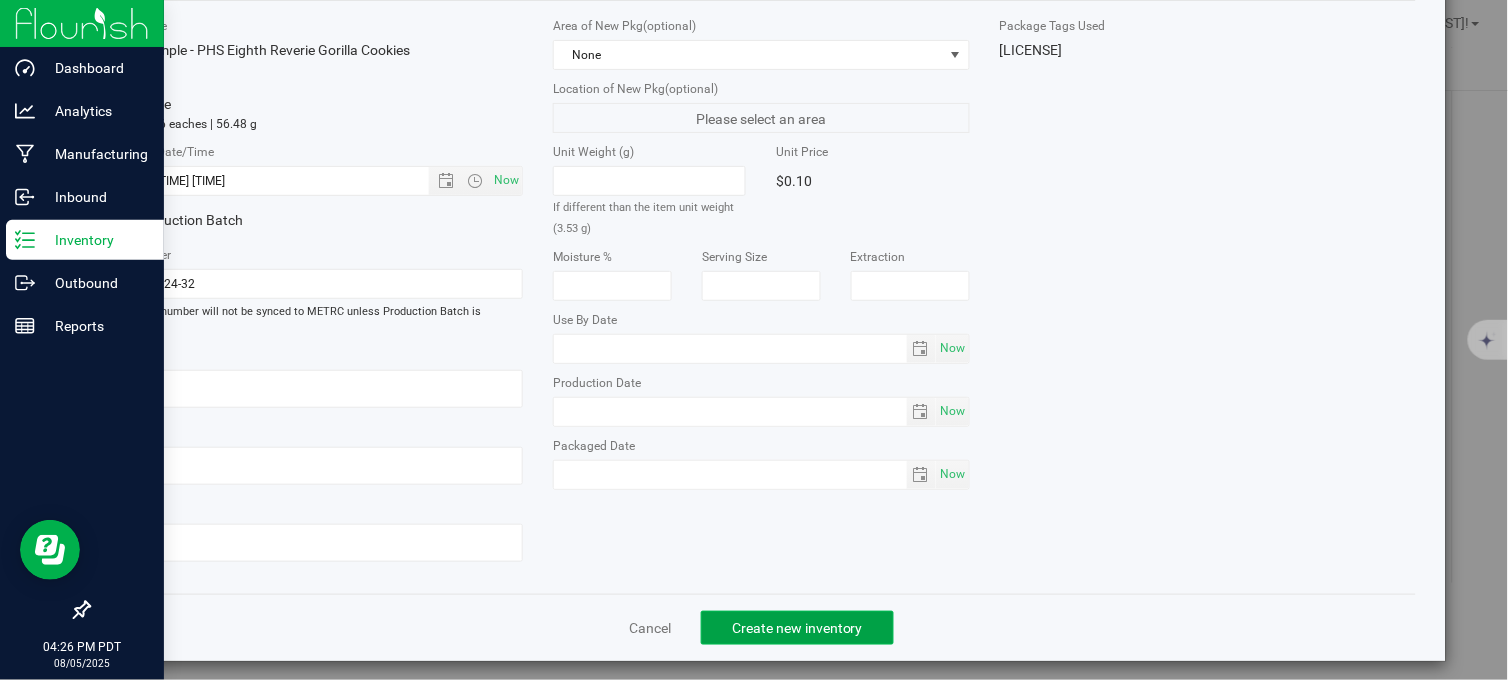 click on "Create new inventory" 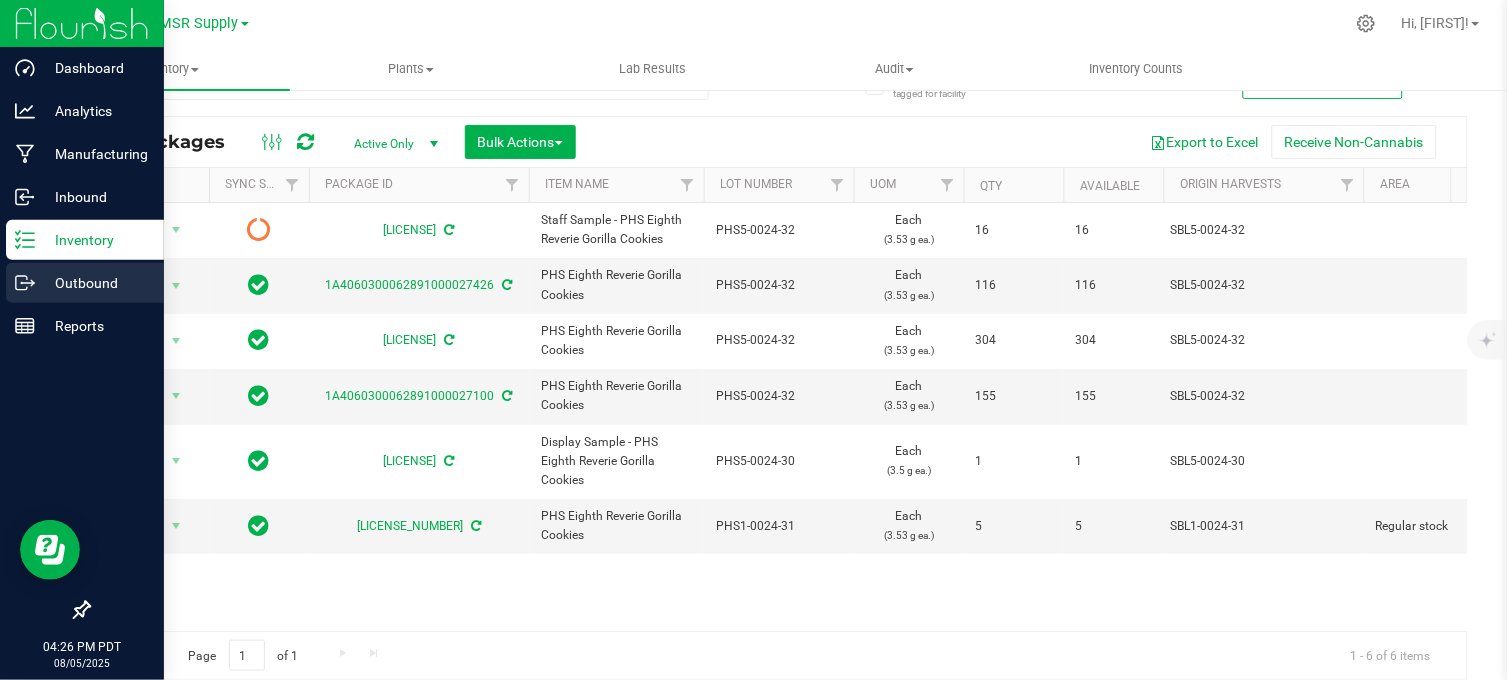 click on "Outbound" at bounding box center [95, 283] 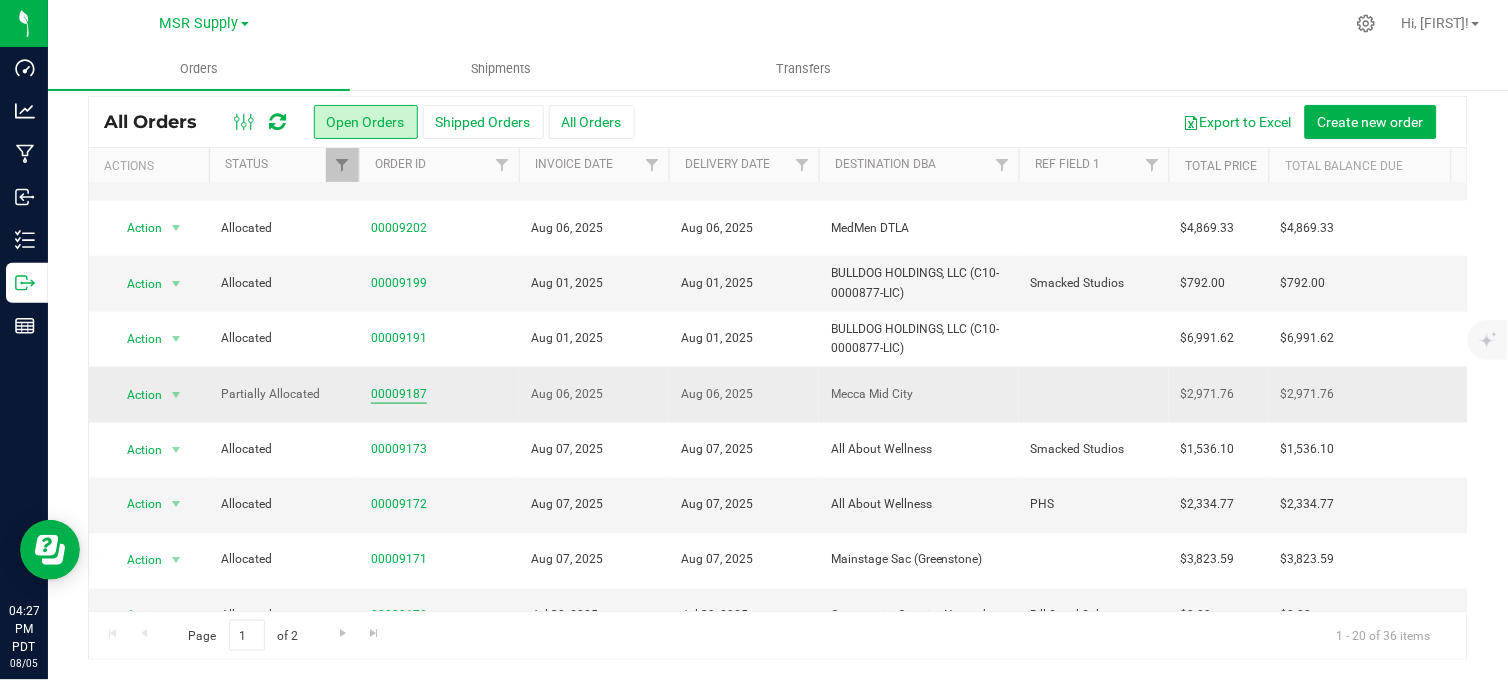 click on "00009187" at bounding box center [399, 394] 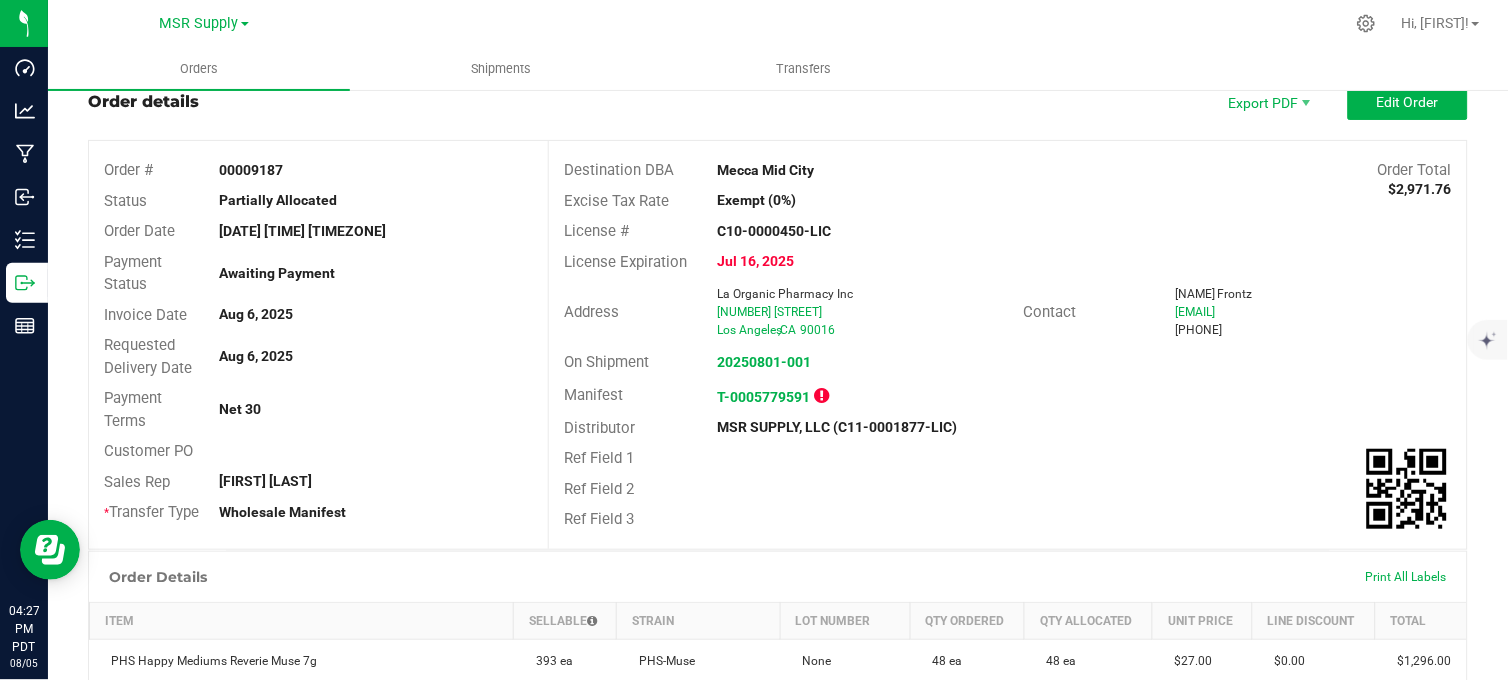click on "Order details   Export PDF   Edit Order   Order #   00009187   Status   Partially Allocated   Order Date   Jul 30, 2025 8:59 AM PDT   Payment Status   Awaiting Payment   Invoice Date   Aug 6, 2025   Requested Delivery Date   Aug 6, 2025   Payment Terms   Net 30   Customer PO      Sales Rep   Jade Blairs  *  Transfer Type   Wholesale Manifest   Destination DBA   Mecca Mid City   Order Total   $2,971.76   Excise Tax Rate   Exempt (0%)   License #   C10-0000450-LIC   License Expiration   Jul 16, 2025   Address  La Organic Pharmacy Inc 5738 W Washington Blvd Los Angeles  ,  CA 90016  Contact  Noelle Frontz Noellefrontz@gmail.com  (323) 496-9041   On Shipment   20250801-001   Manifest   T-0005779591
Distributor   MSR SUPPLY, LLC (C11-0001877-LIC)   Ref Field 1      Ref Field 2      Ref Field 3" at bounding box center [778, 317] 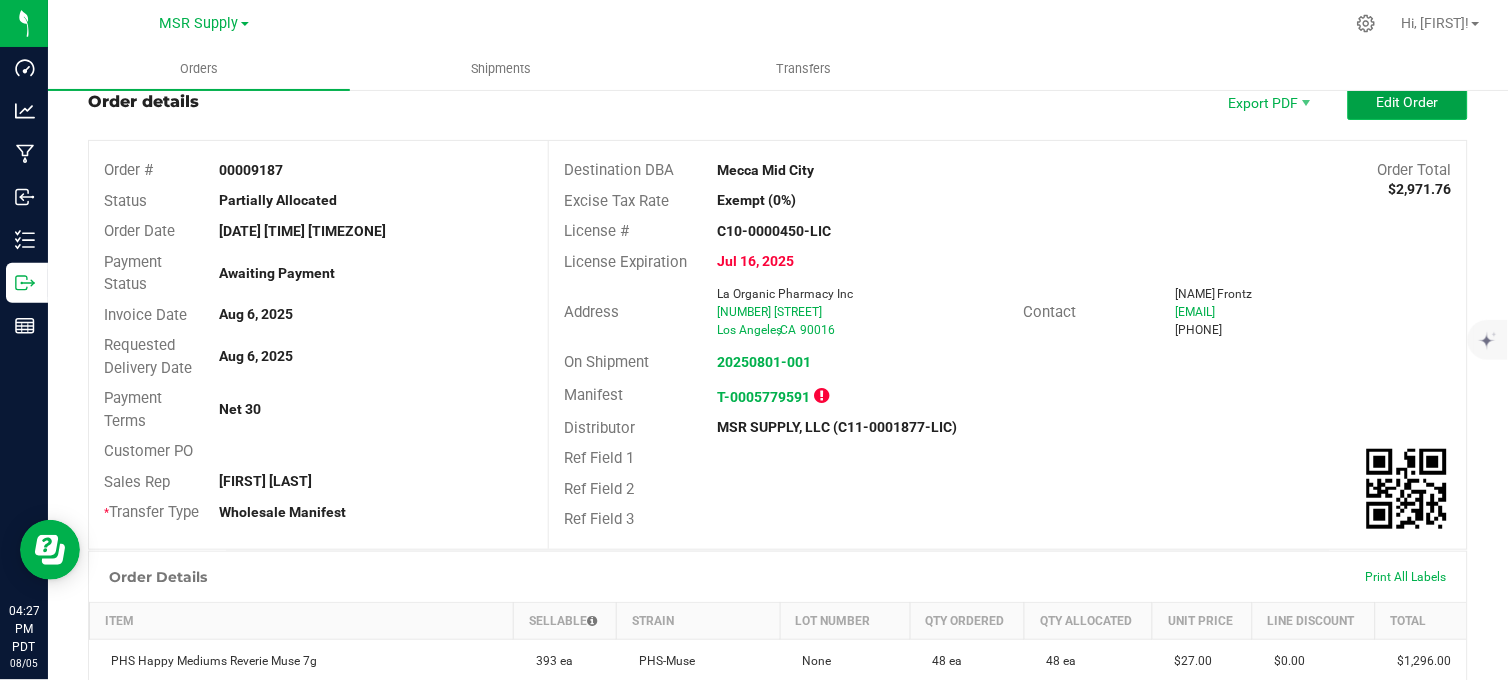 click on "Edit Order" at bounding box center (1408, 102) 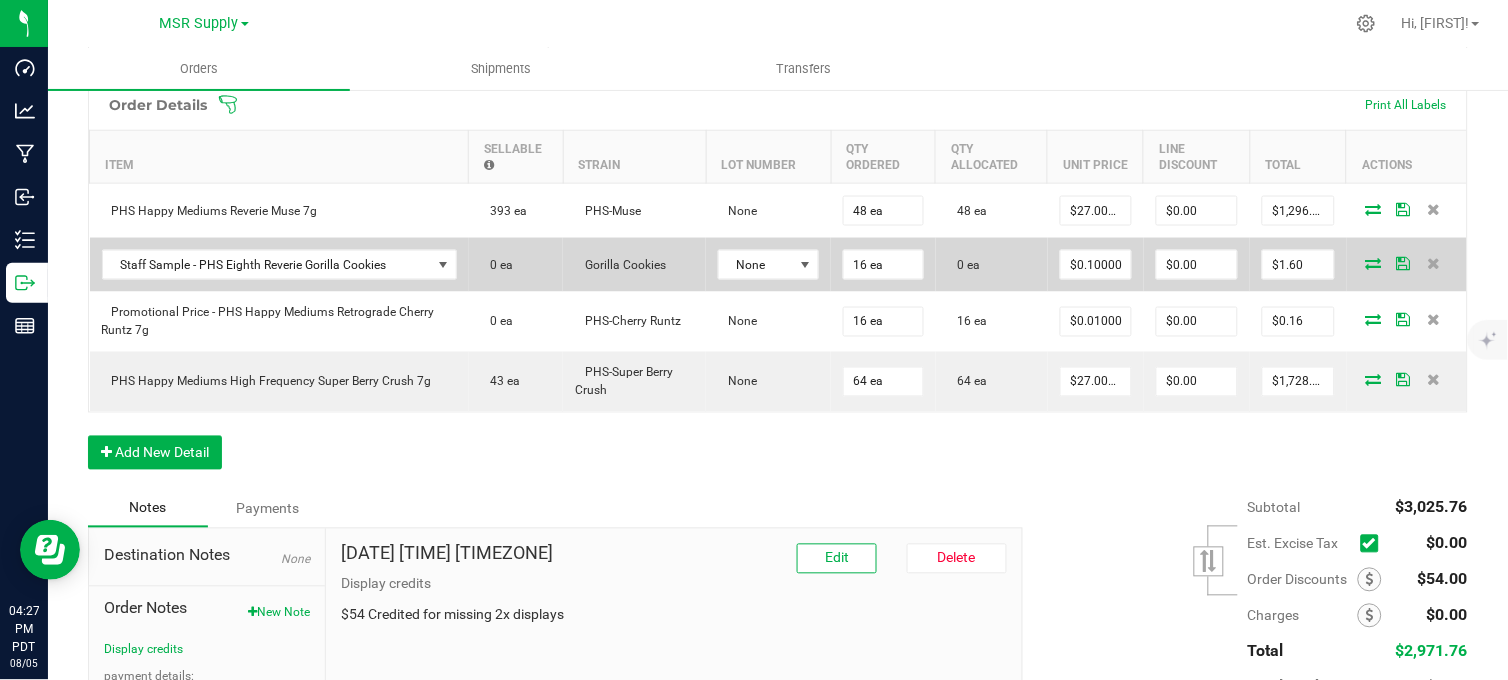 click at bounding box center [1374, 263] 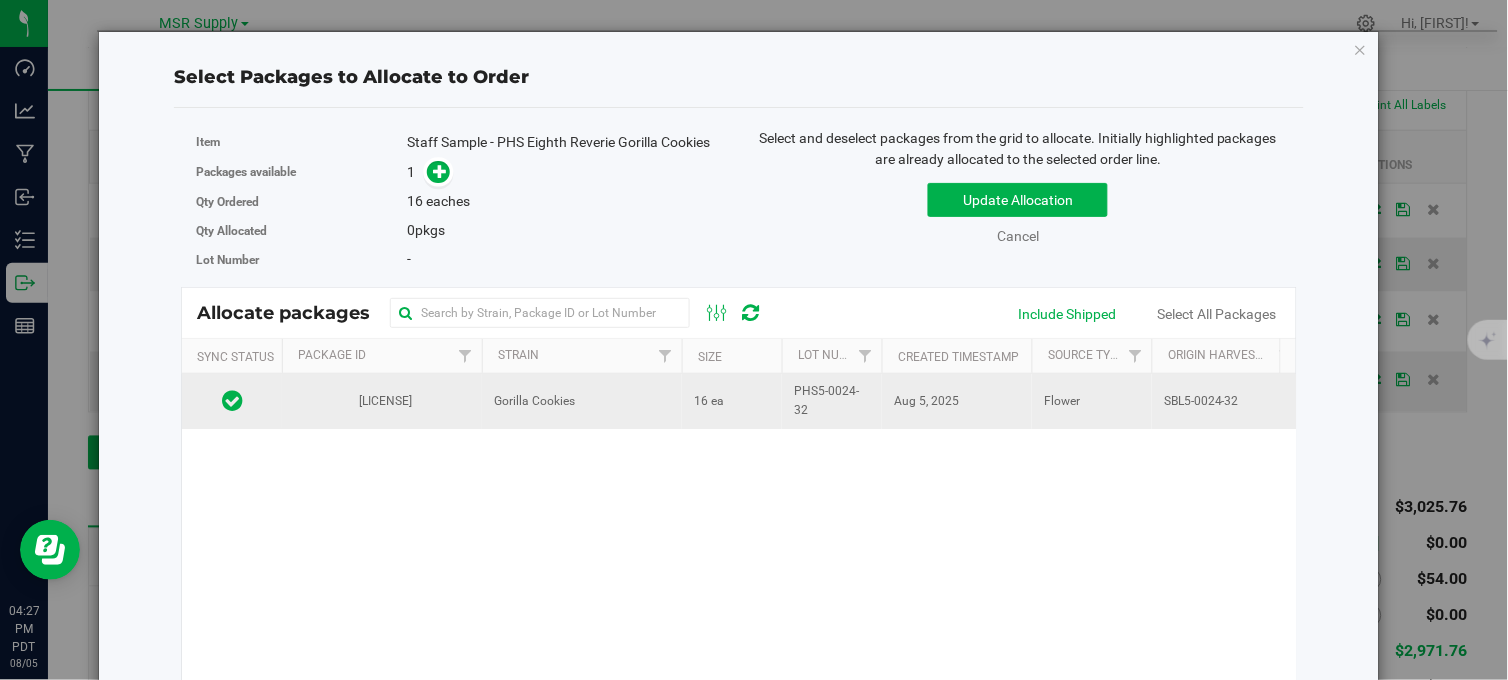 click on "Gorilla Cookies" at bounding box center (582, 401) 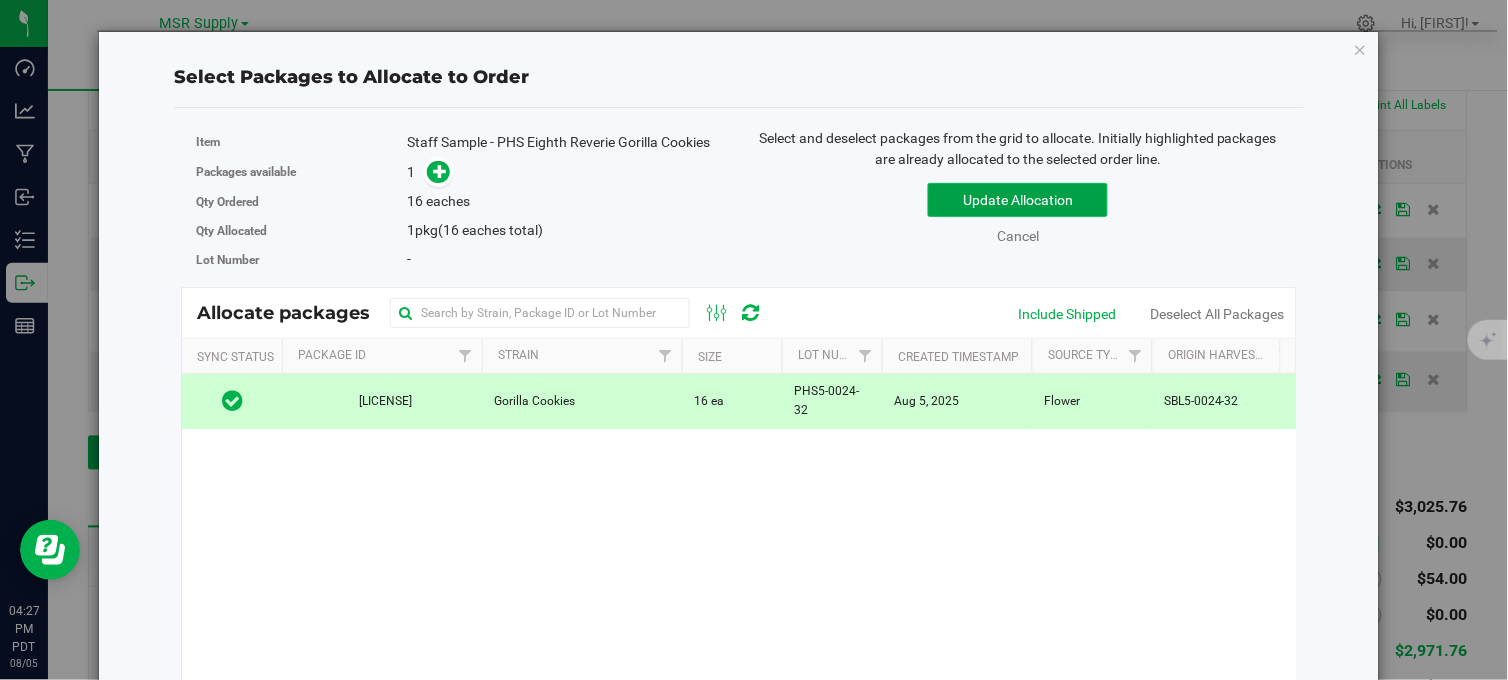 click on "Update Allocation" at bounding box center (1018, 200) 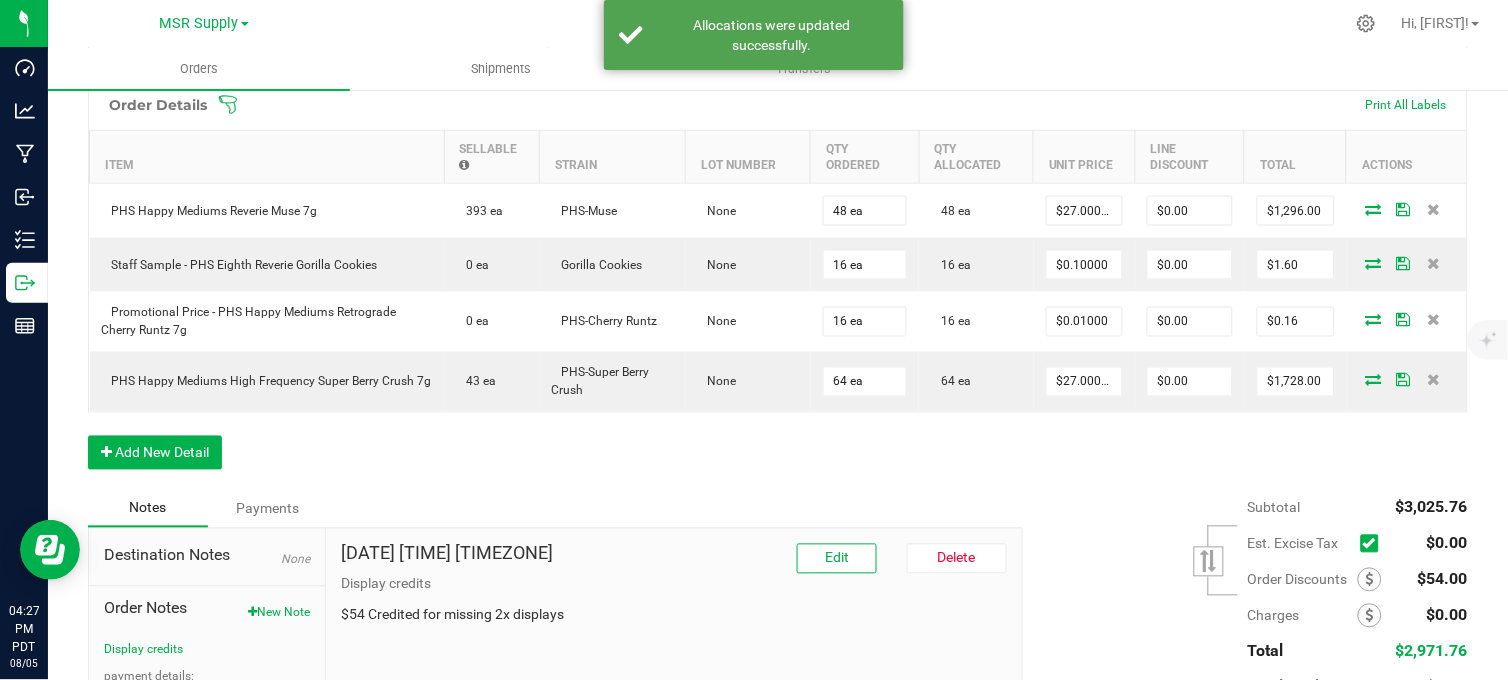 click on "Order Details Print All Labels Item  Sellable  Strain  Lot Number  Qty Ordered Qty Allocated Unit Price Line Discount Total Actions  PHS Happy Mediums Reverie Muse 7g   393 ea   PHS-Muse   None  48 ea  48 ea  $27.00000 $0.00 $1,296.00  Staff Sample - PHS Eighth Reverie Gorilla Cookies   0 ea   Gorilla Cookies   None  16 ea  16 ea  $0.10000 $0.00 $1.60  Promotional Price - PHS Happy Mediums Retrograde Cherry Runtz 7g   0 ea   PHS-Cherry Runtz   None  16 ea  16 ea  $0.01000 $0.00 $0.16  PHS Happy Mediums High Frequency Super Berry Crush 7g   43 ea   PHS-Super Berry Crush   None  64 ea  64 ea  $27.00000 $0.00 $1,728.00
Add New Detail" at bounding box center [778, 284] 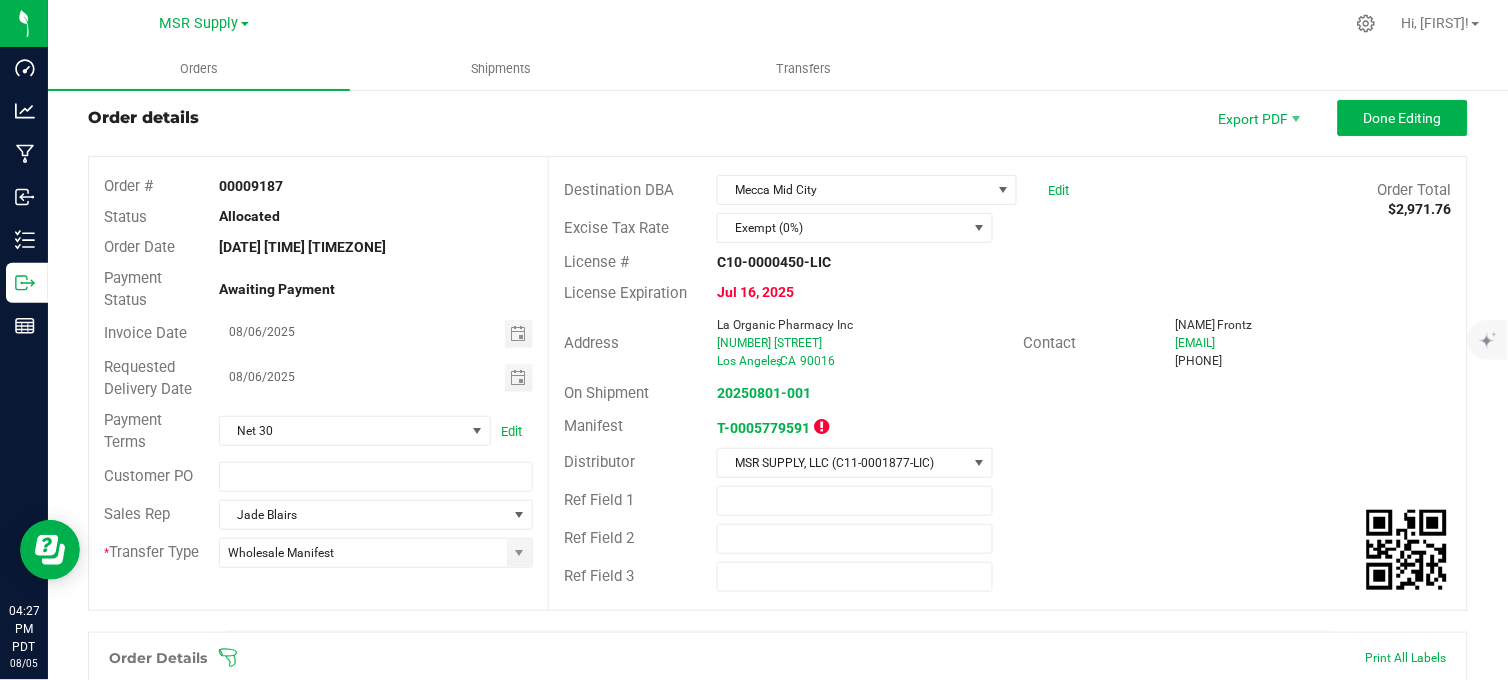 scroll, scrollTop: 0, scrollLeft: 0, axis: both 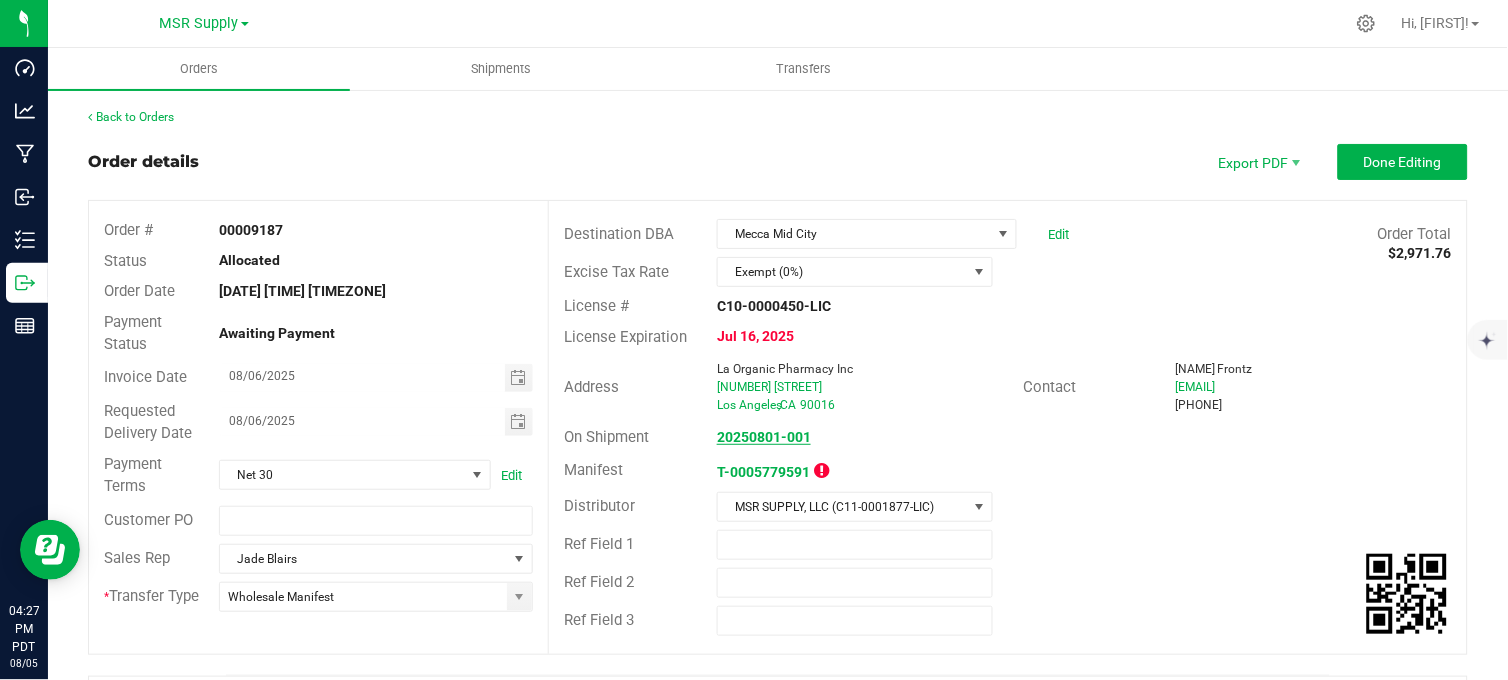 click on "20250801-001" at bounding box center (764, 437) 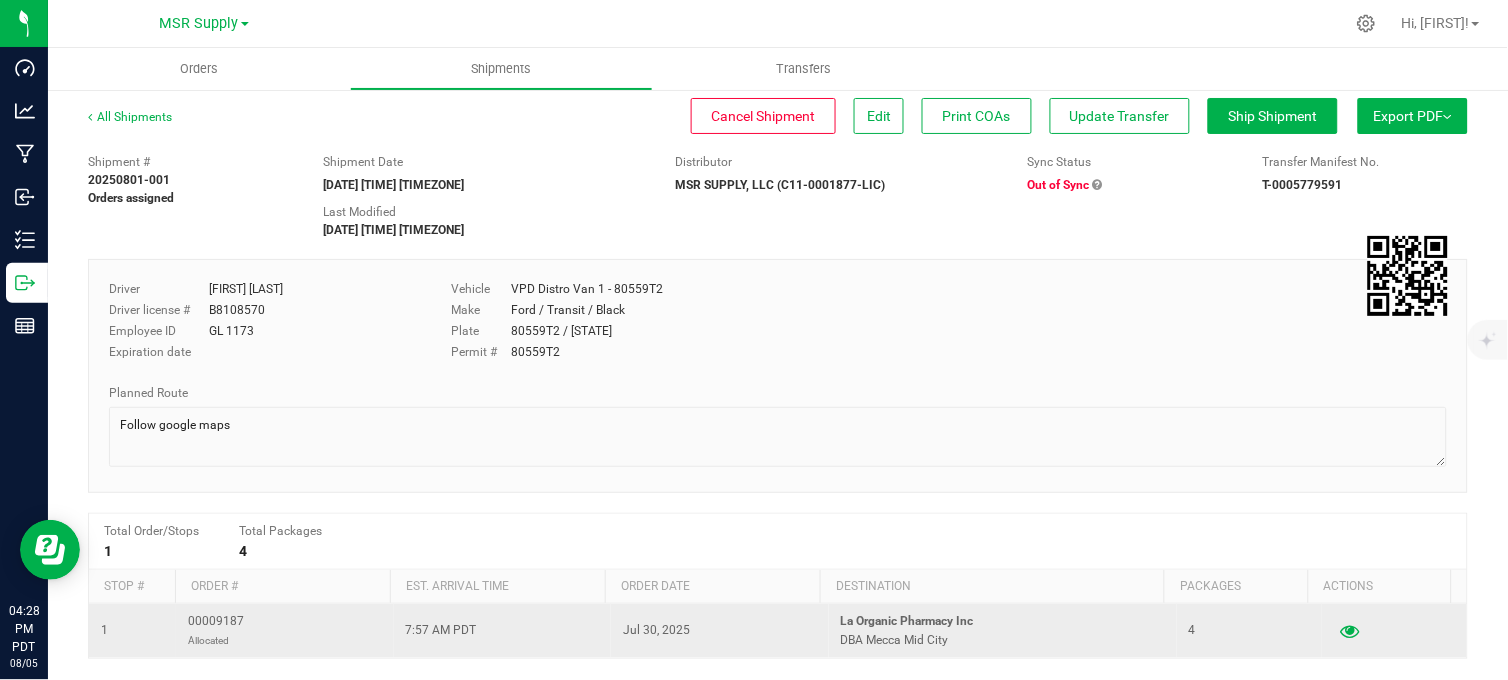 click at bounding box center (1350, 631) 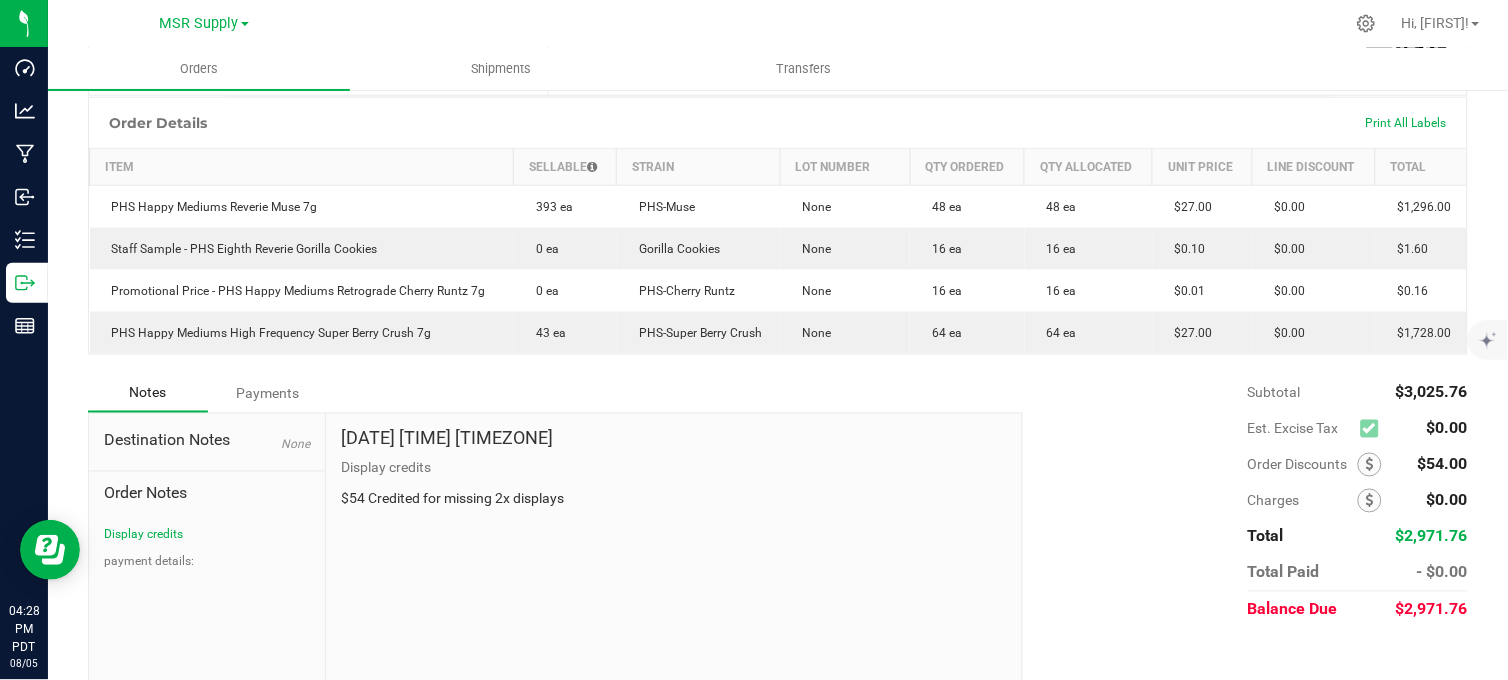 scroll, scrollTop: 551, scrollLeft: 0, axis: vertical 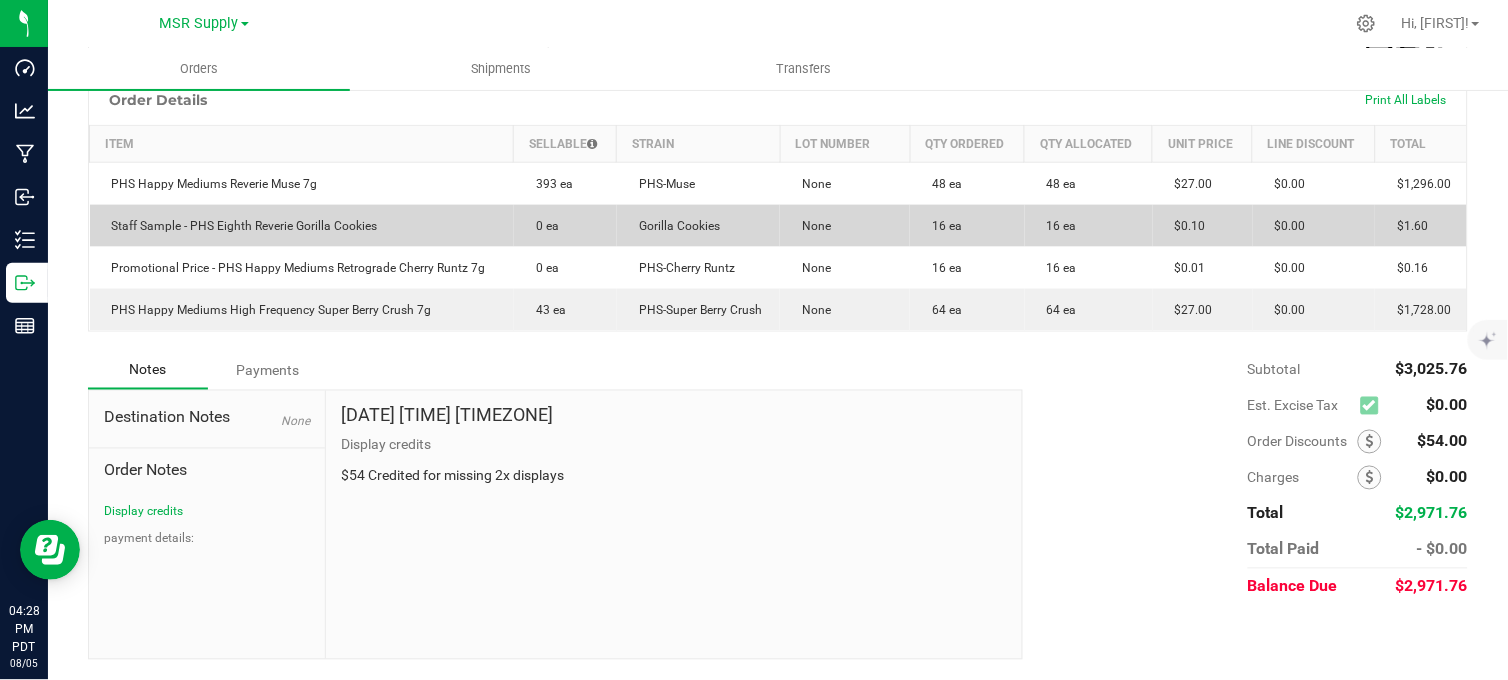 click on "$1.60" at bounding box center (1407, 226) 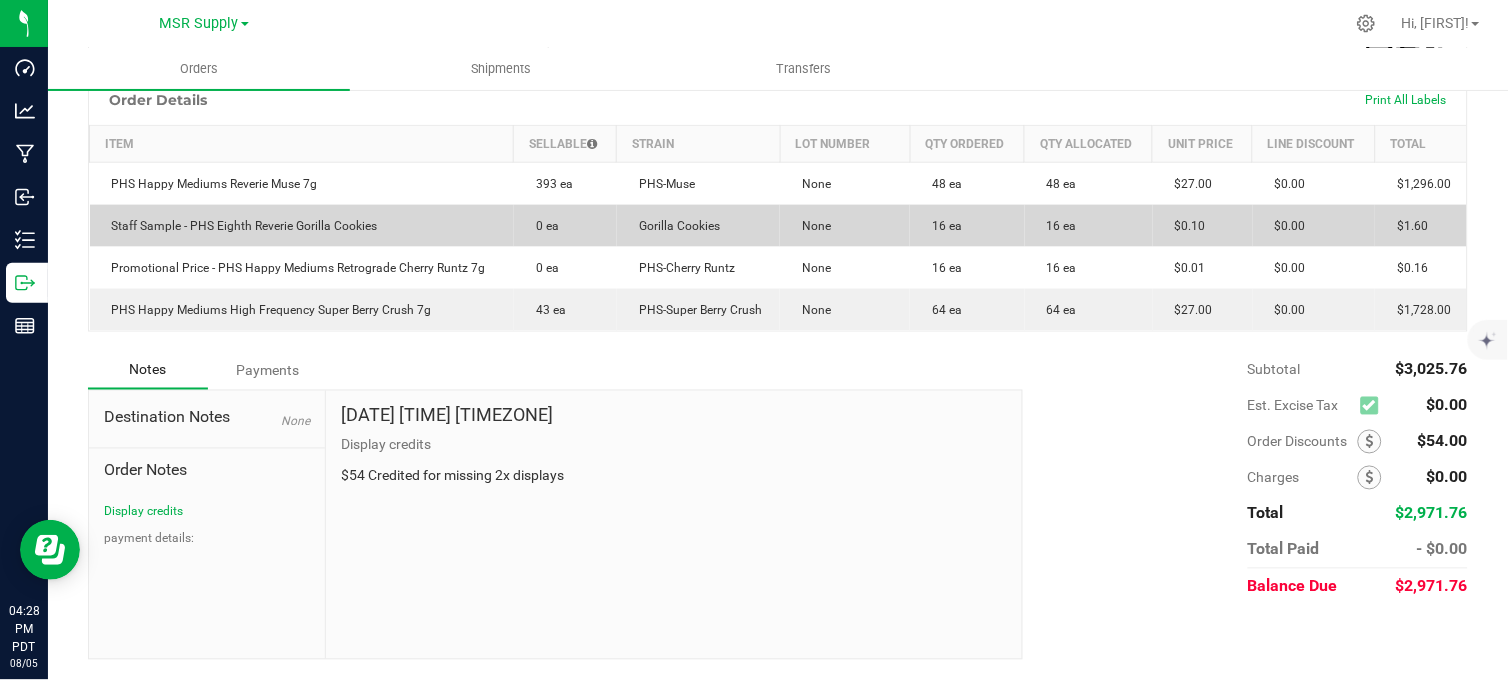 click on "$1.60" at bounding box center [1407, 226] 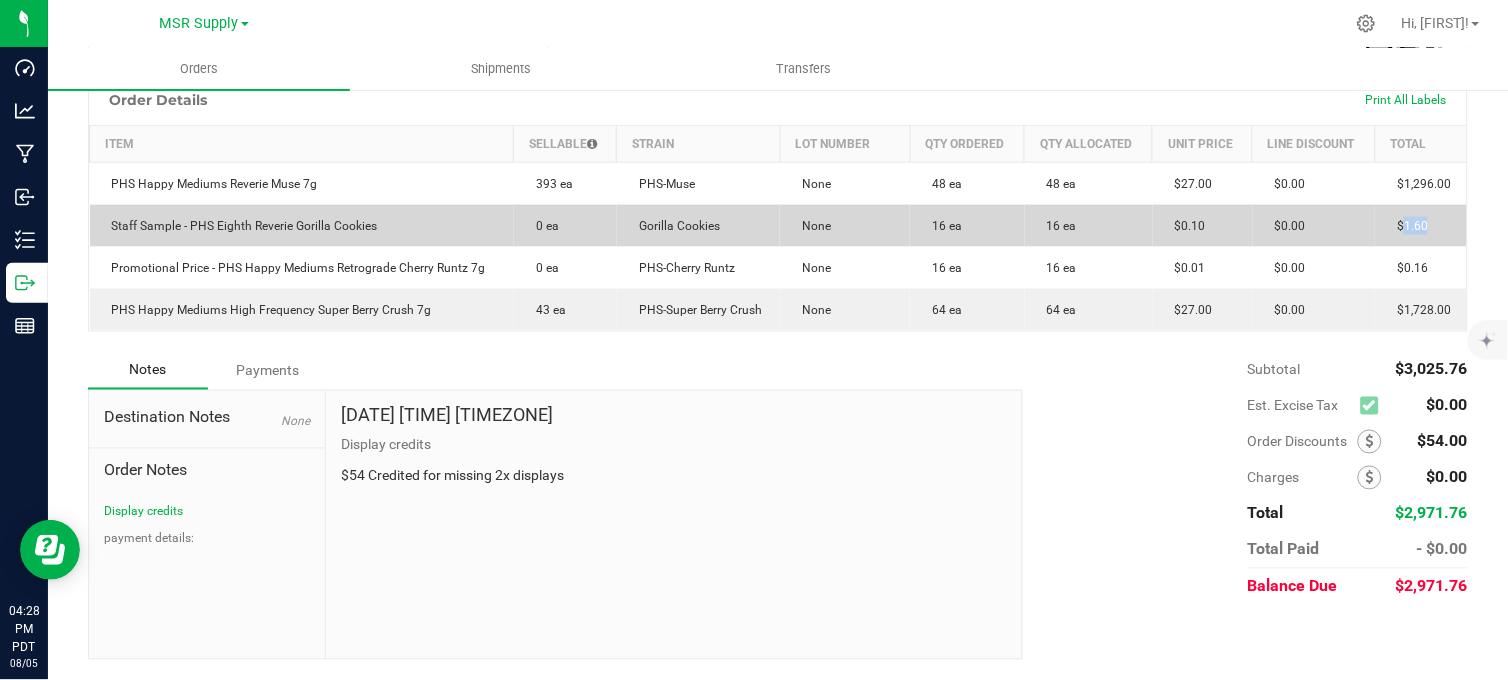 click on "$1.60" at bounding box center (1407, 226) 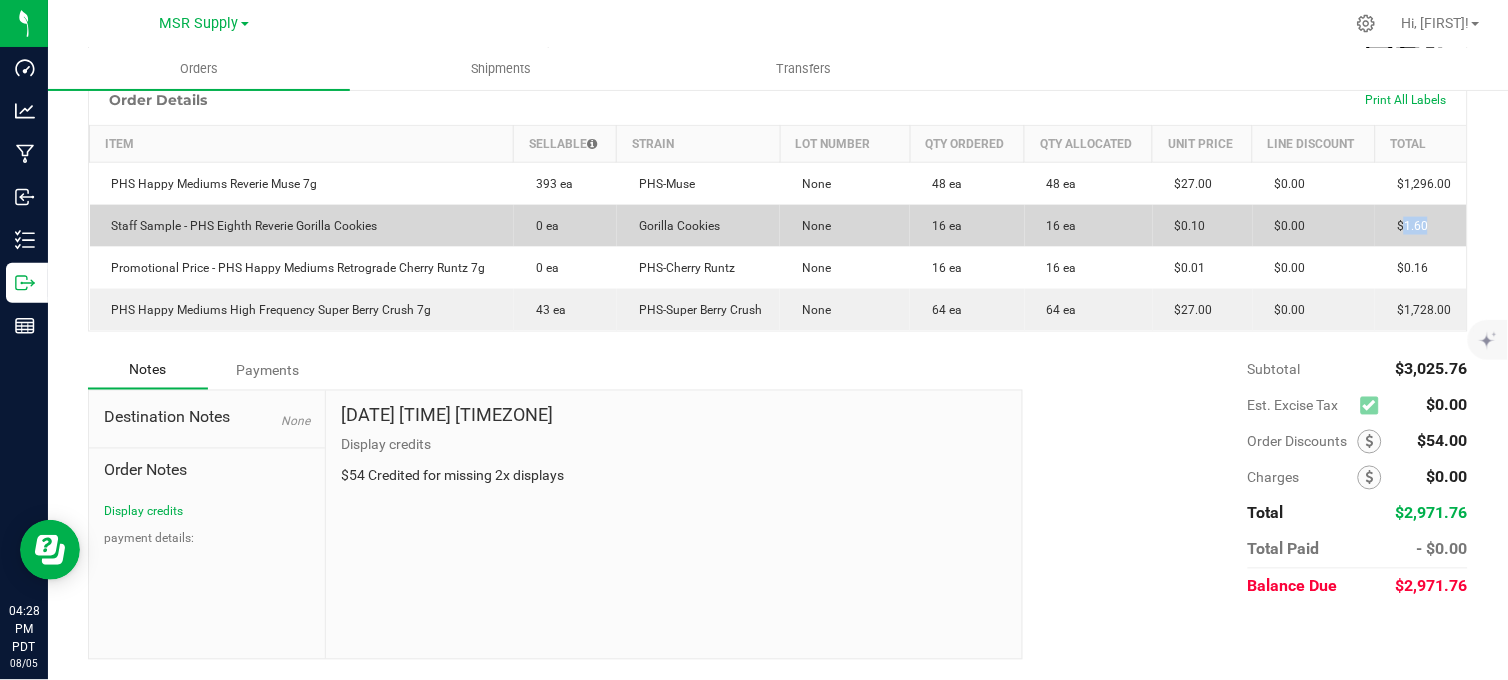 copy on "$1.60" 